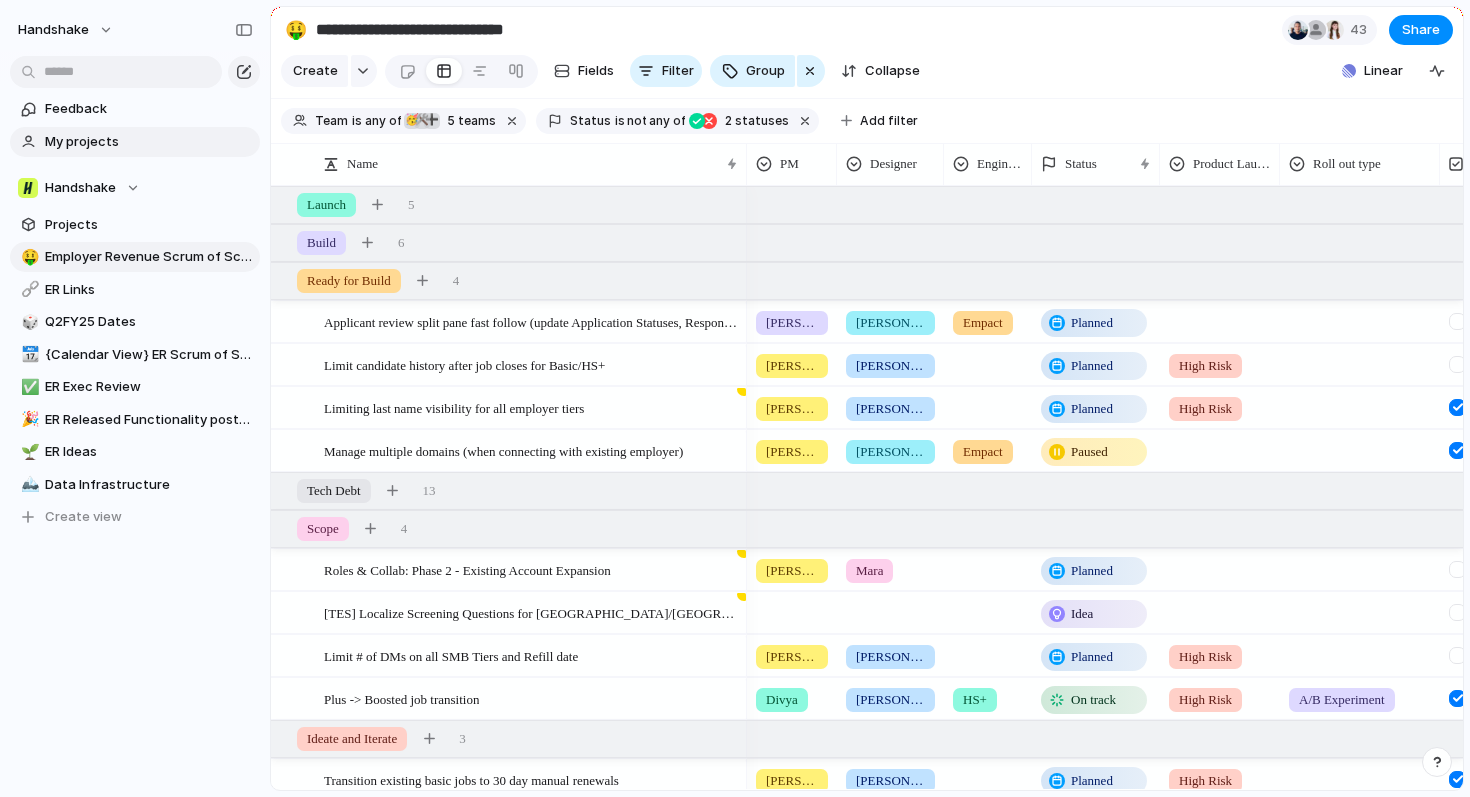 scroll, scrollTop: 0, scrollLeft: 0, axis: both 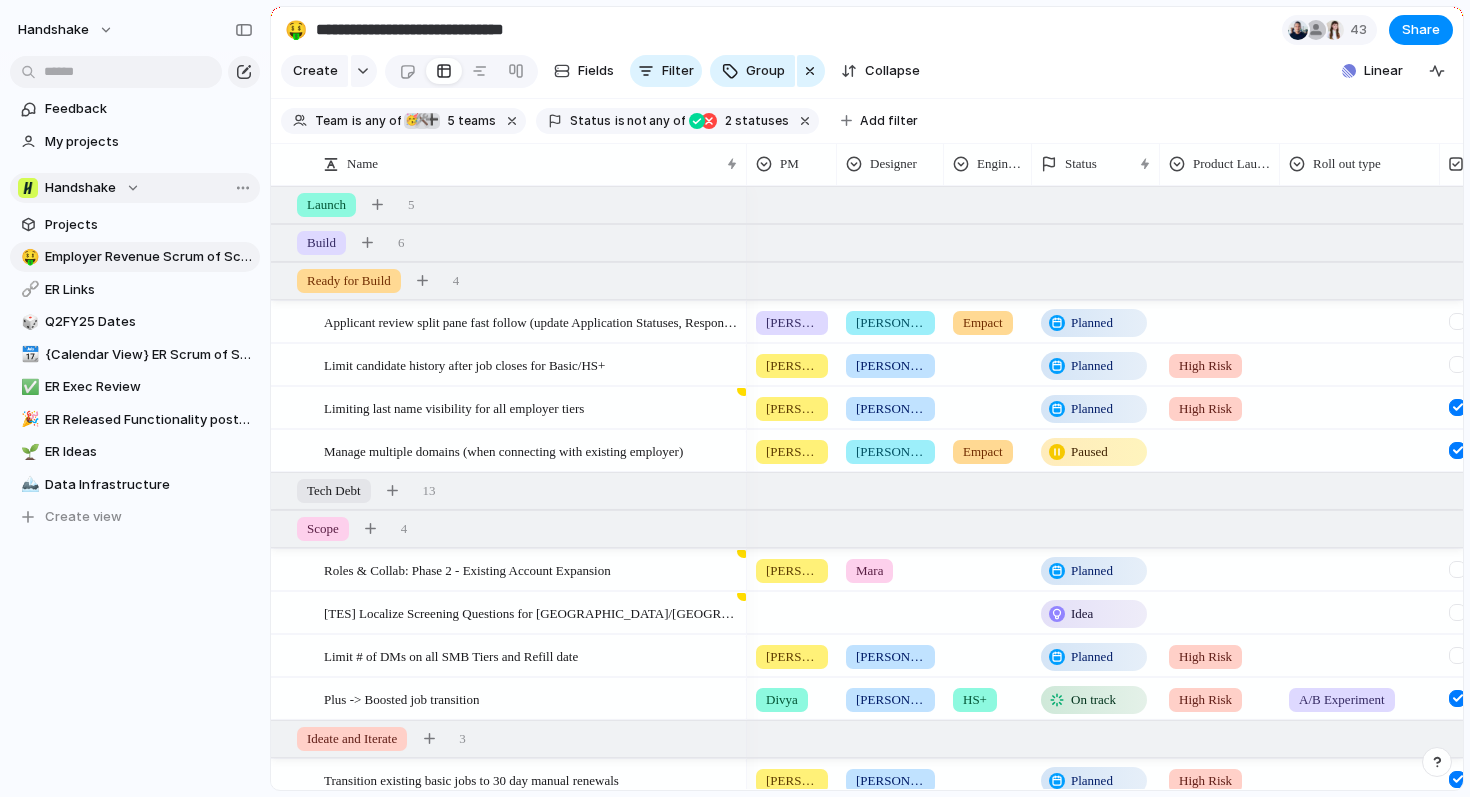 click on "Handshake" at bounding box center [80, 188] 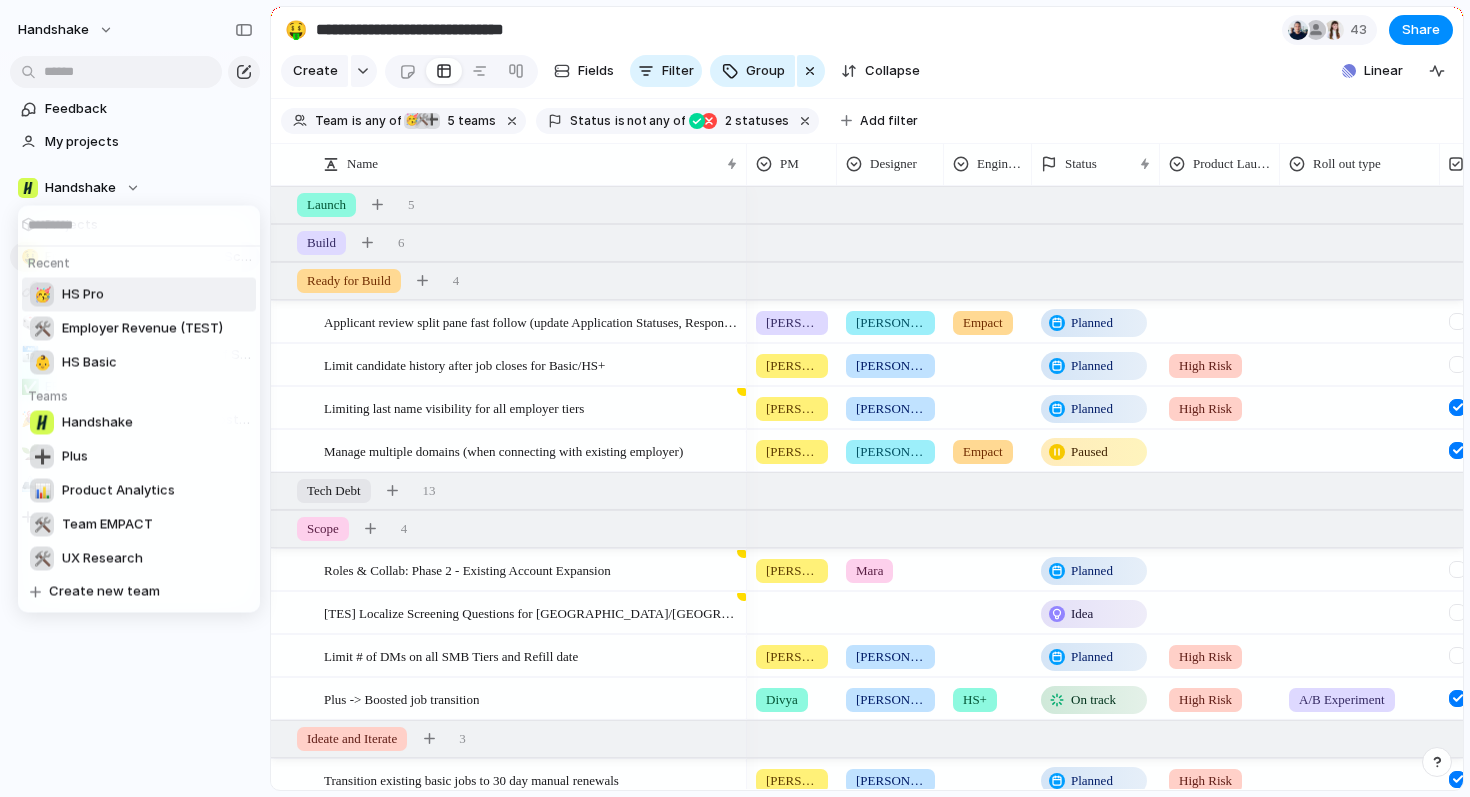 click on "HS Pro" at bounding box center [83, 295] 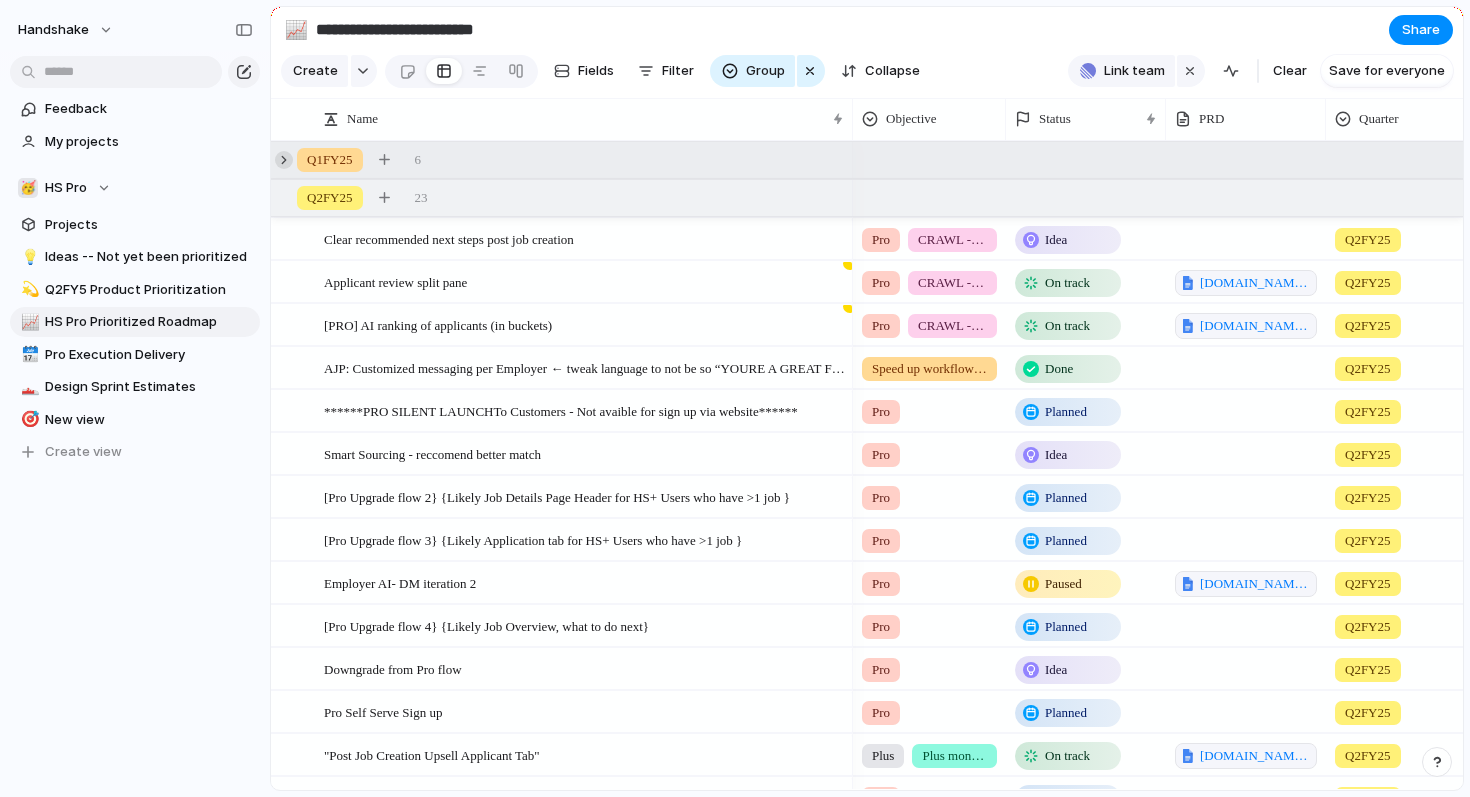 click at bounding box center [284, 160] 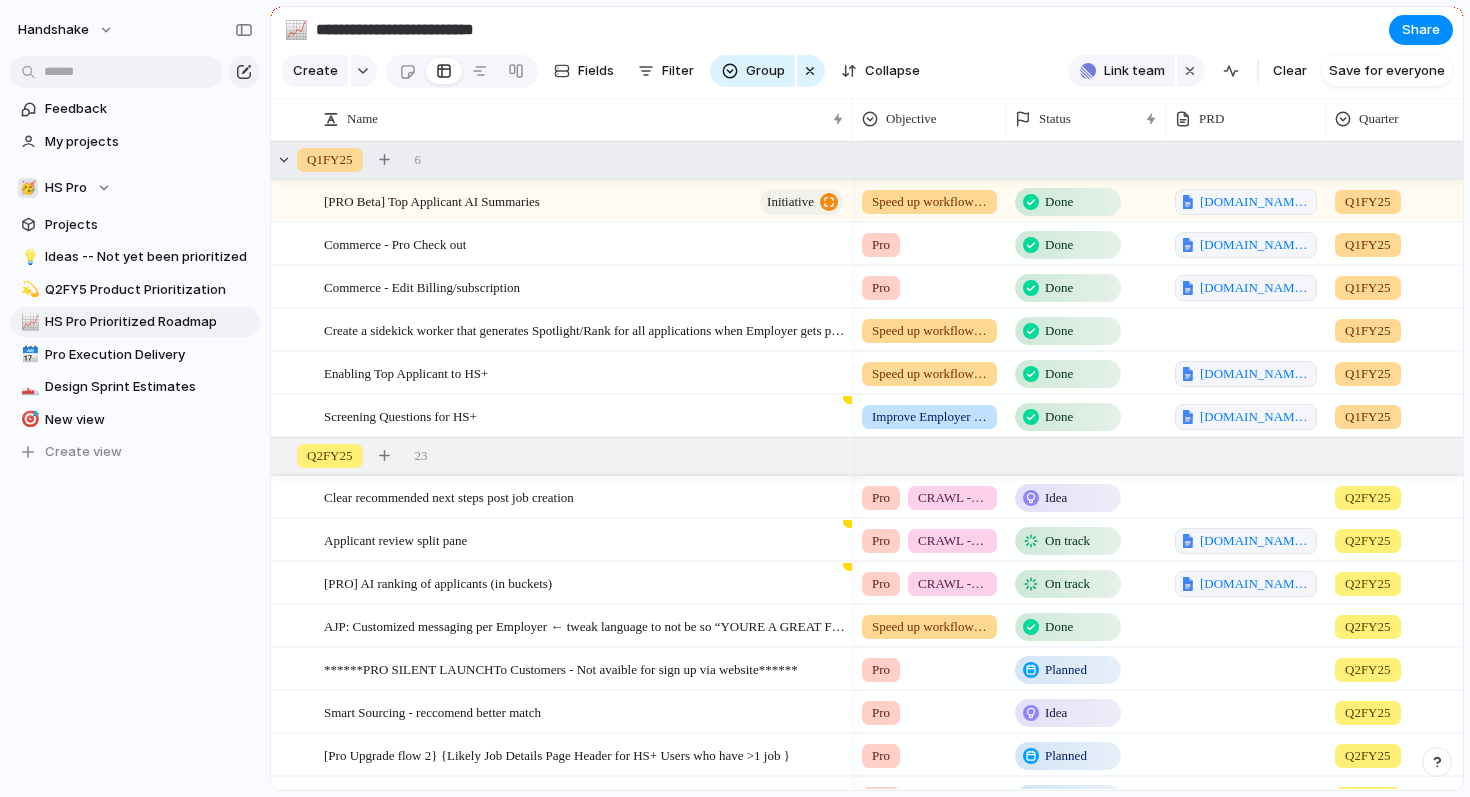 scroll, scrollTop: 0, scrollLeft: 247, axis: horizontal 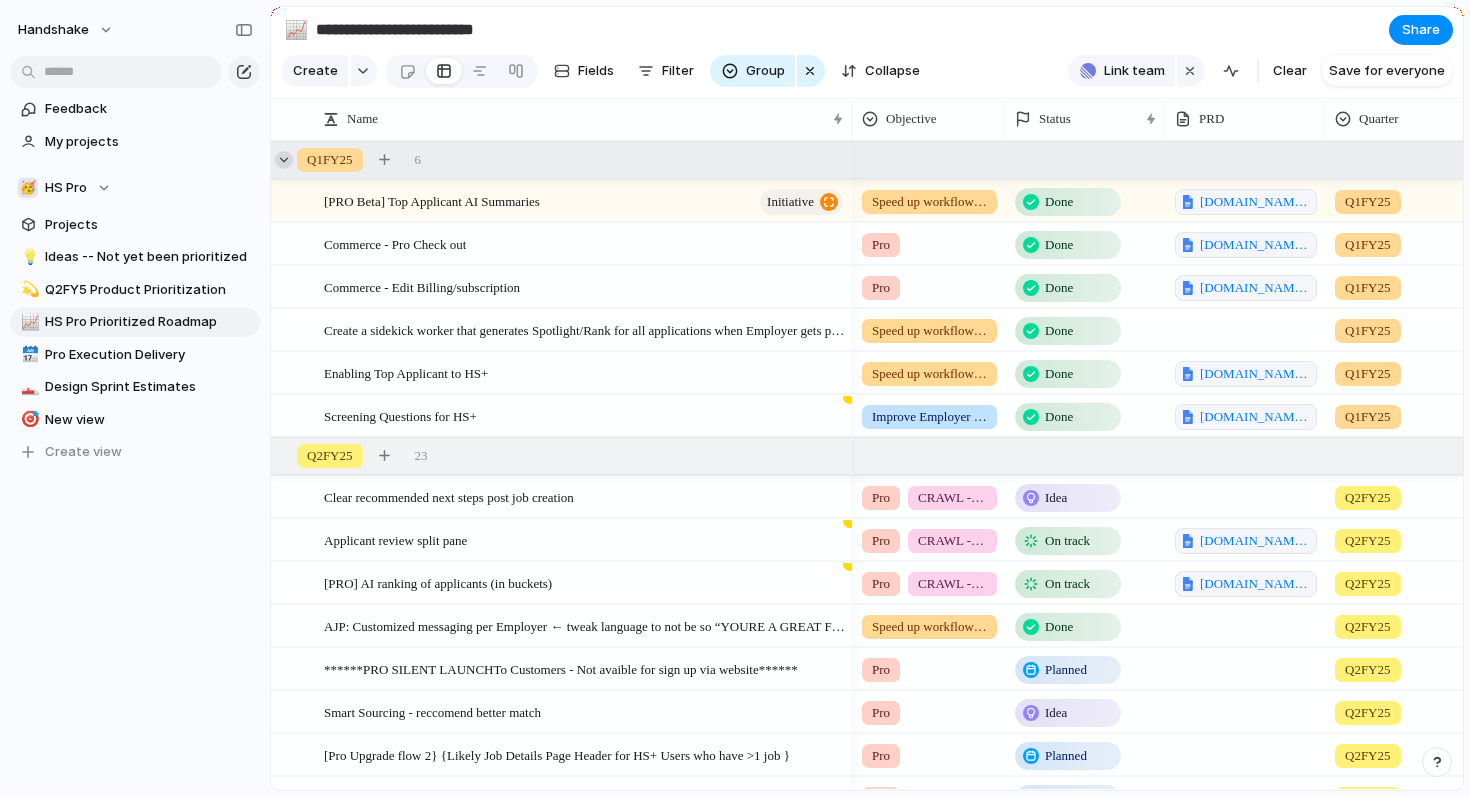 click at bounding box center [284, 160] 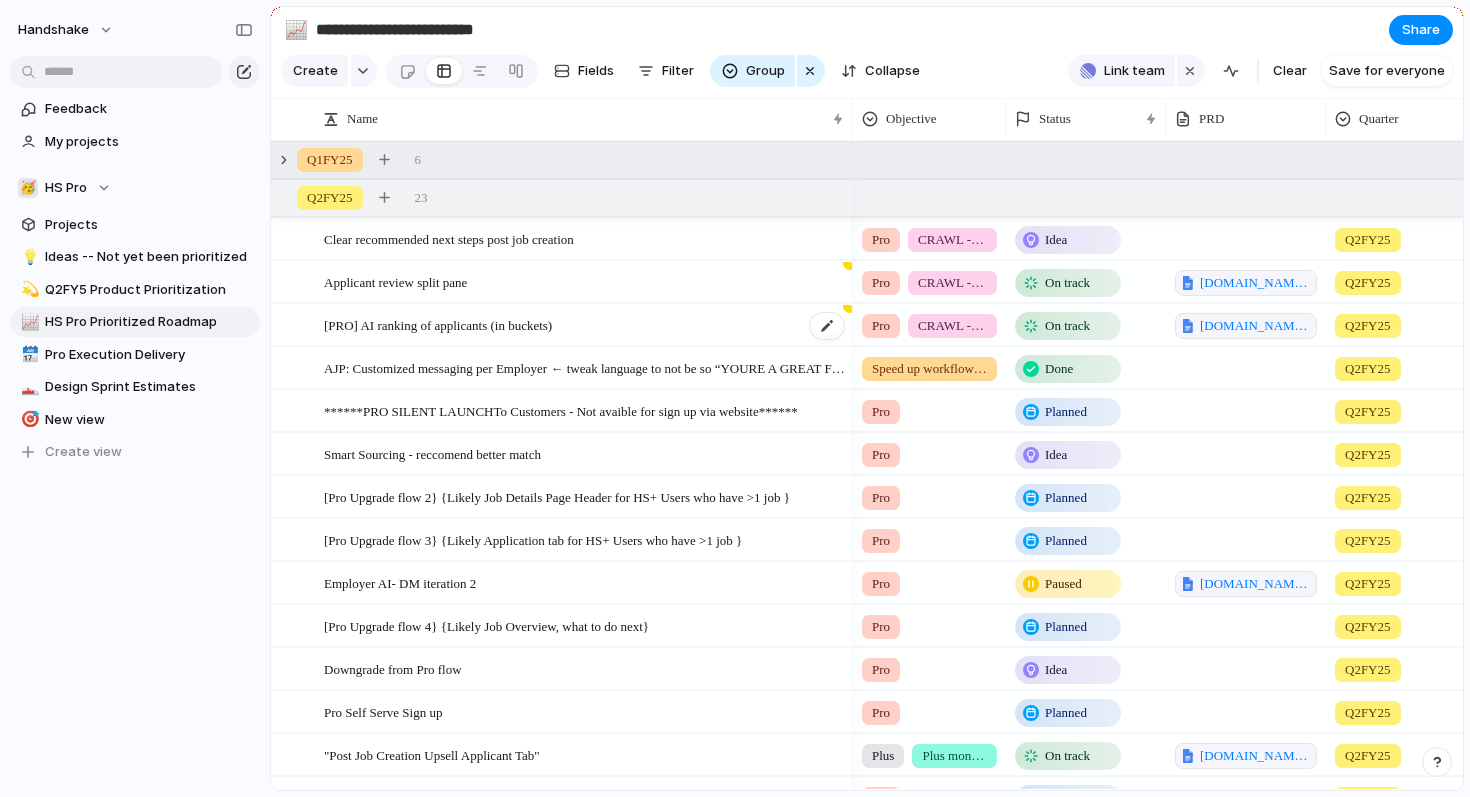 scroll, scrollTop: 18, scrollLeft: 0, axis: vertical 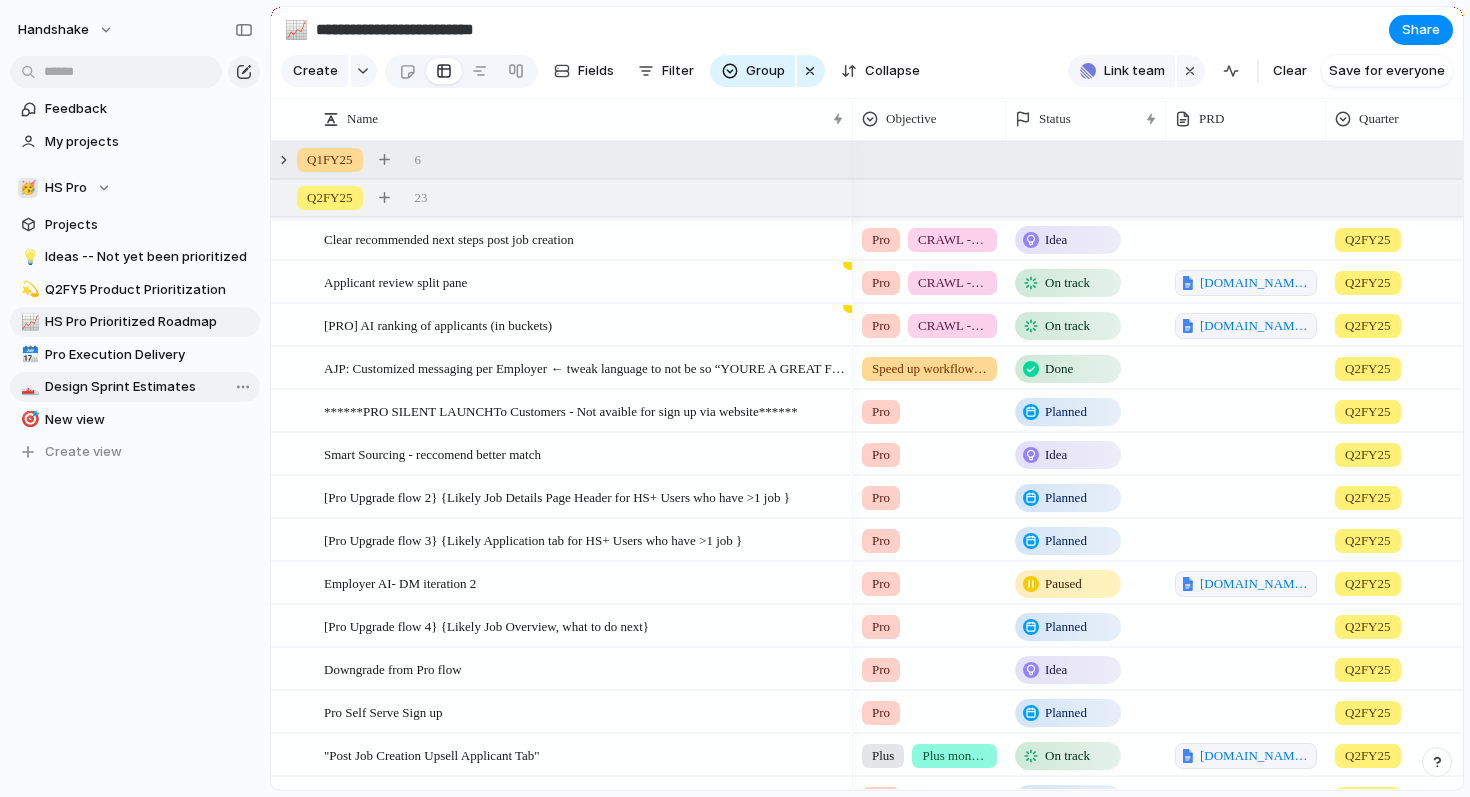 click on "Design Sprint Estimates" at bounding box center [149, 387] 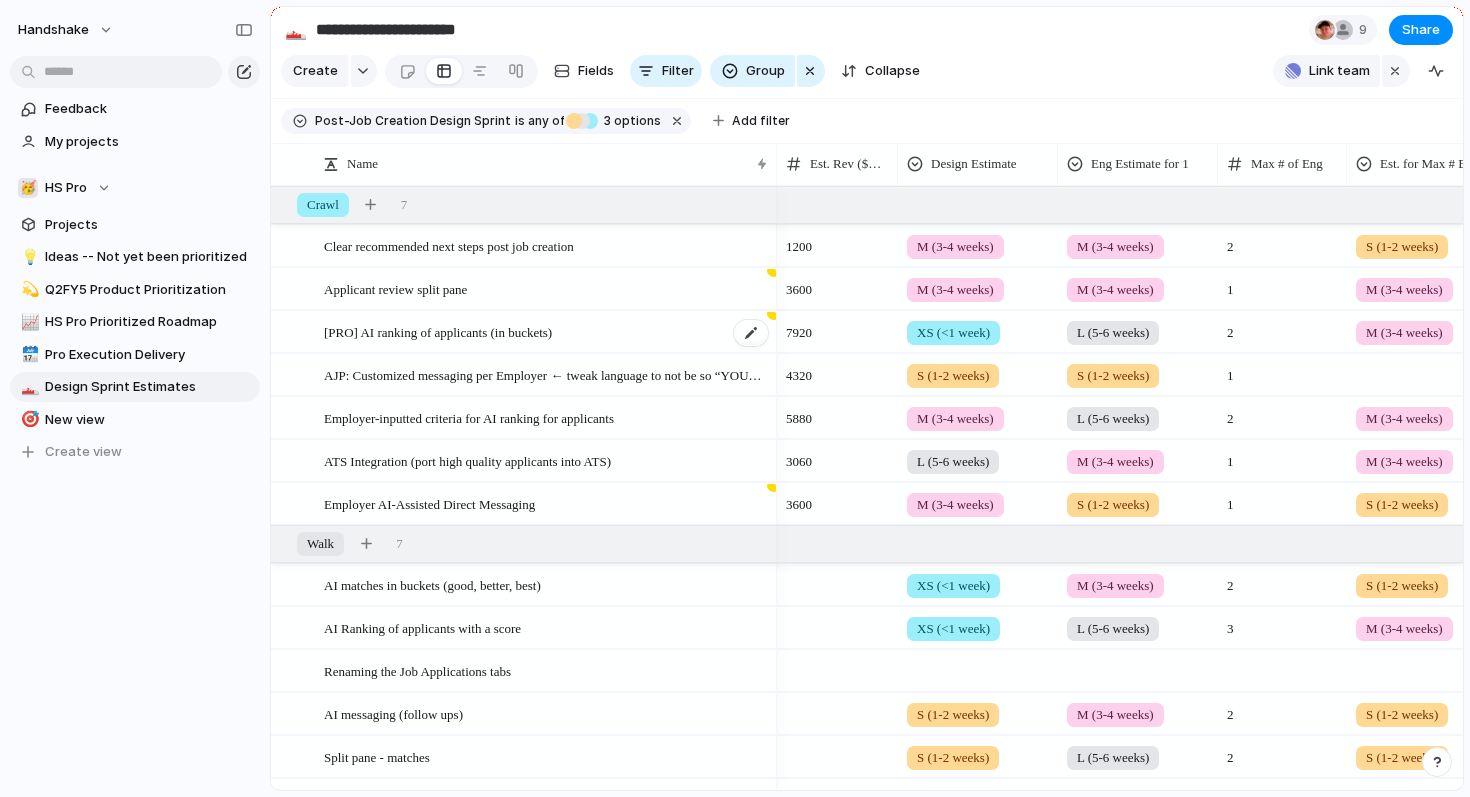 scroll, scrollTop: 7, scrollLeft: 0, axis: vertical 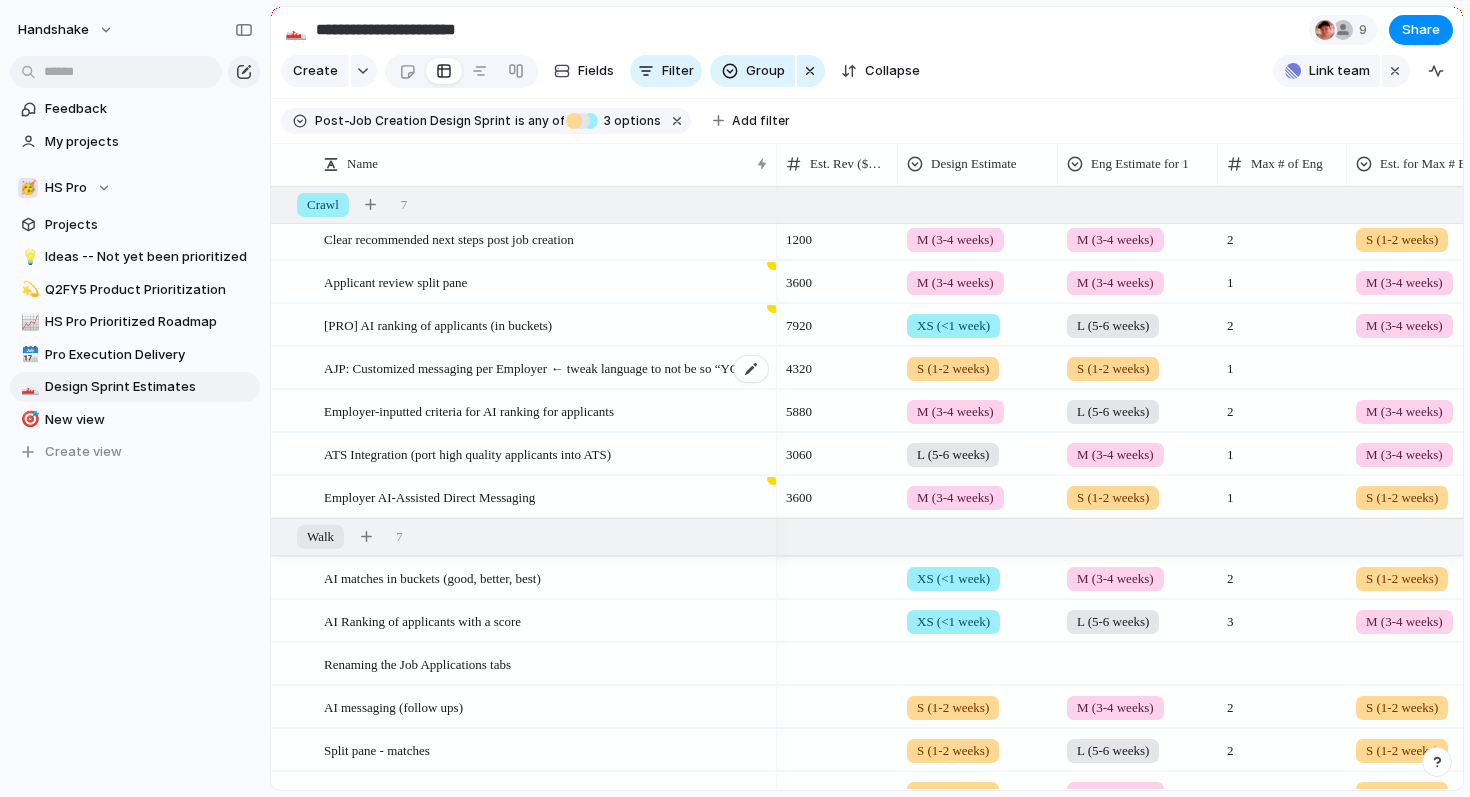 click on "AJP: Customized messaging per Employer ← tweak language to not be so “YOURE A GREAT FIT”" at bounding box center [547, 367] 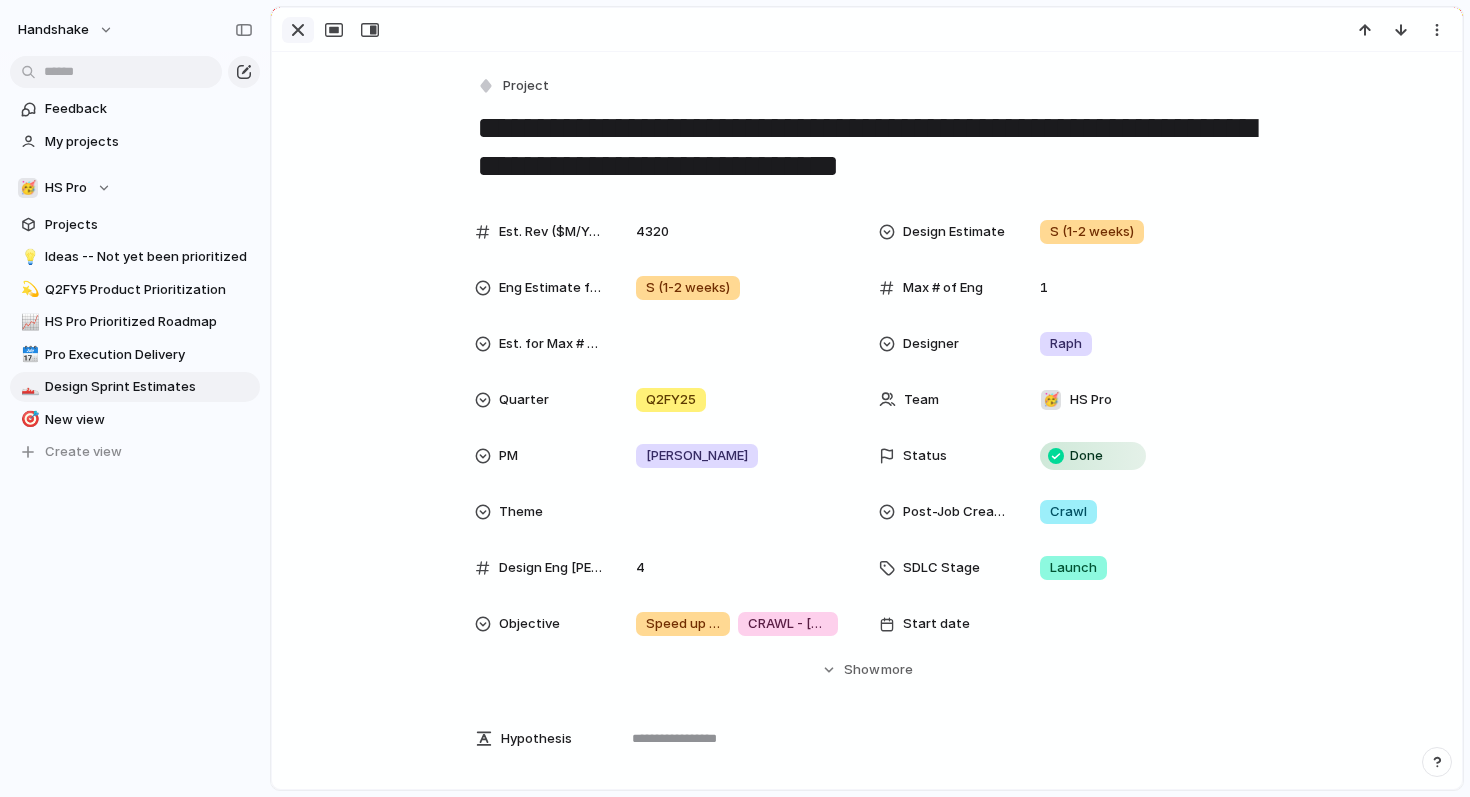 click at bounding box center (298, 30) 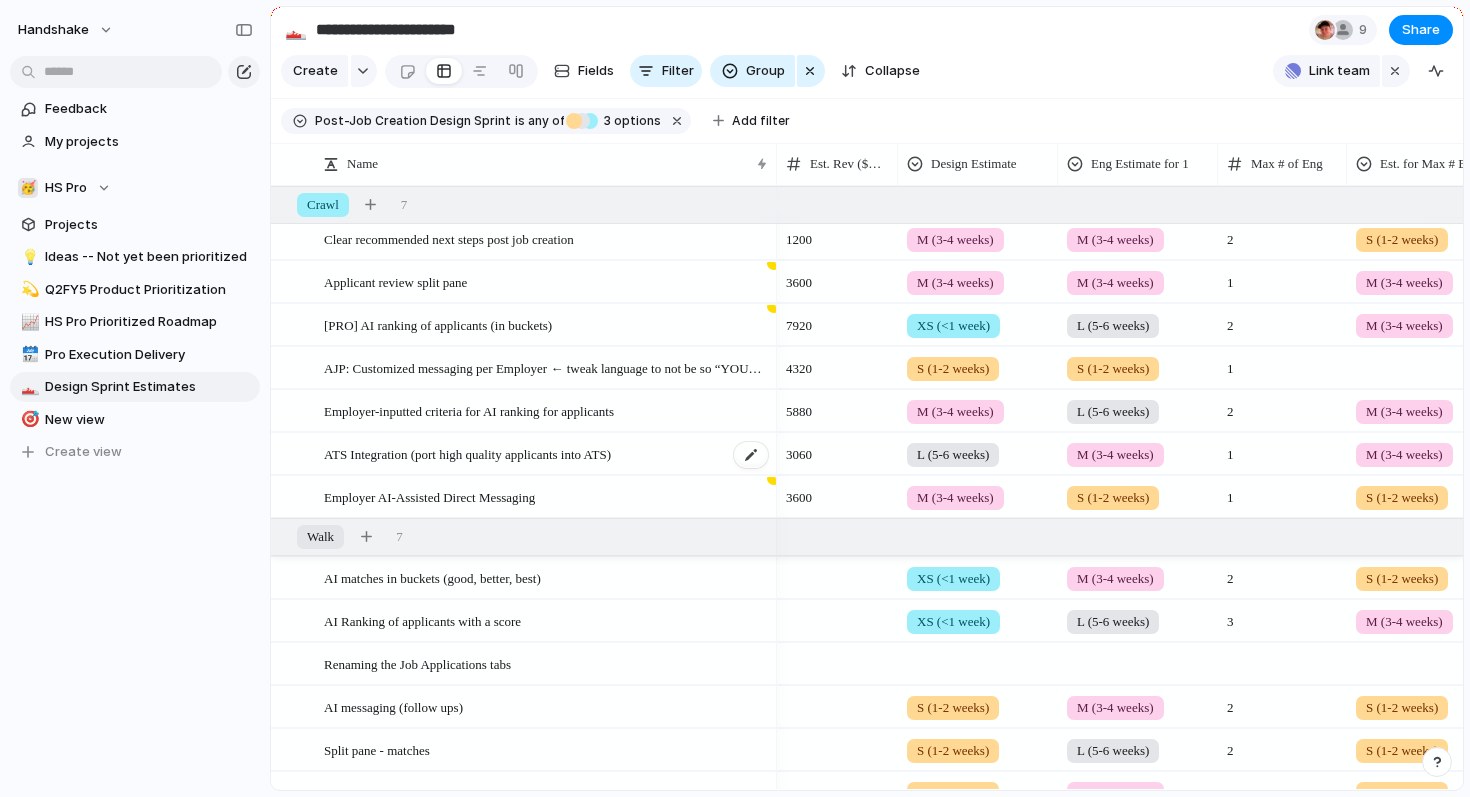 scroll, scrollTop: 0, scrollLeft: 0, axis: both 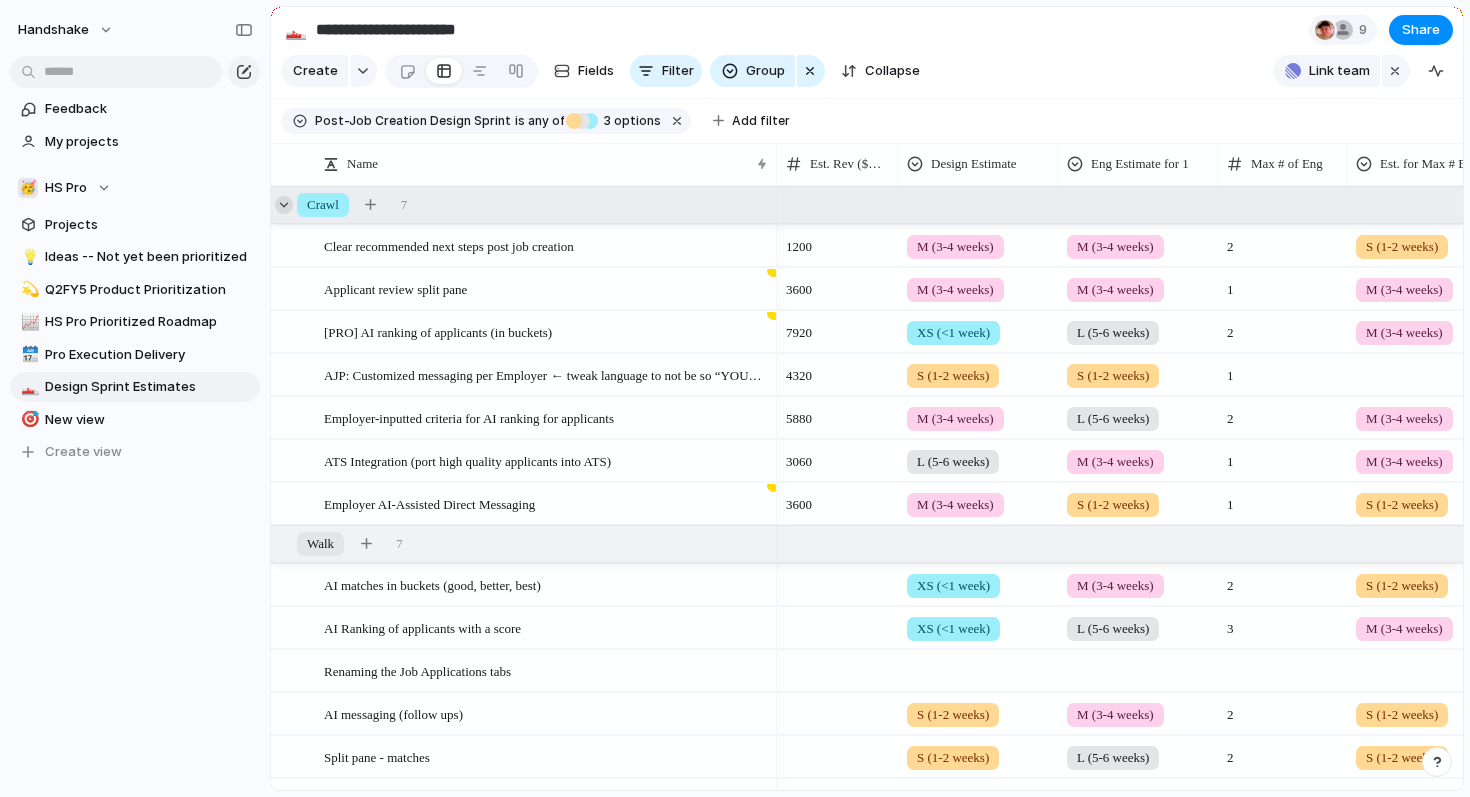 click at bounding box center [284, 205] 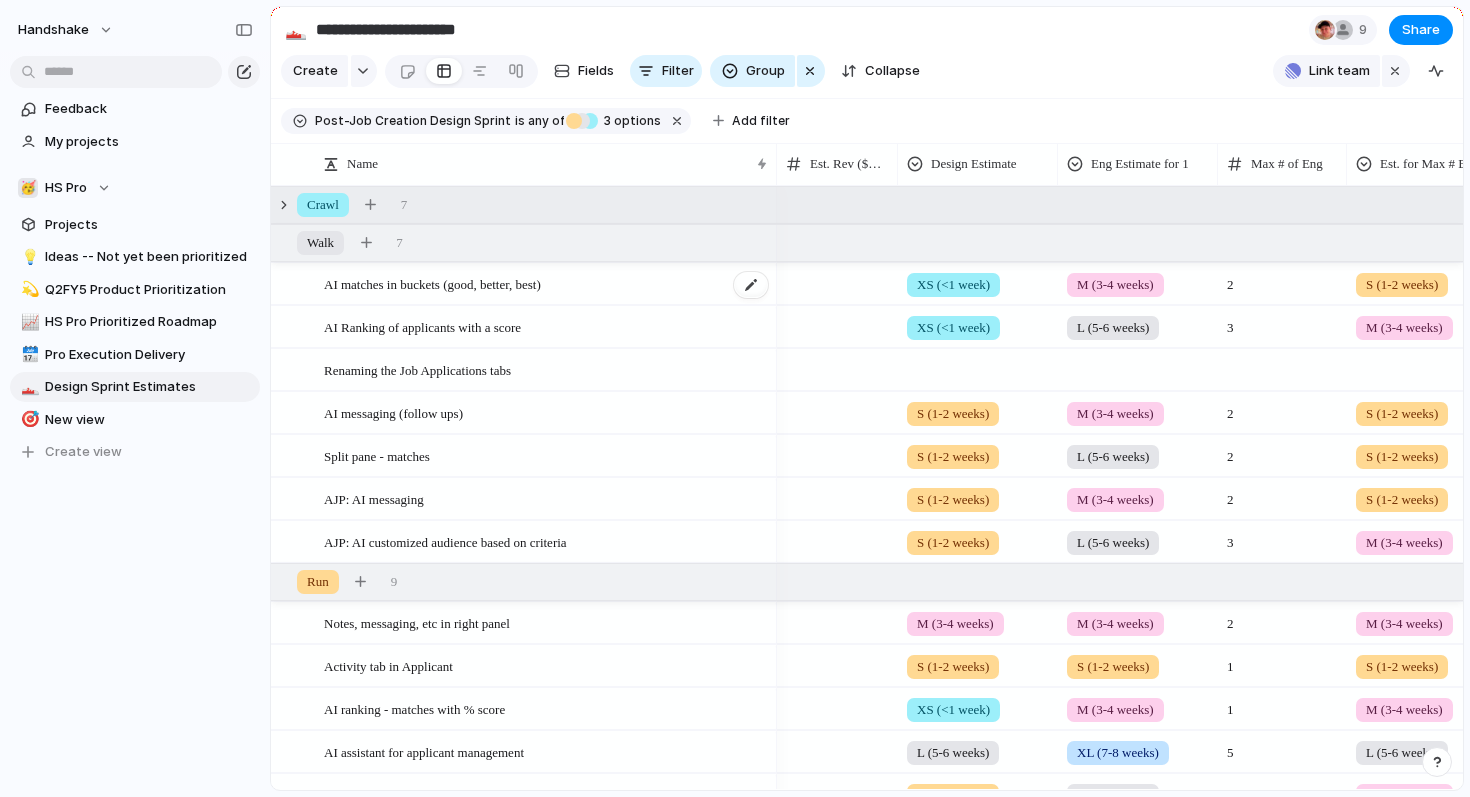 scroll, scrollTop: 21, scrollLeft: 0, axis: vertical 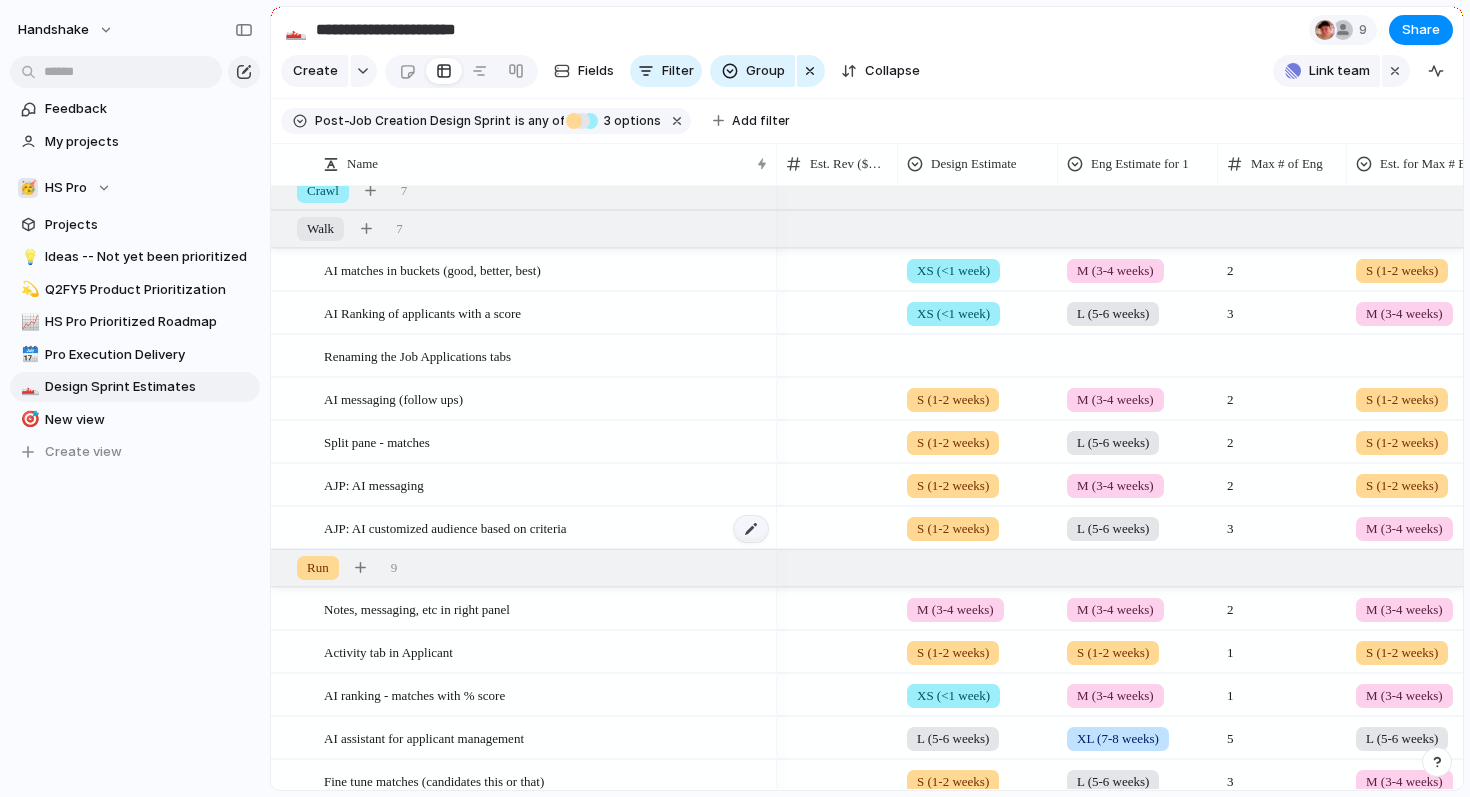 click at bounding box center [751, 529] 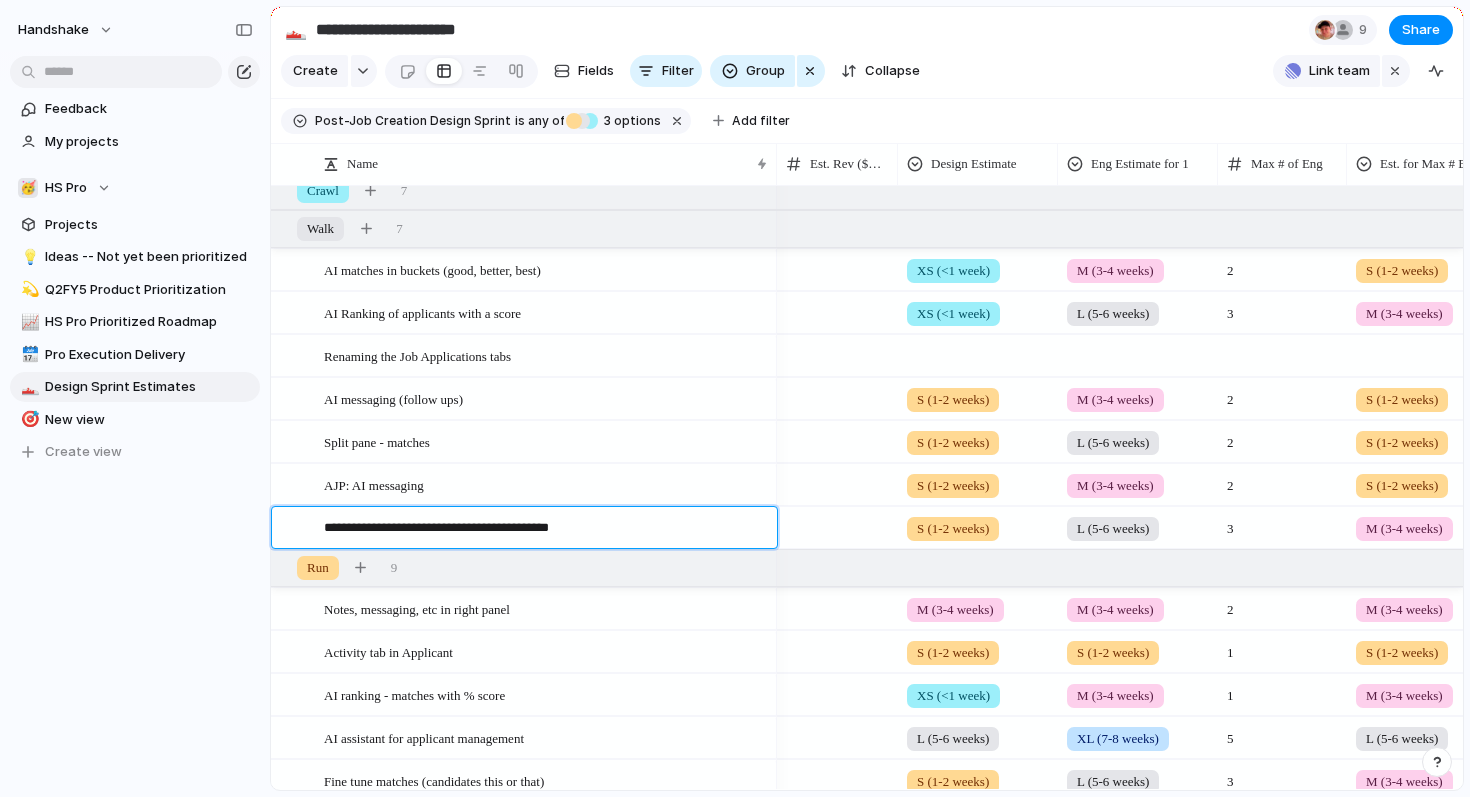 click on "**********" at bounding box center (543, 530) 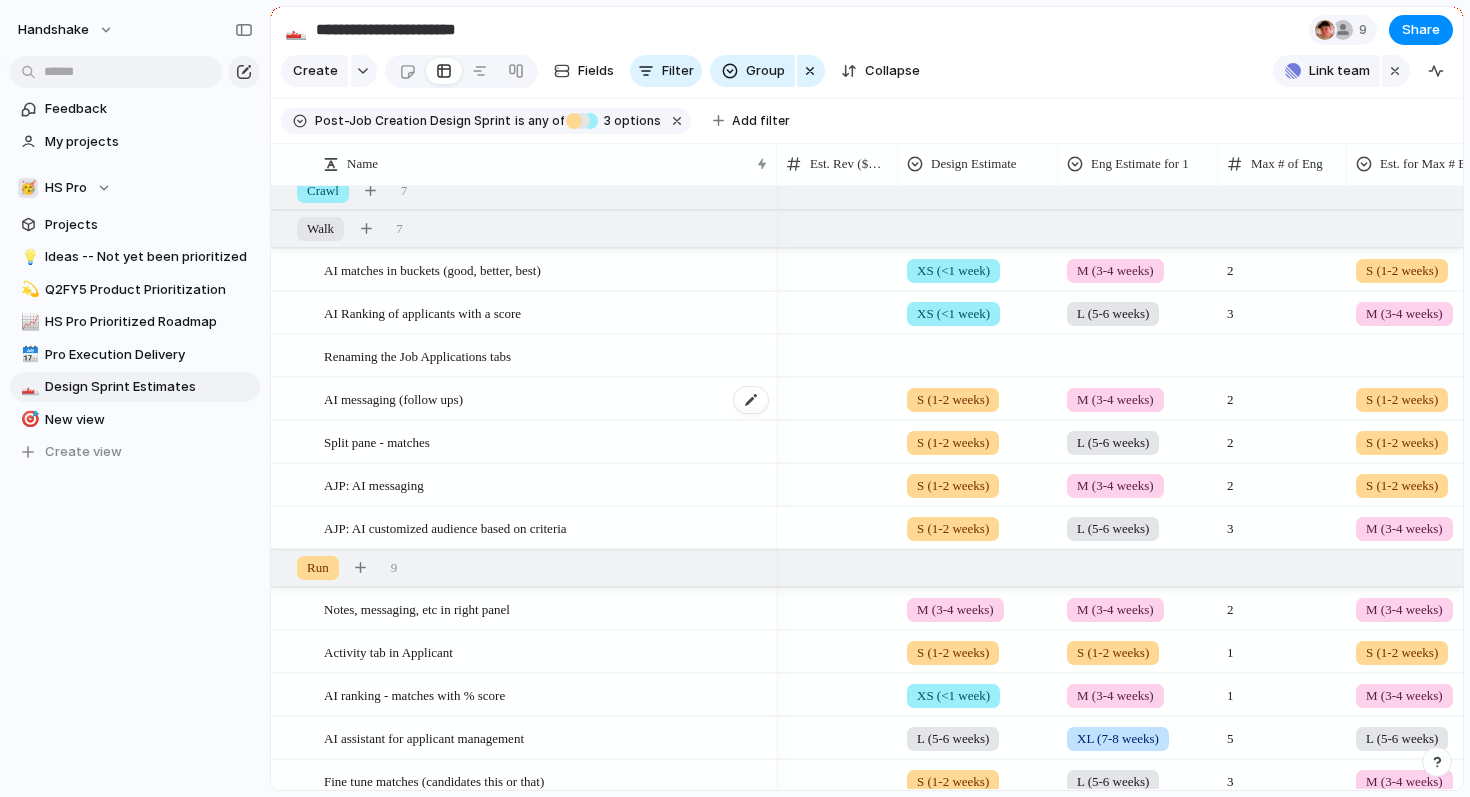 scroll, scrollTop: 7, scrollLeft: 0, axis: vertical 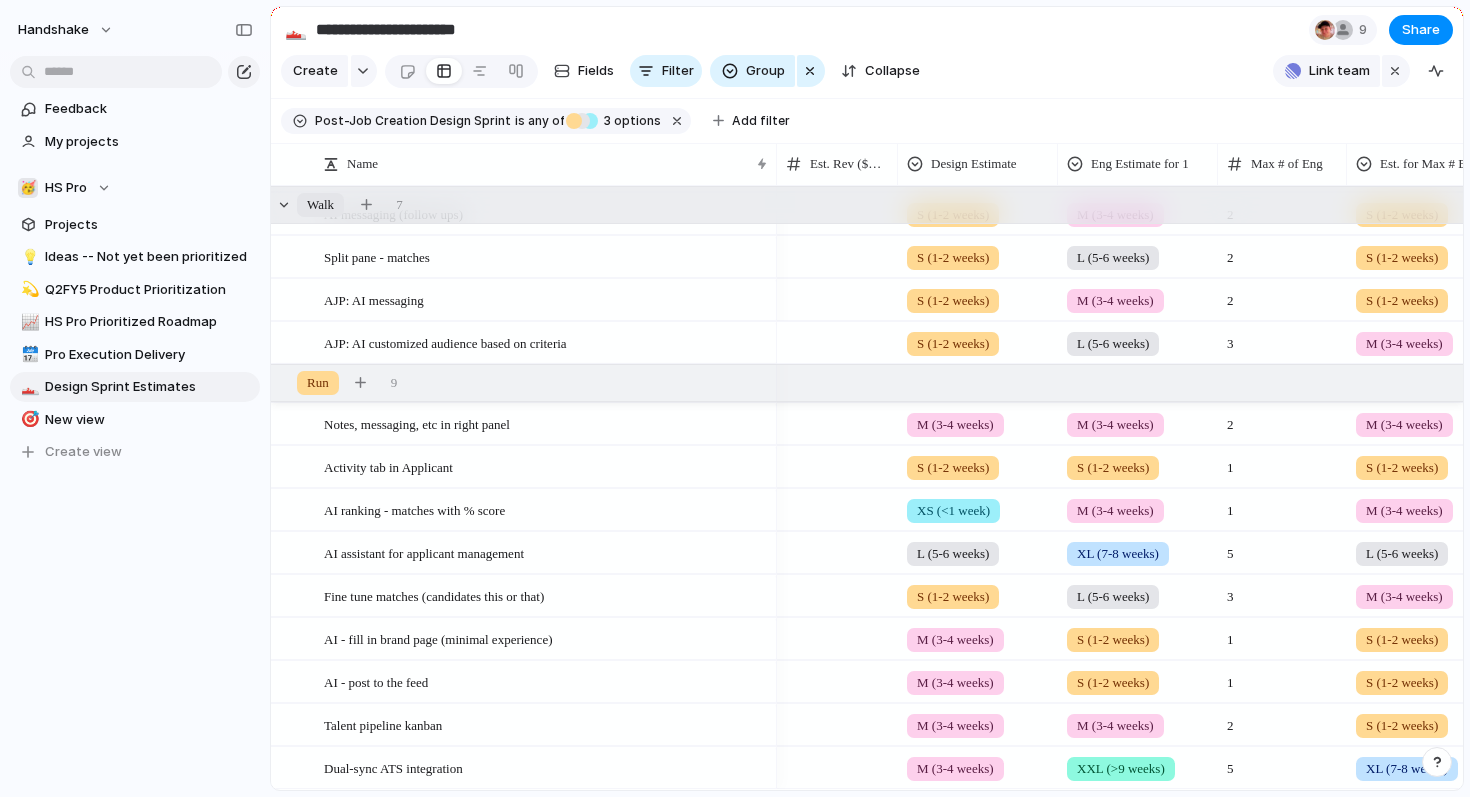 click on "Walk 7" at bounding box center [869, 205] 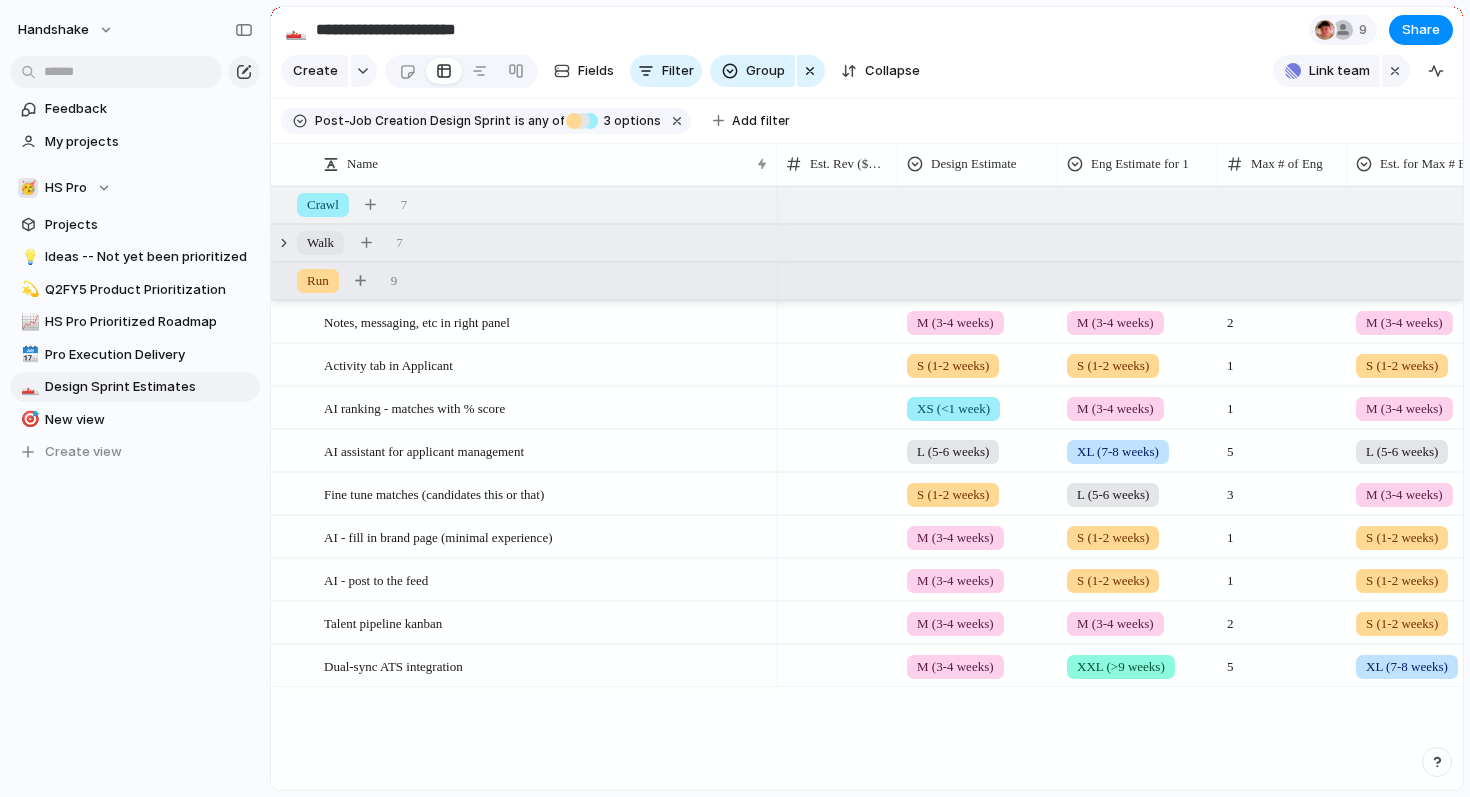 scroll, scrollTop: 0, scrollLeft: 0, axis: both 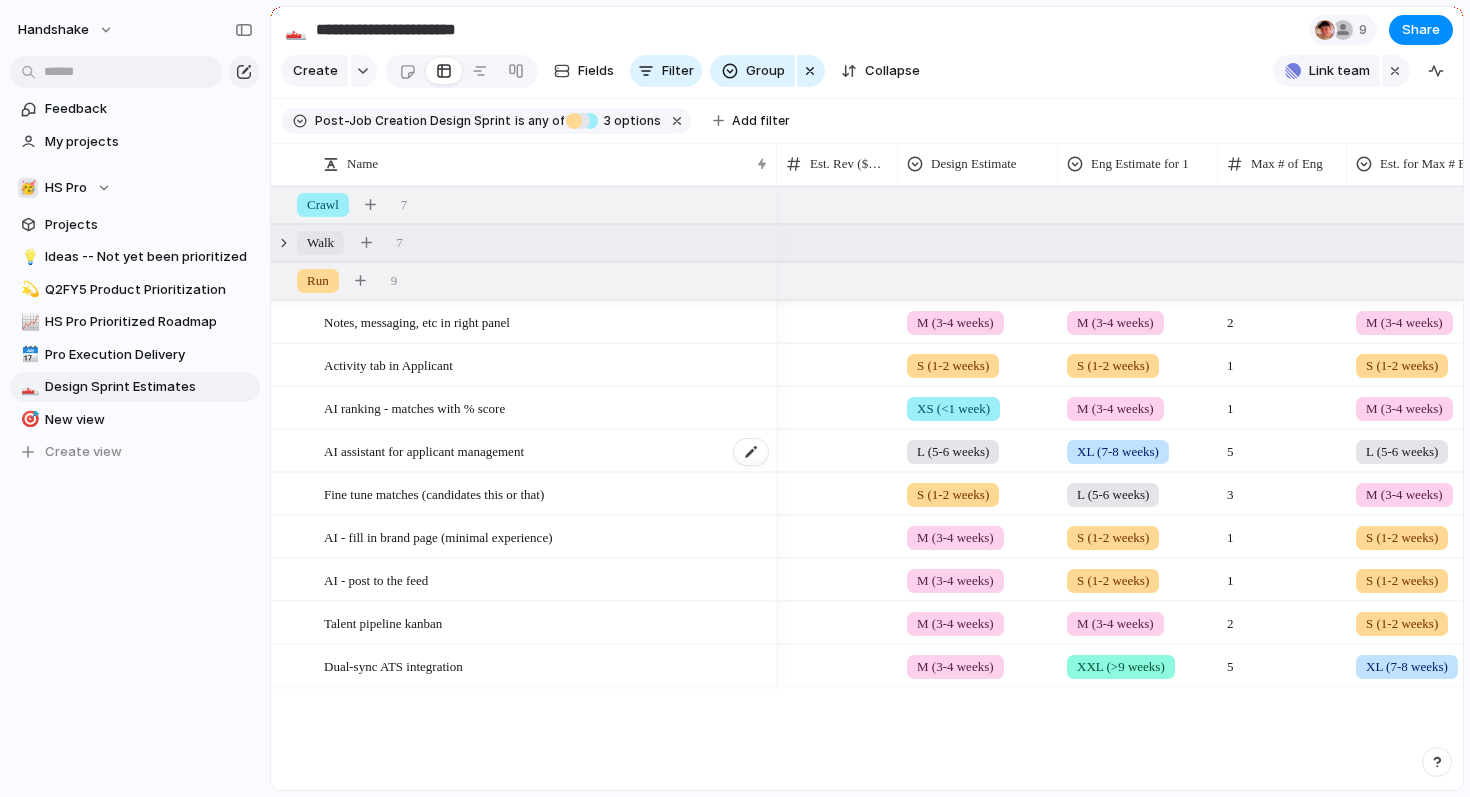 click on "AI assistant for applicant management" at bounding box center [547, 451] 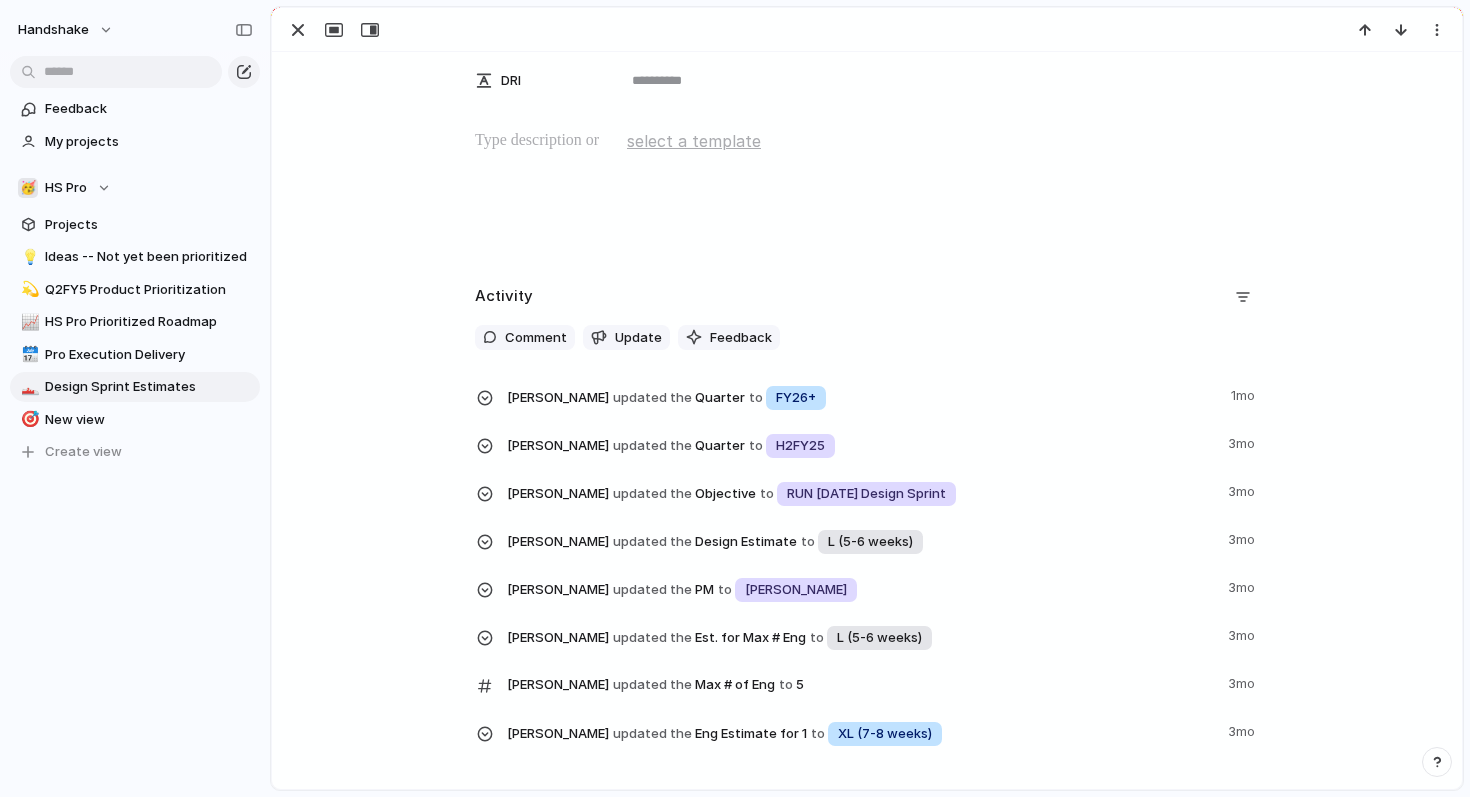 scroll, scrollTop: 745, scrollLeft: 0, axis: vertical 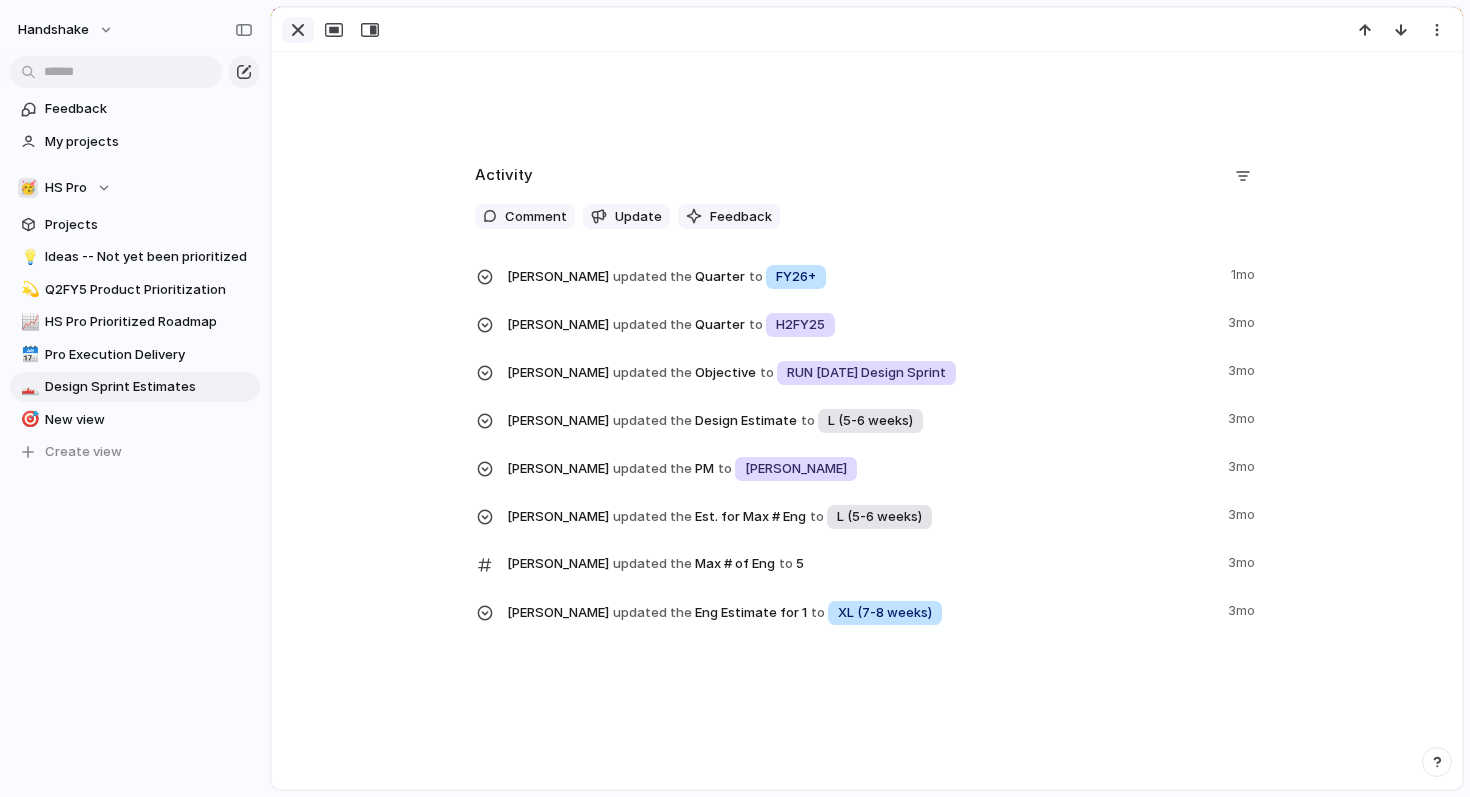 click at bounding box center [298, 30] 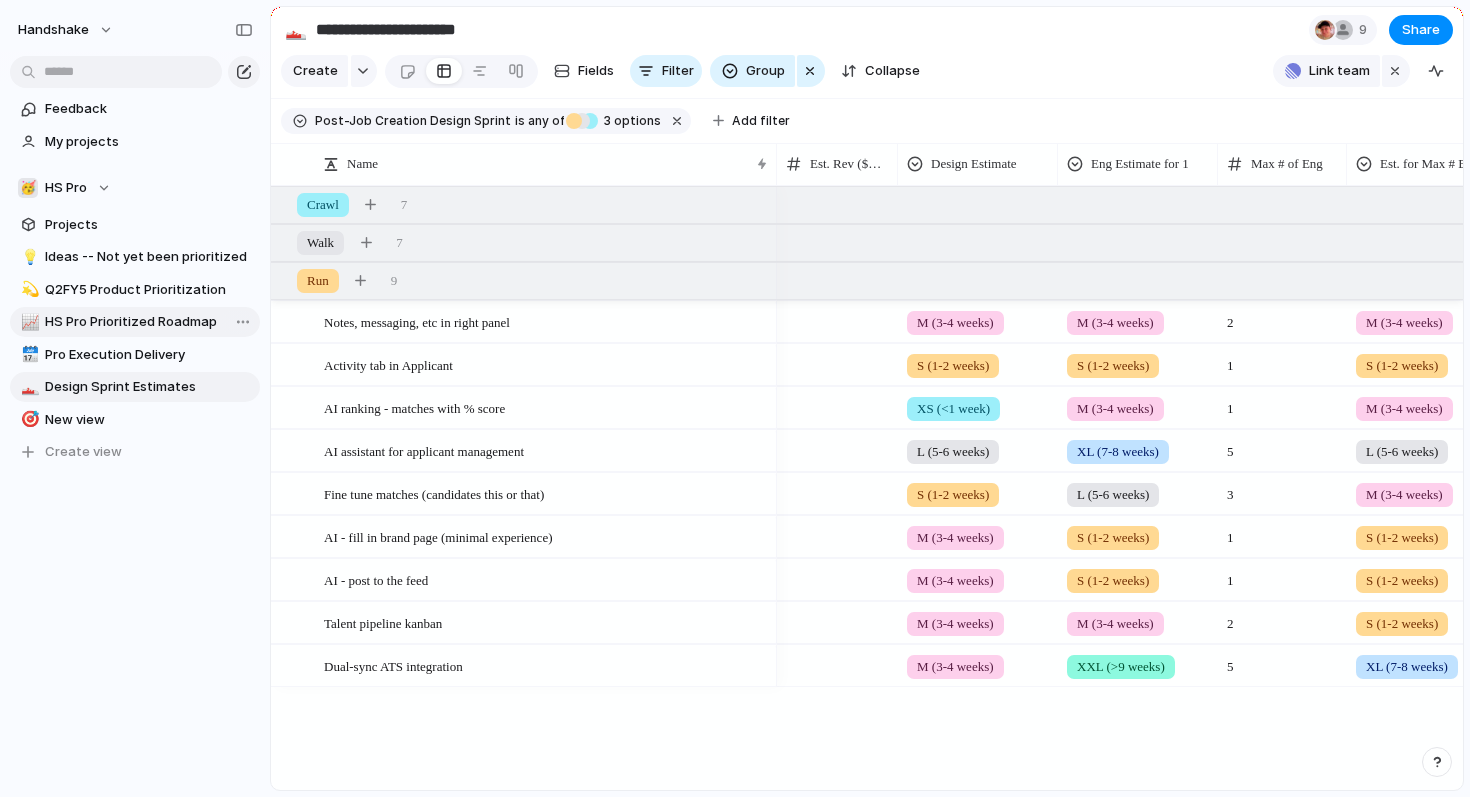 click on "HS Pro Prioritized Roadmap" at bounding box center [149, 322] 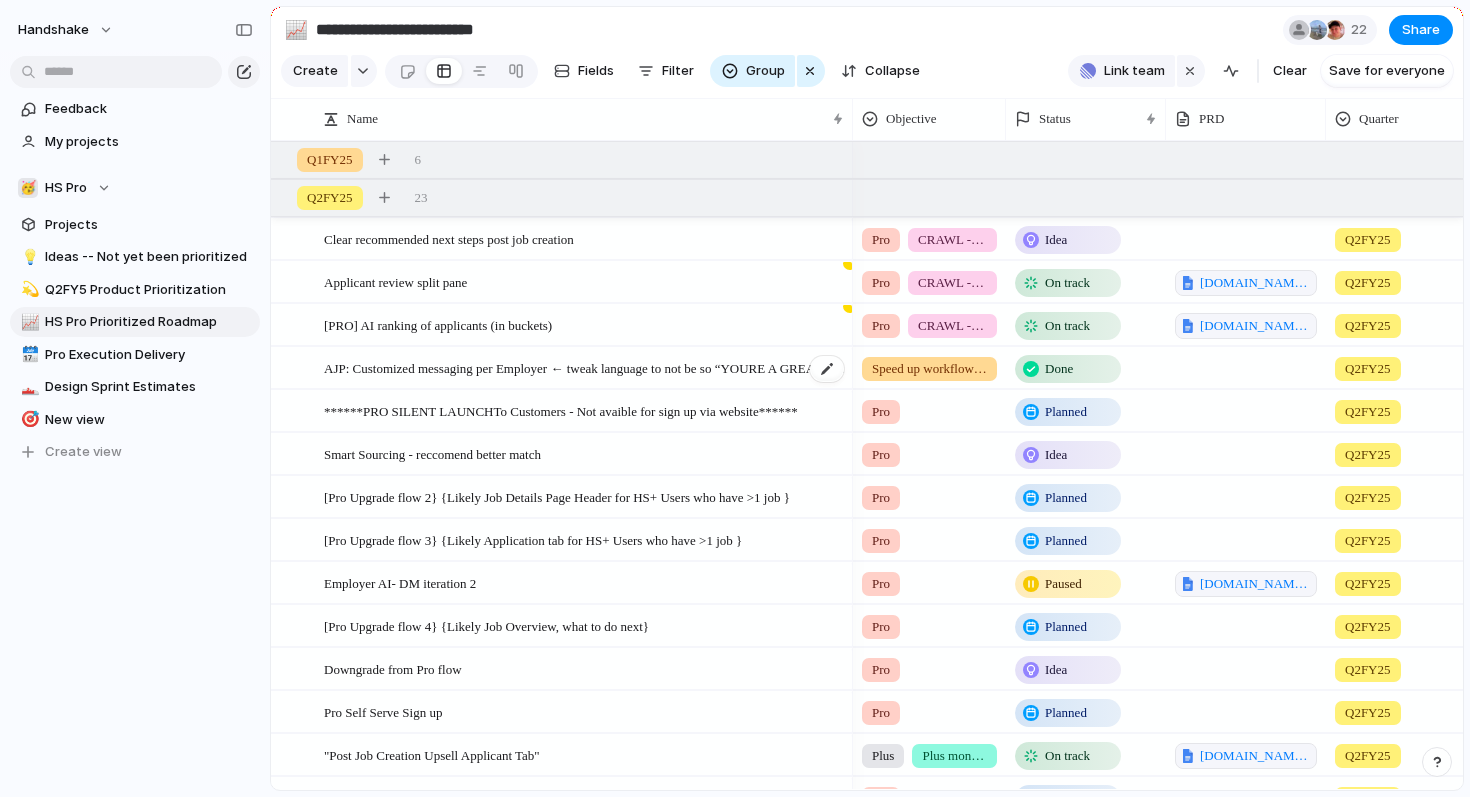 scroll, scrollTop: 5, scrollLeft: 0, axis: vertical 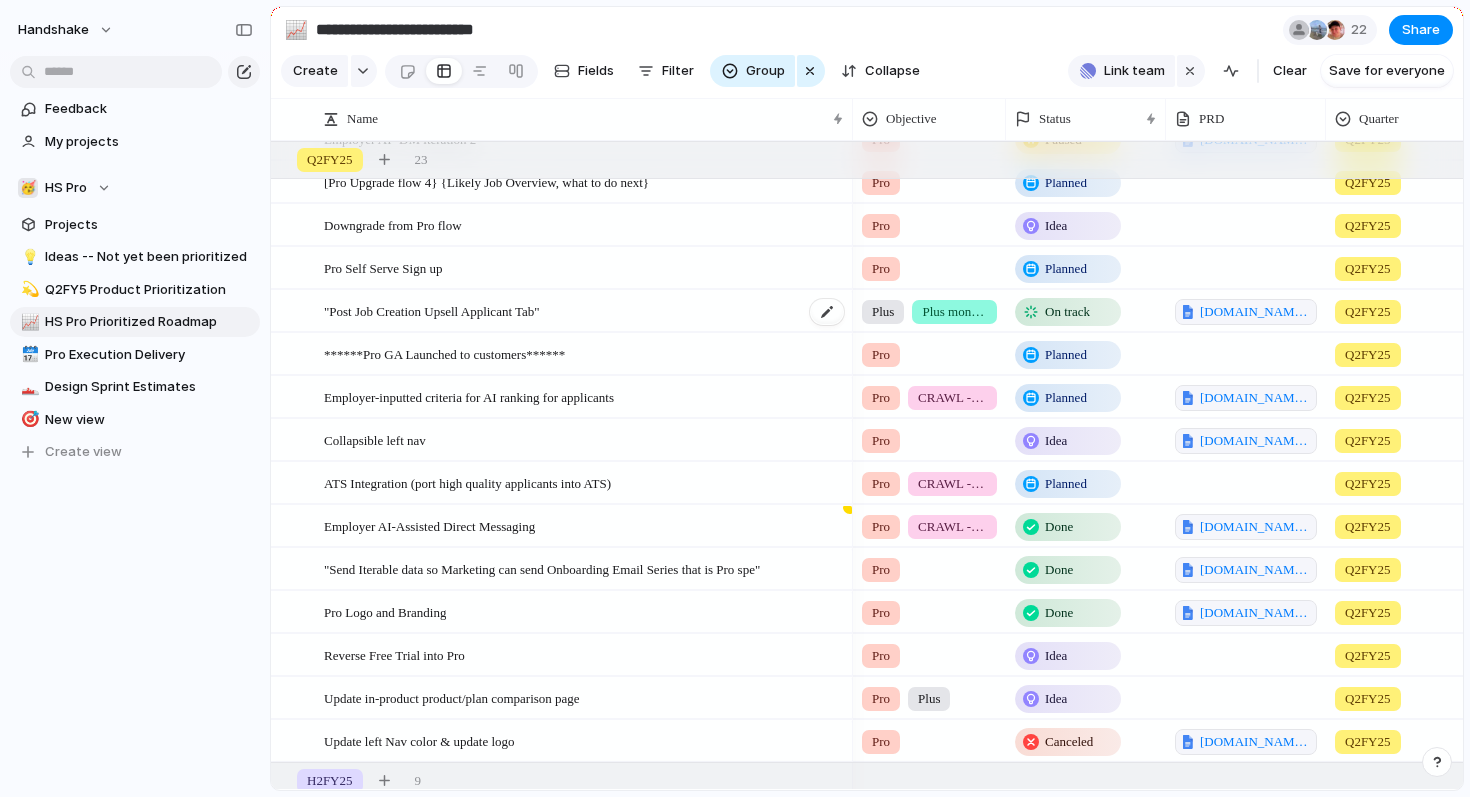 click on ""Post Job Creation Upsell Applicant Tab"" at bounding box center (585, 311) 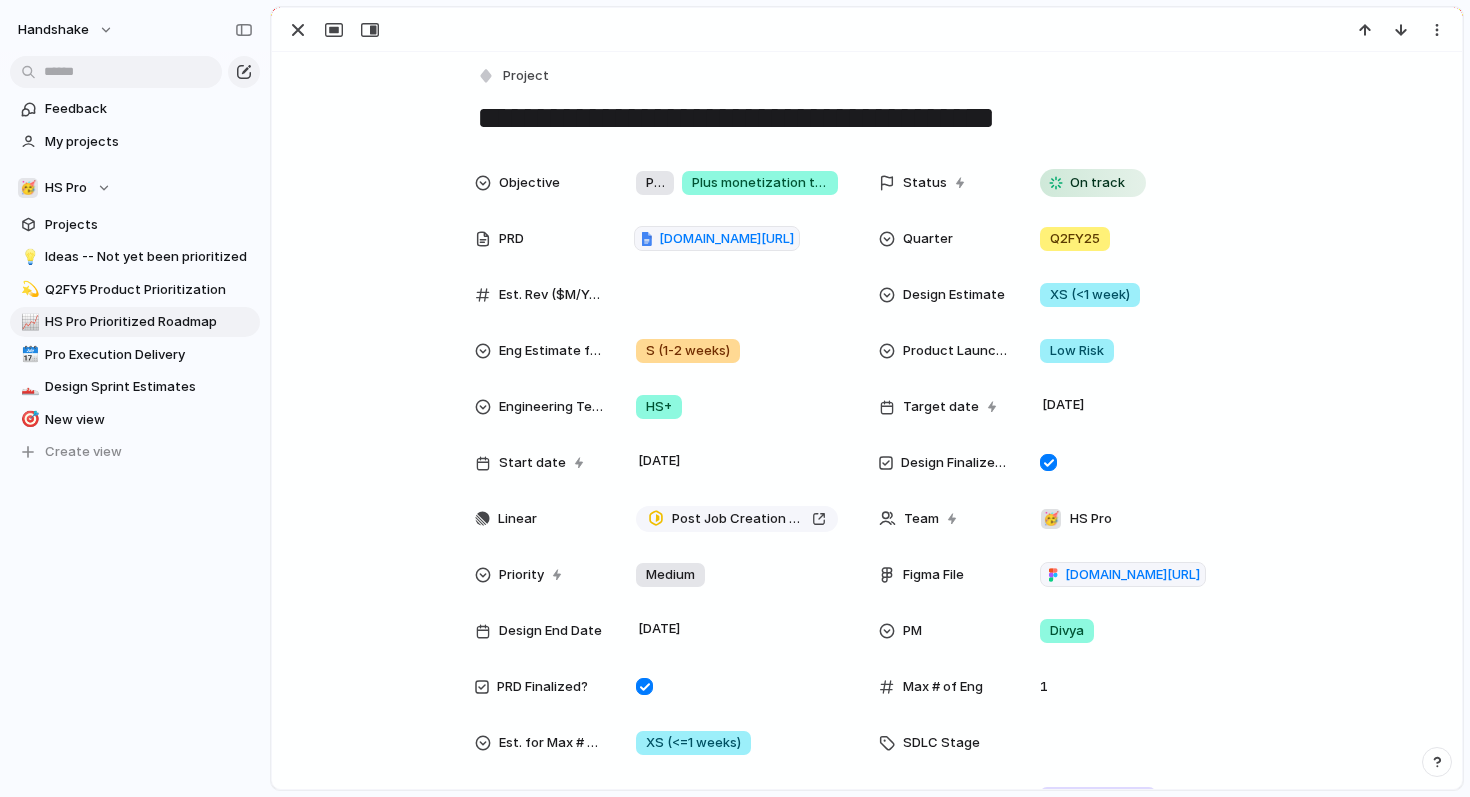 scroll, scrollTop: 313, scrollLeft: 0, axis: vertical 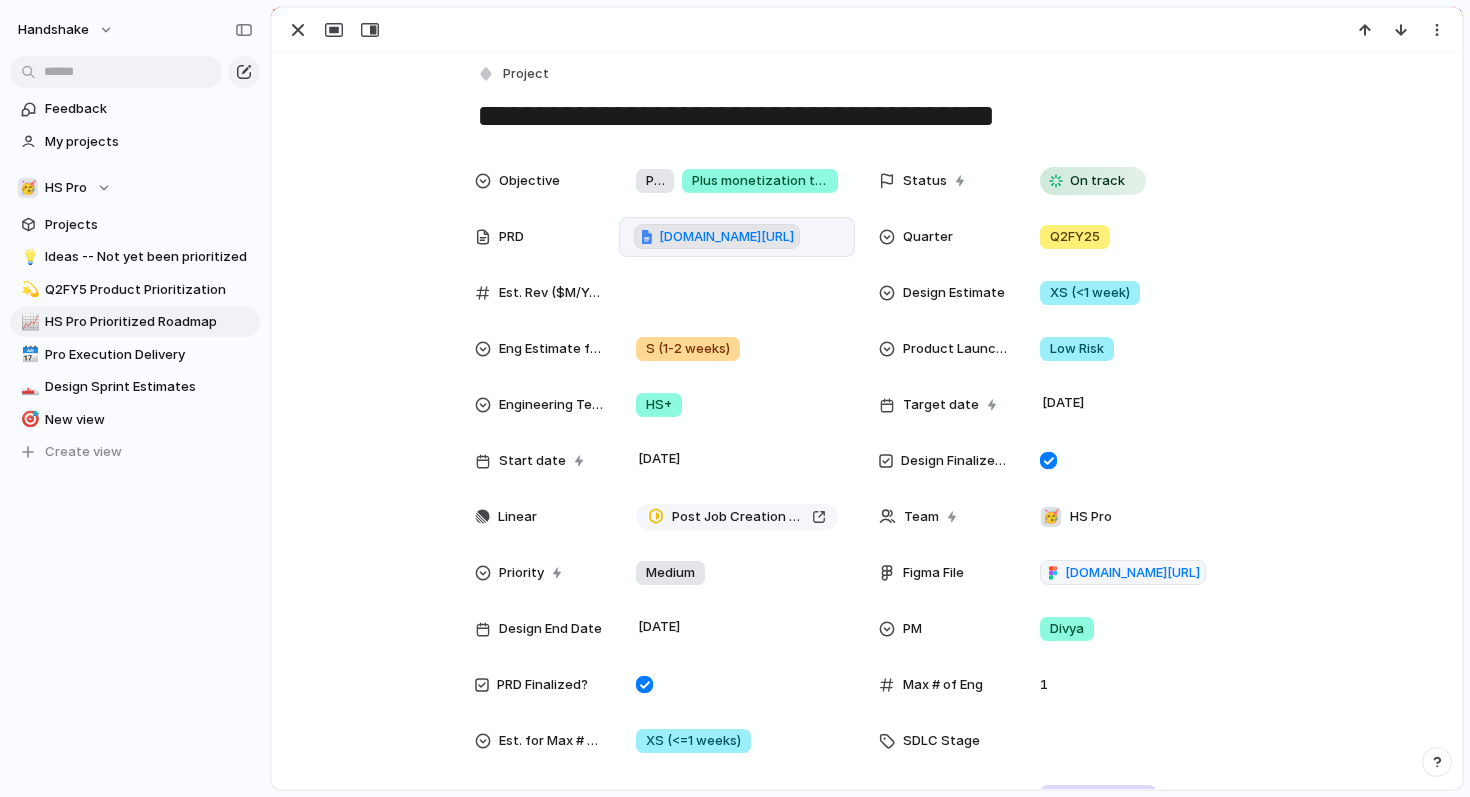 click on "[DOMAIN_NAME][URL]" at bounding box center (726, 237) 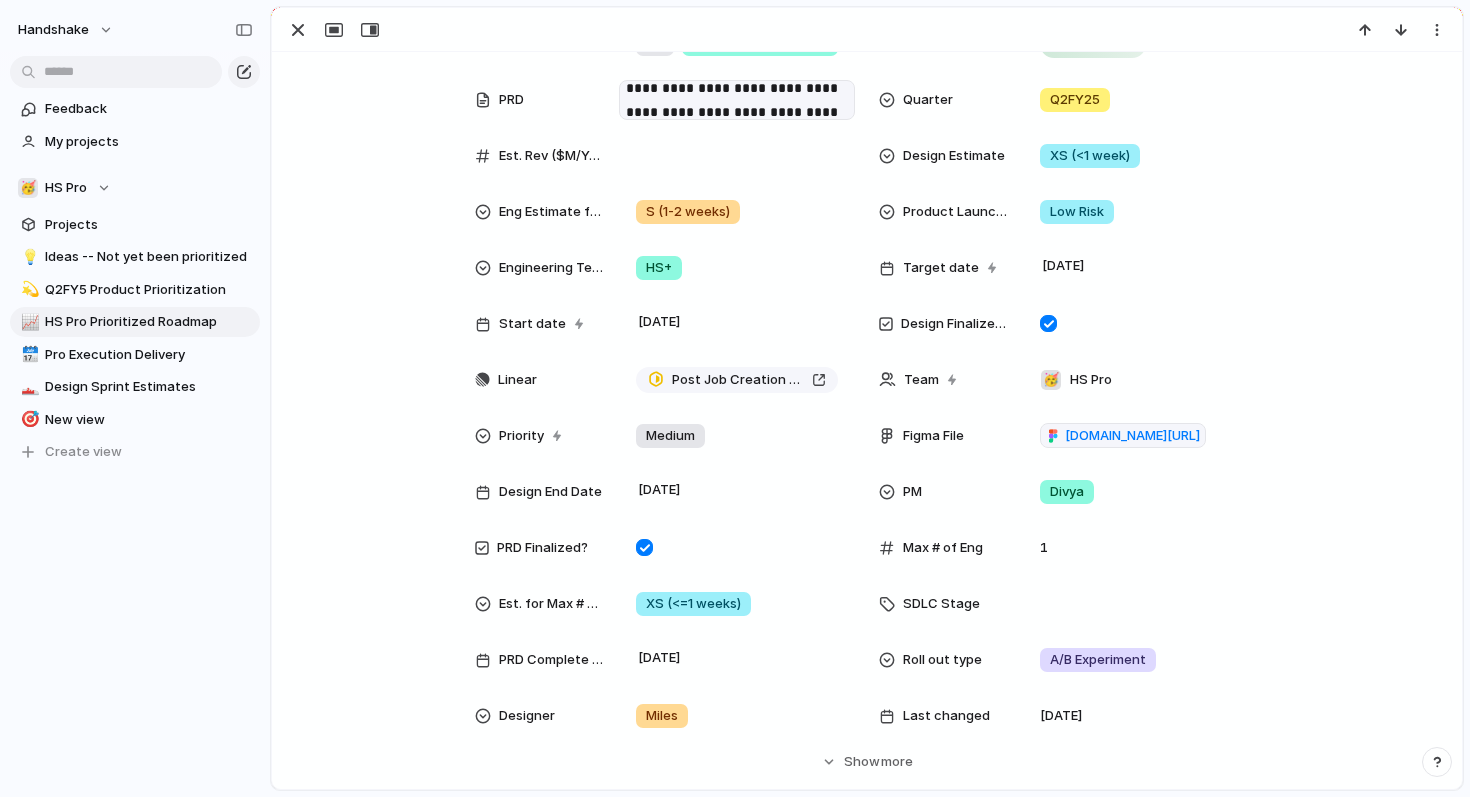 scroll, scrollTop: 462, scrollLeft: 0, axis: vertical 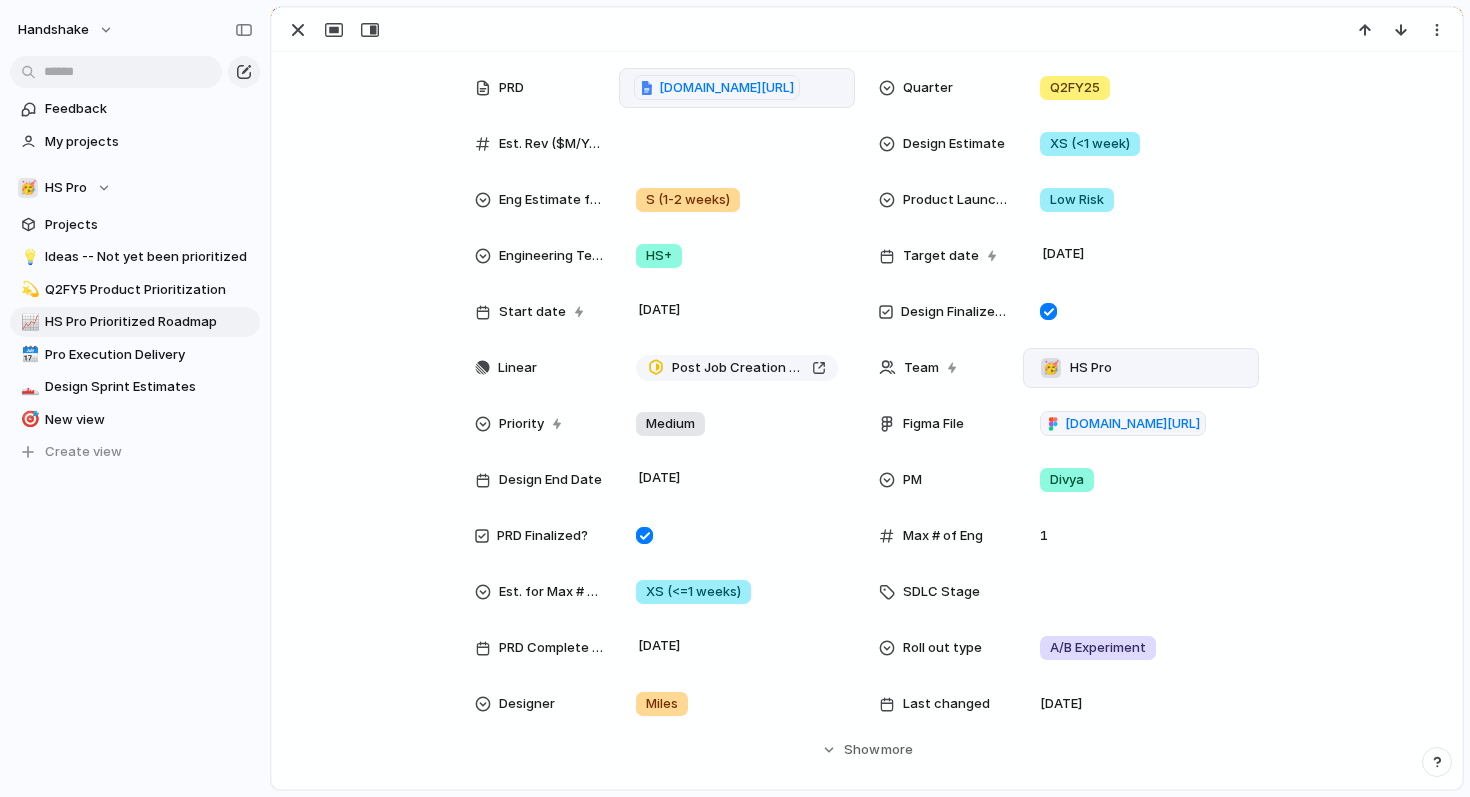 click on "🥳 HS Pro" at bounding box center [1141, 368] 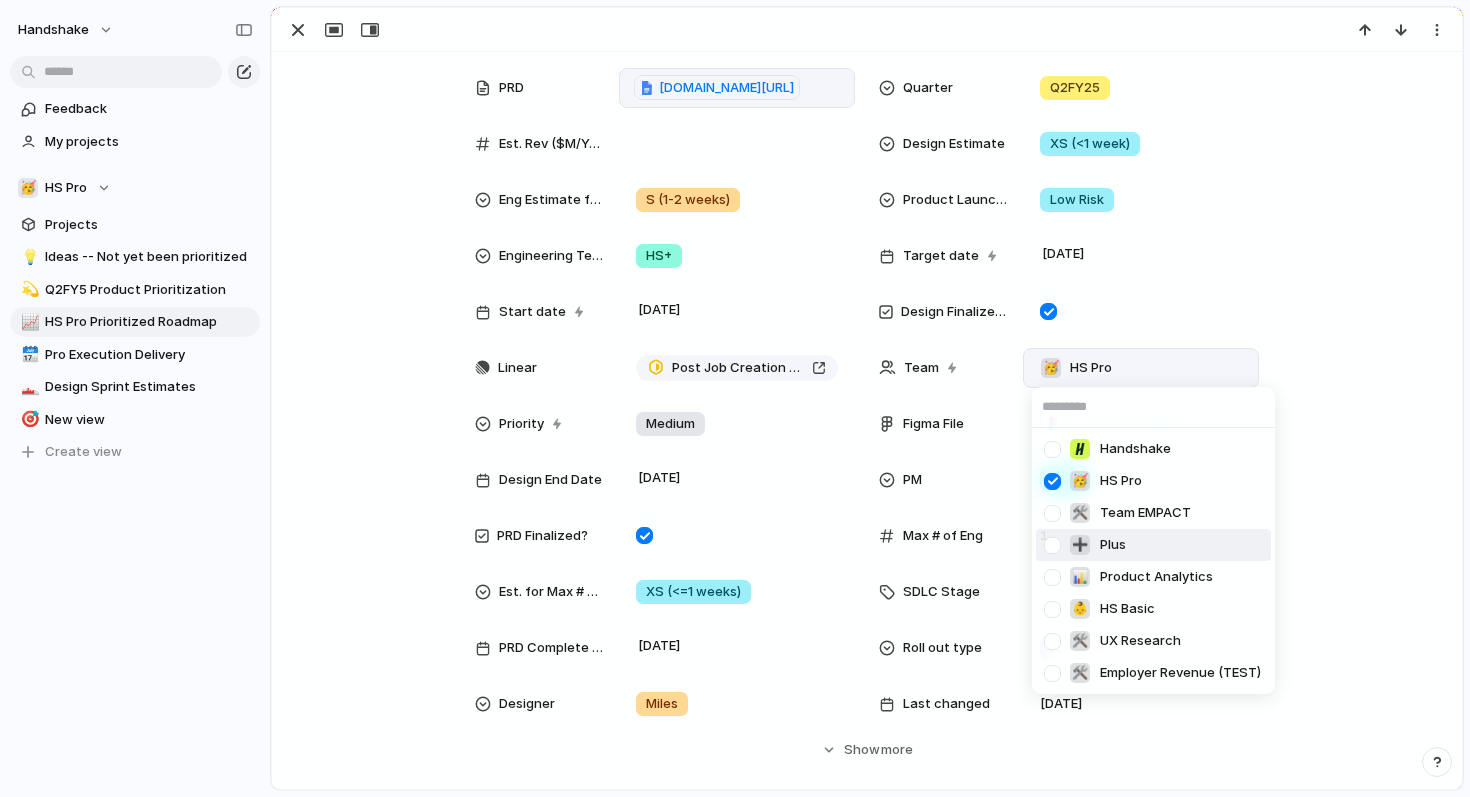 click at bounding box center (1052, 545) 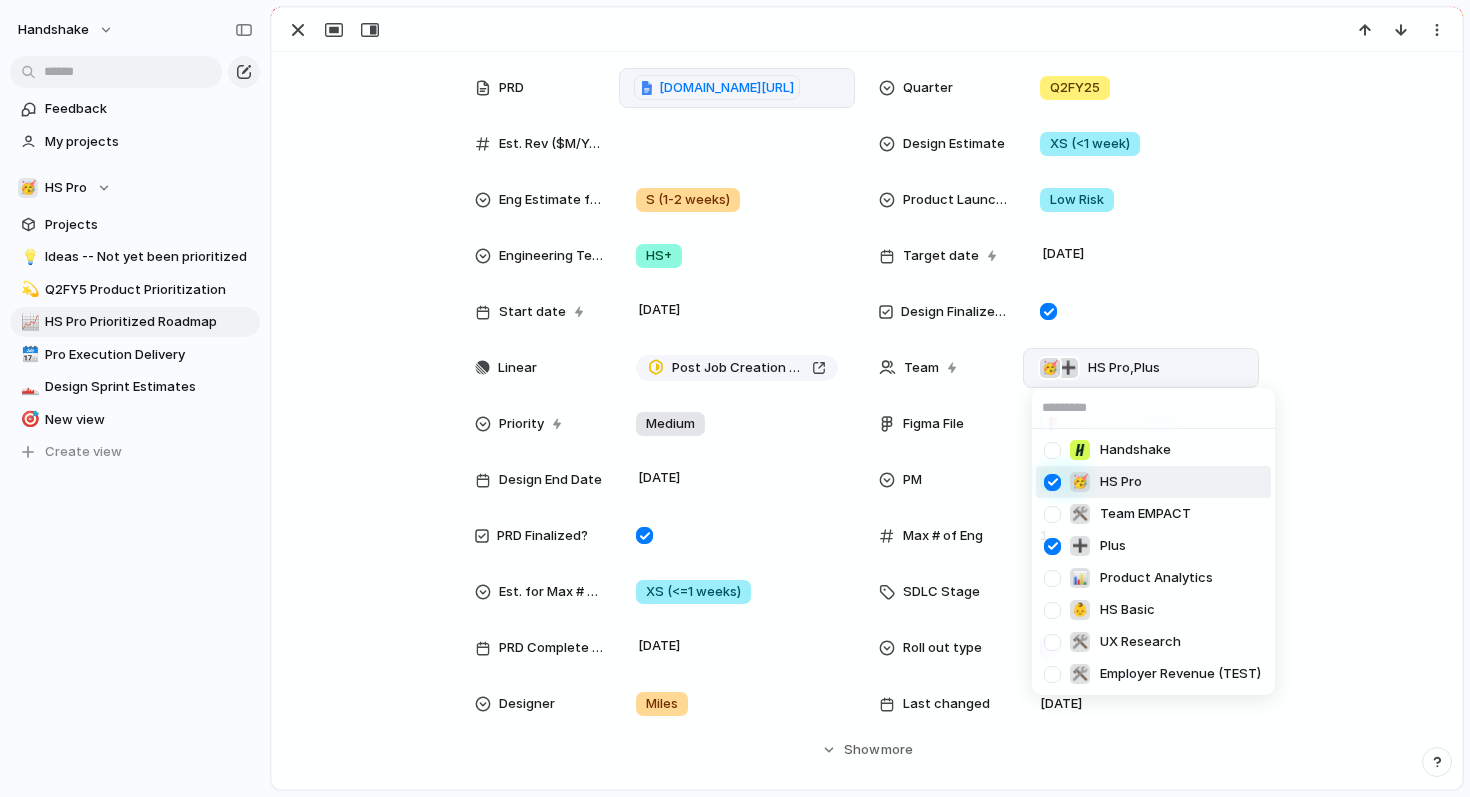 click at bounding box center (1052, 482) 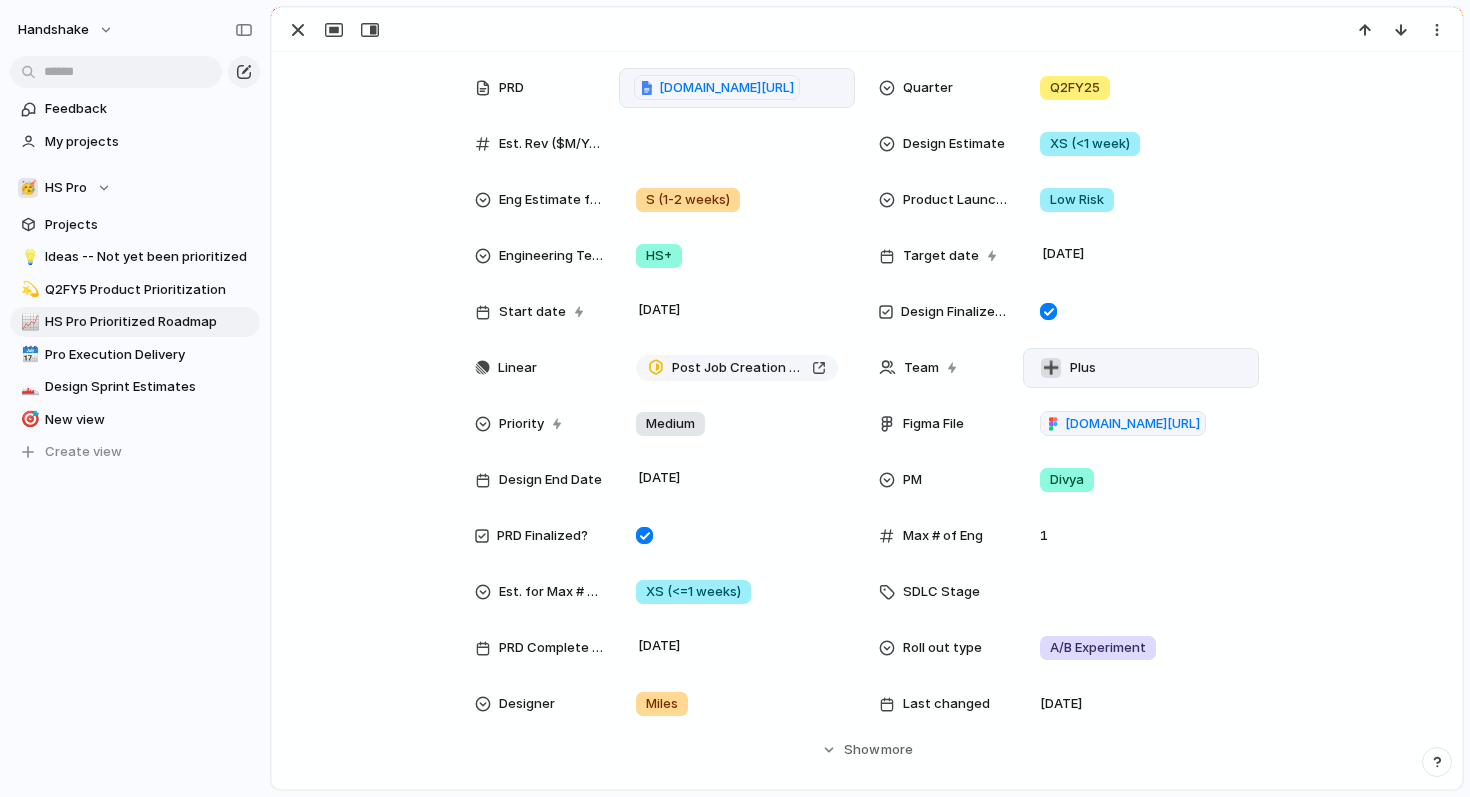 click on "Handshake   🥳 HS Pro   🛠️ Team EMPACT   ➕ Plus   📊 Product Analytics   👶 HS Basic   🛠️ UX Research   🛠️ Employer Revenue (TEST)" at bounding box center [735, 398] 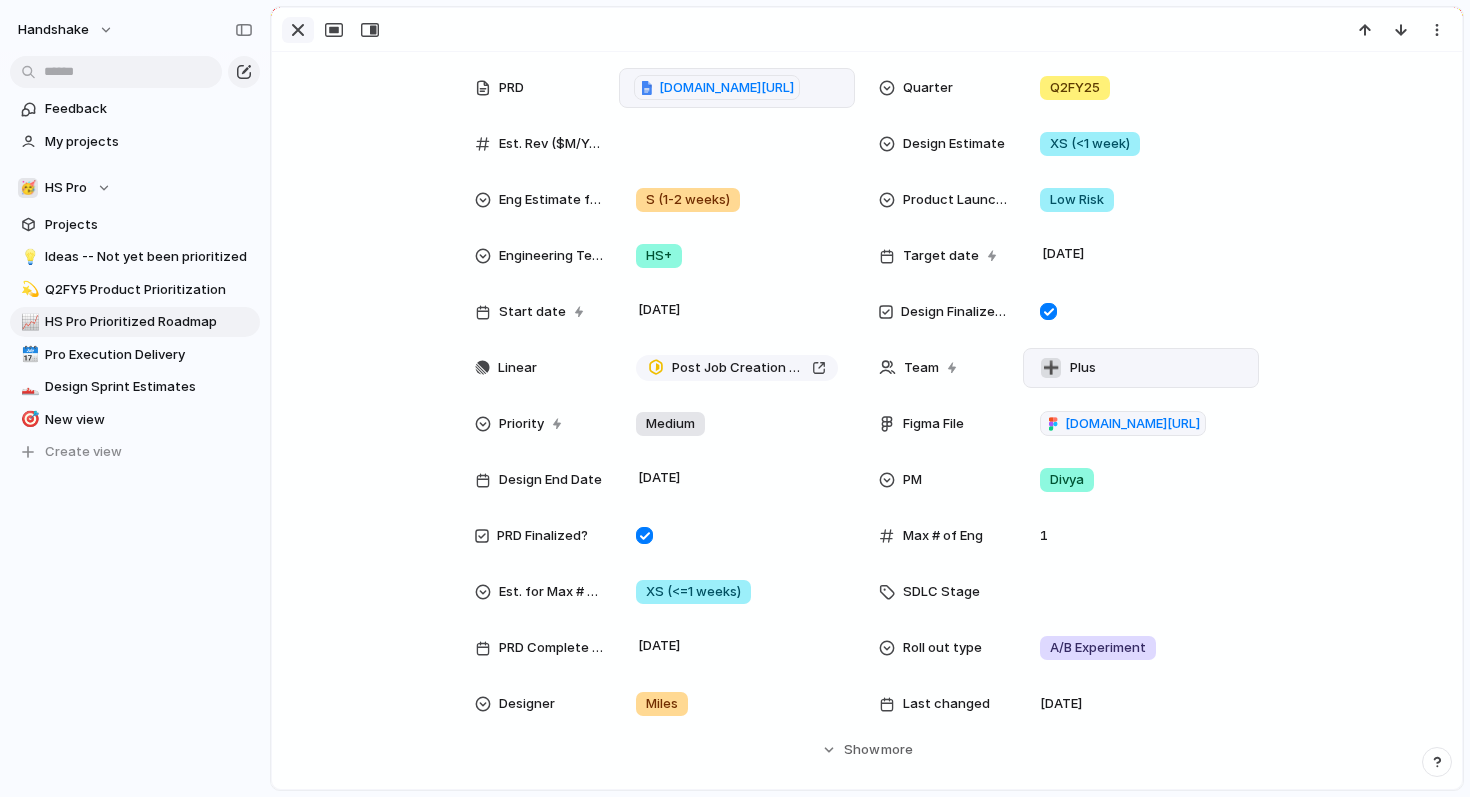 click at bounding box center (298, 30) 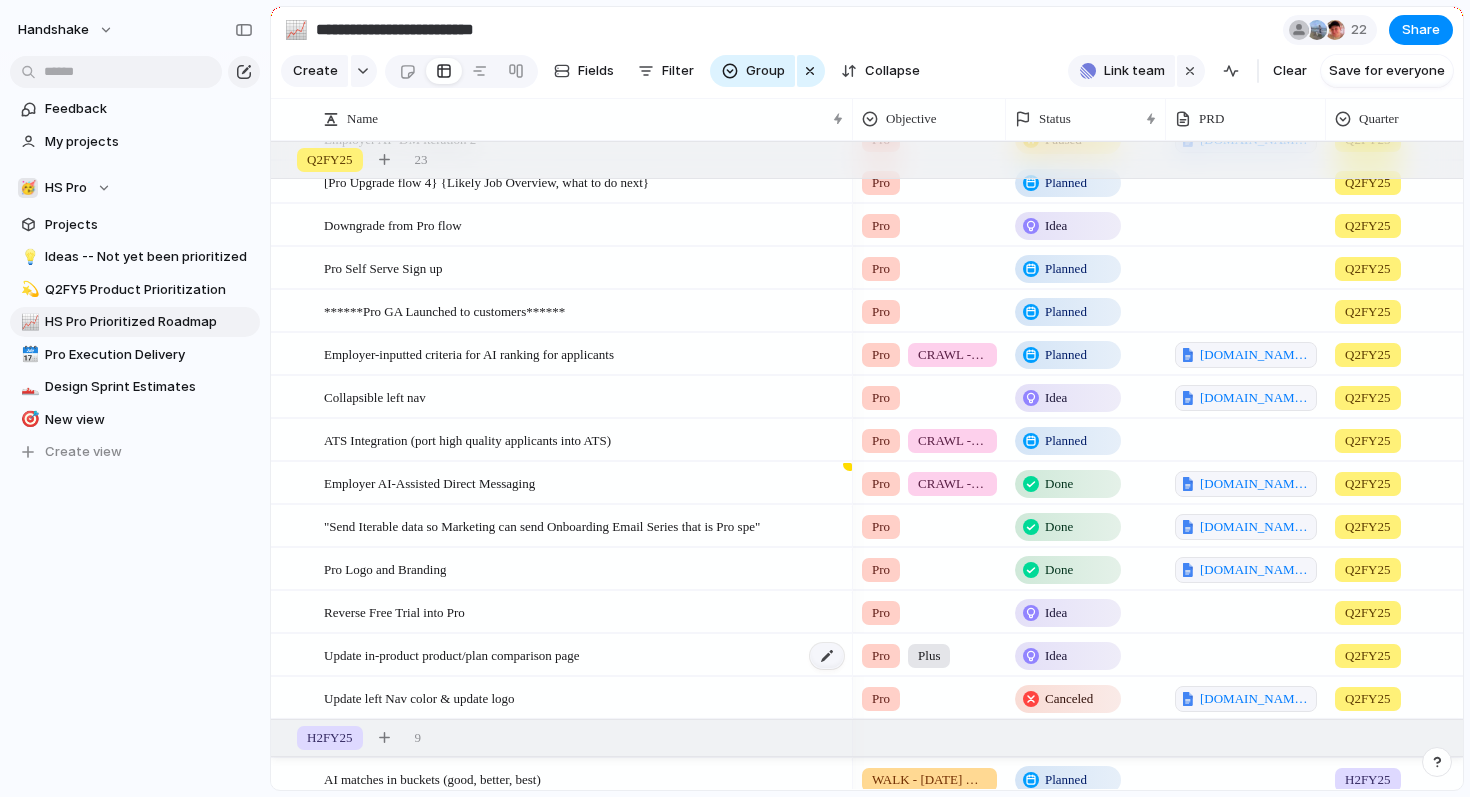 click at bounding box center [827, 656] 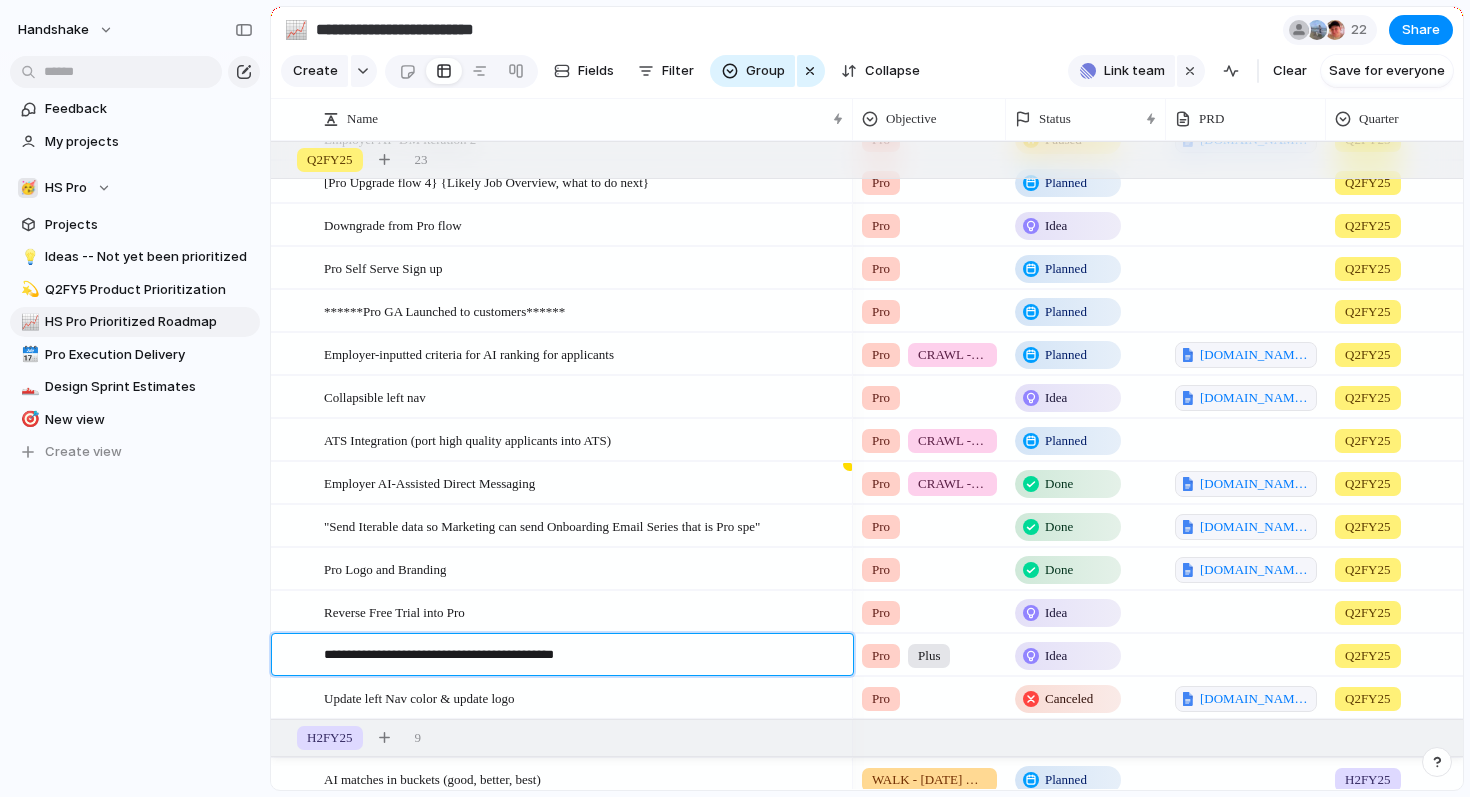 click on "**********" at bounding box center [581, 657] 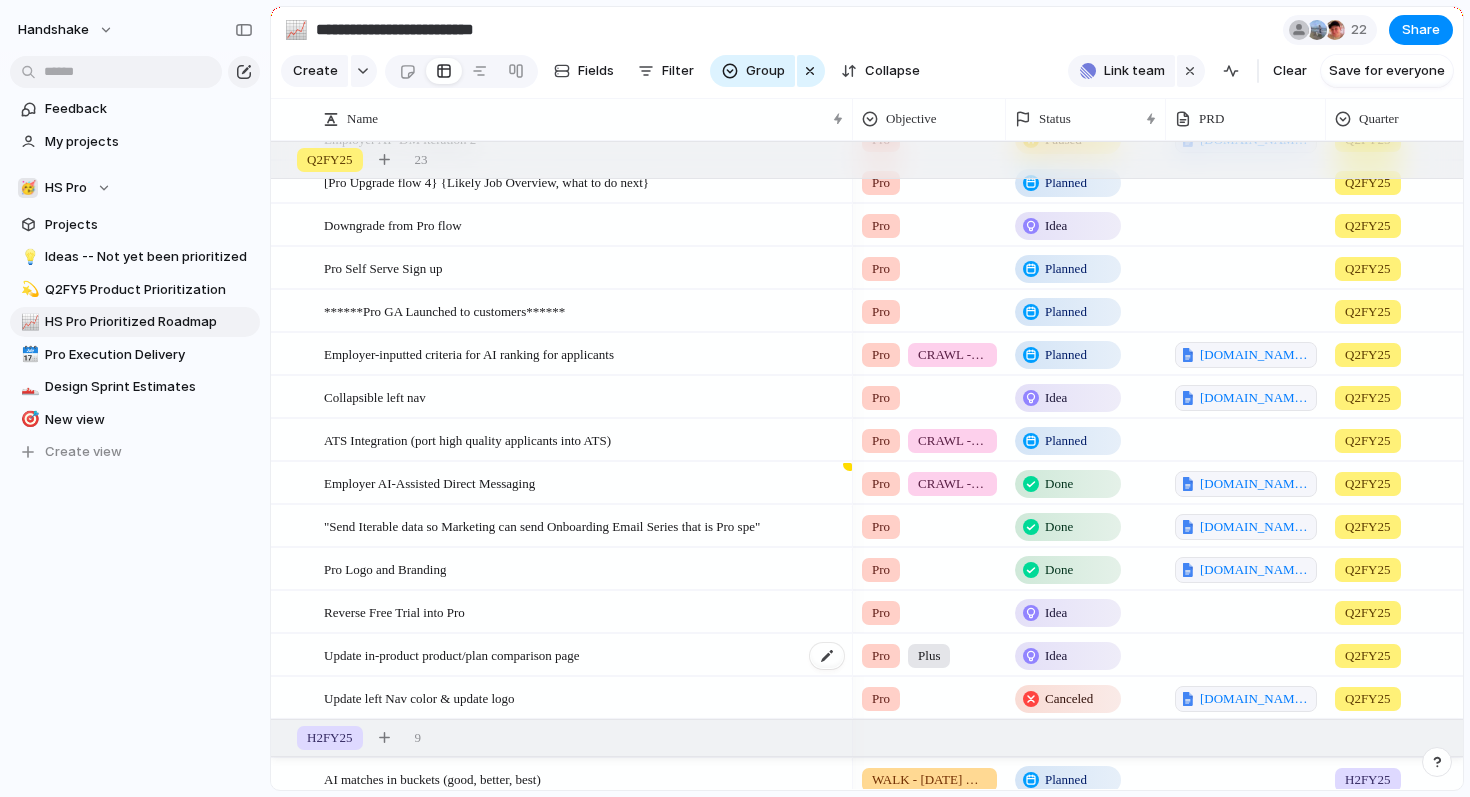 scroll, scrollTop: 700, scrollLeft: 0, axis: vertical 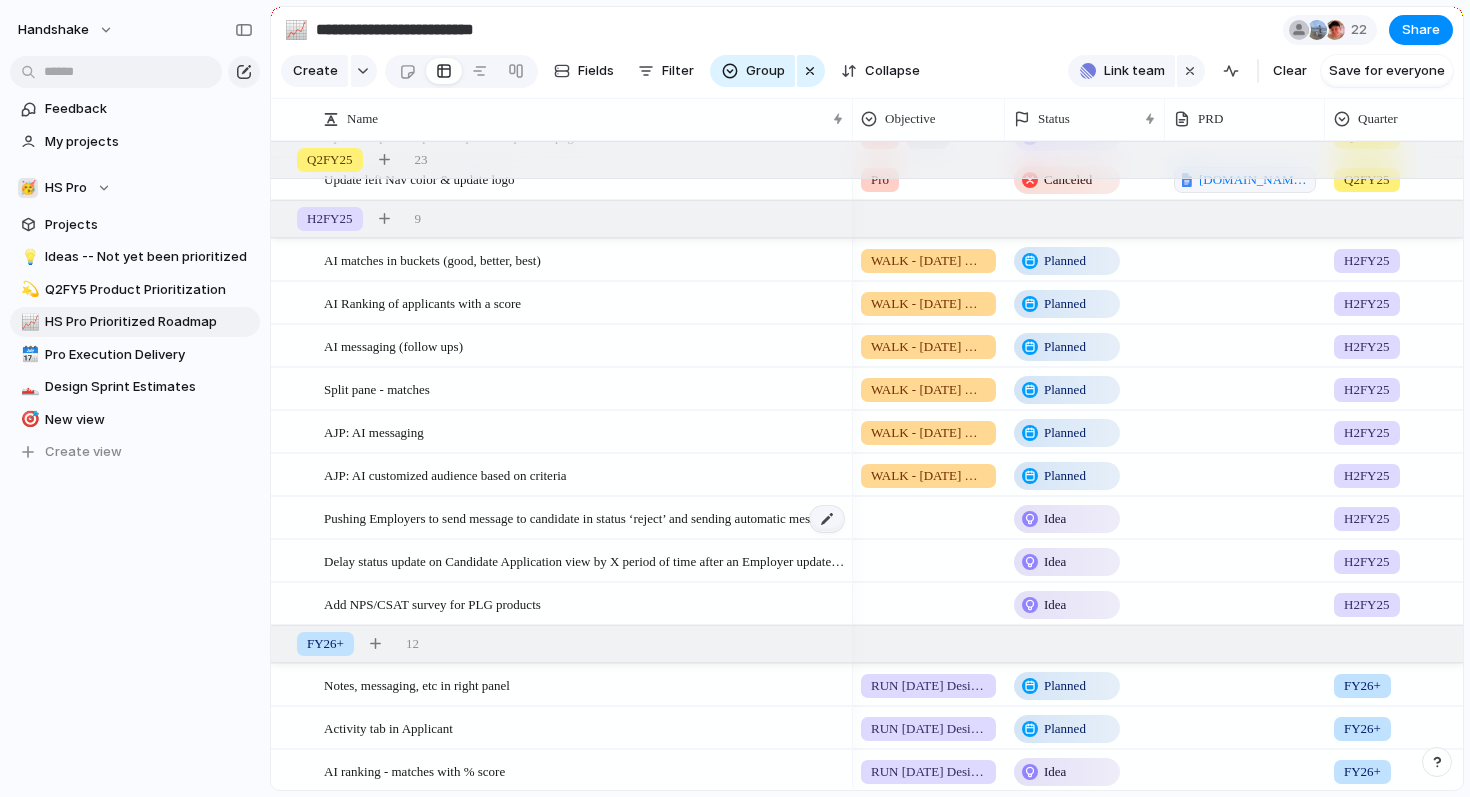 click at bounding box center (827, 519) 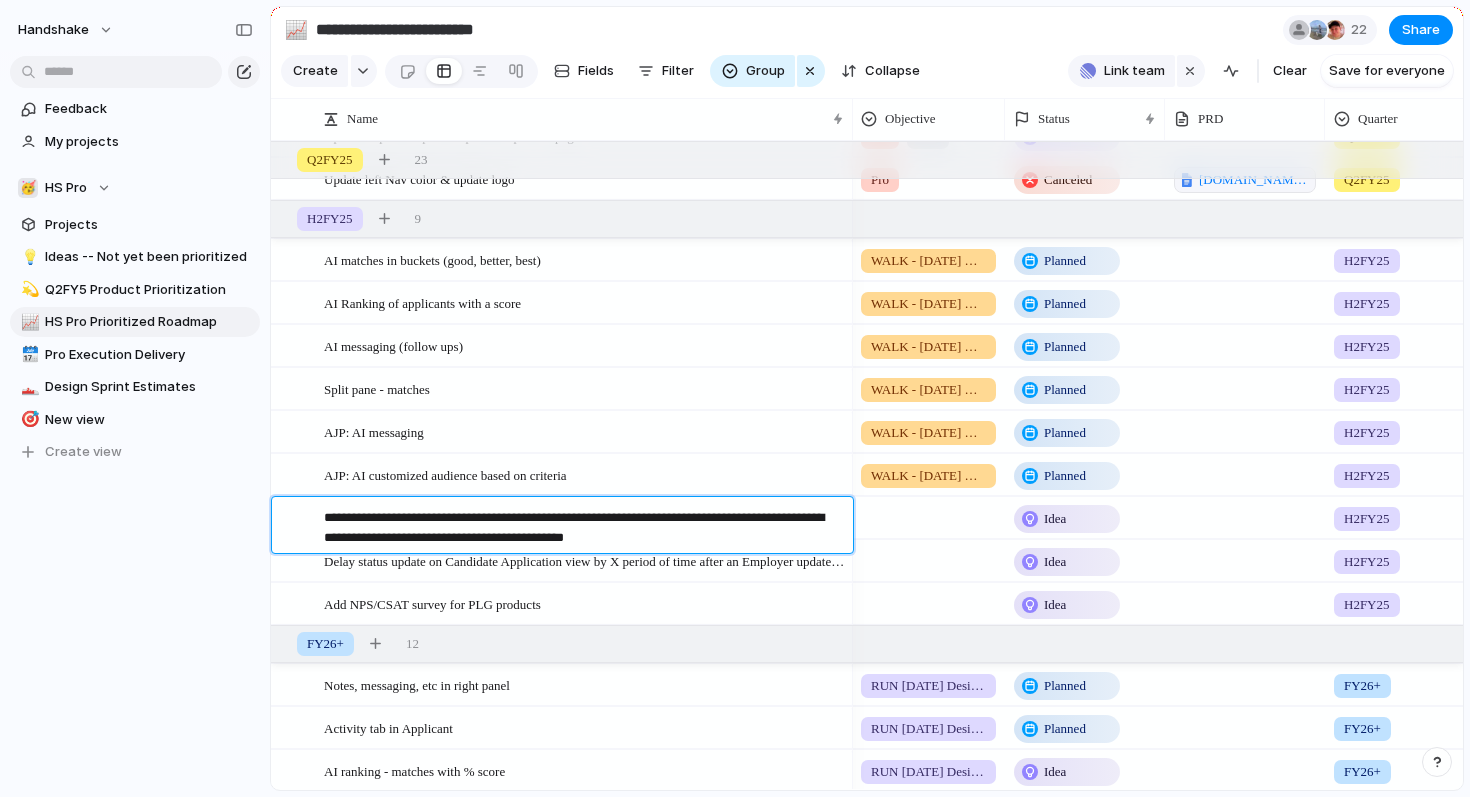 click on "**********" at bounding box center (581, 528) 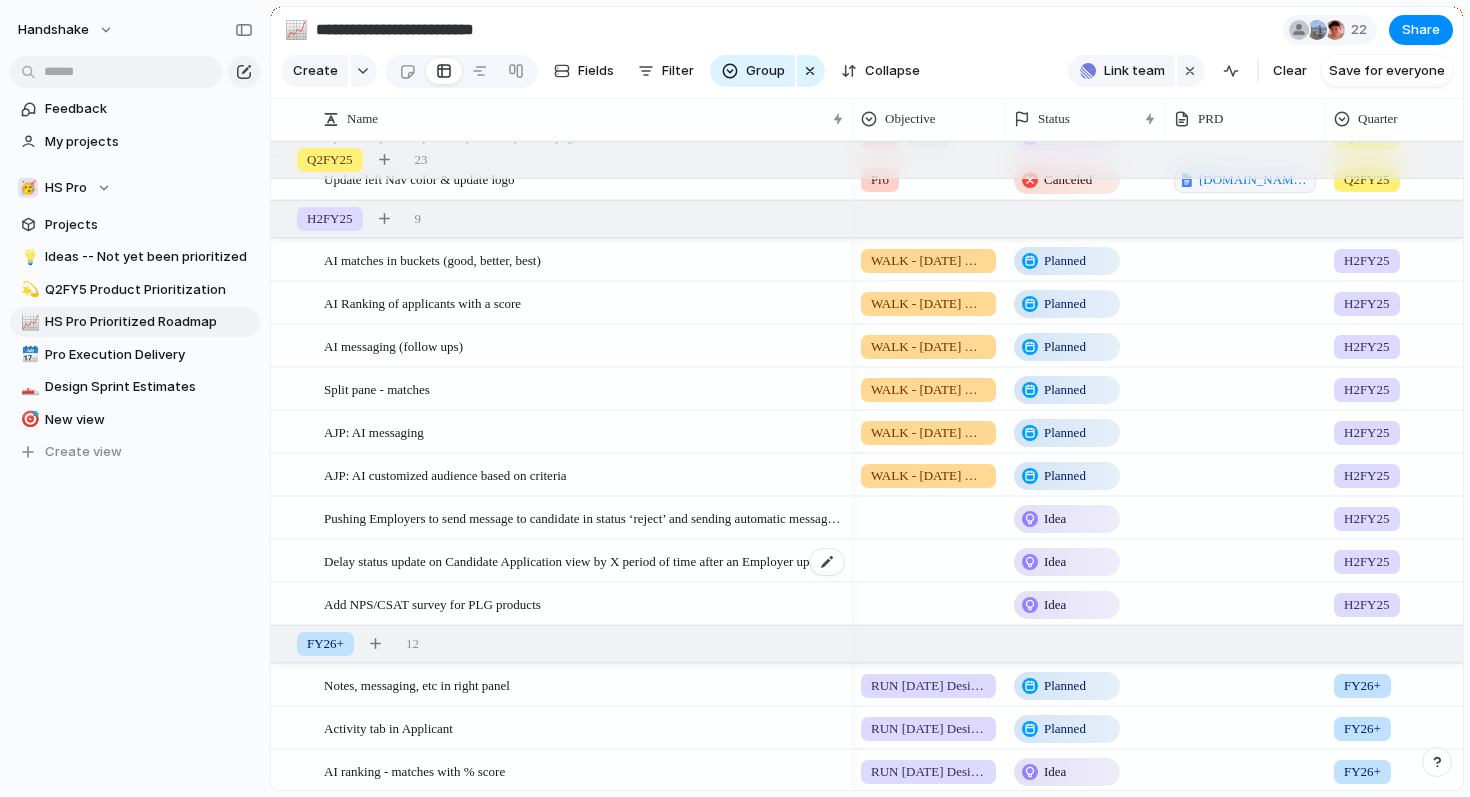 click on "Delay status update on Candidate Application view by X period of time after an Employer updates it" at bounding box center (585, 560) 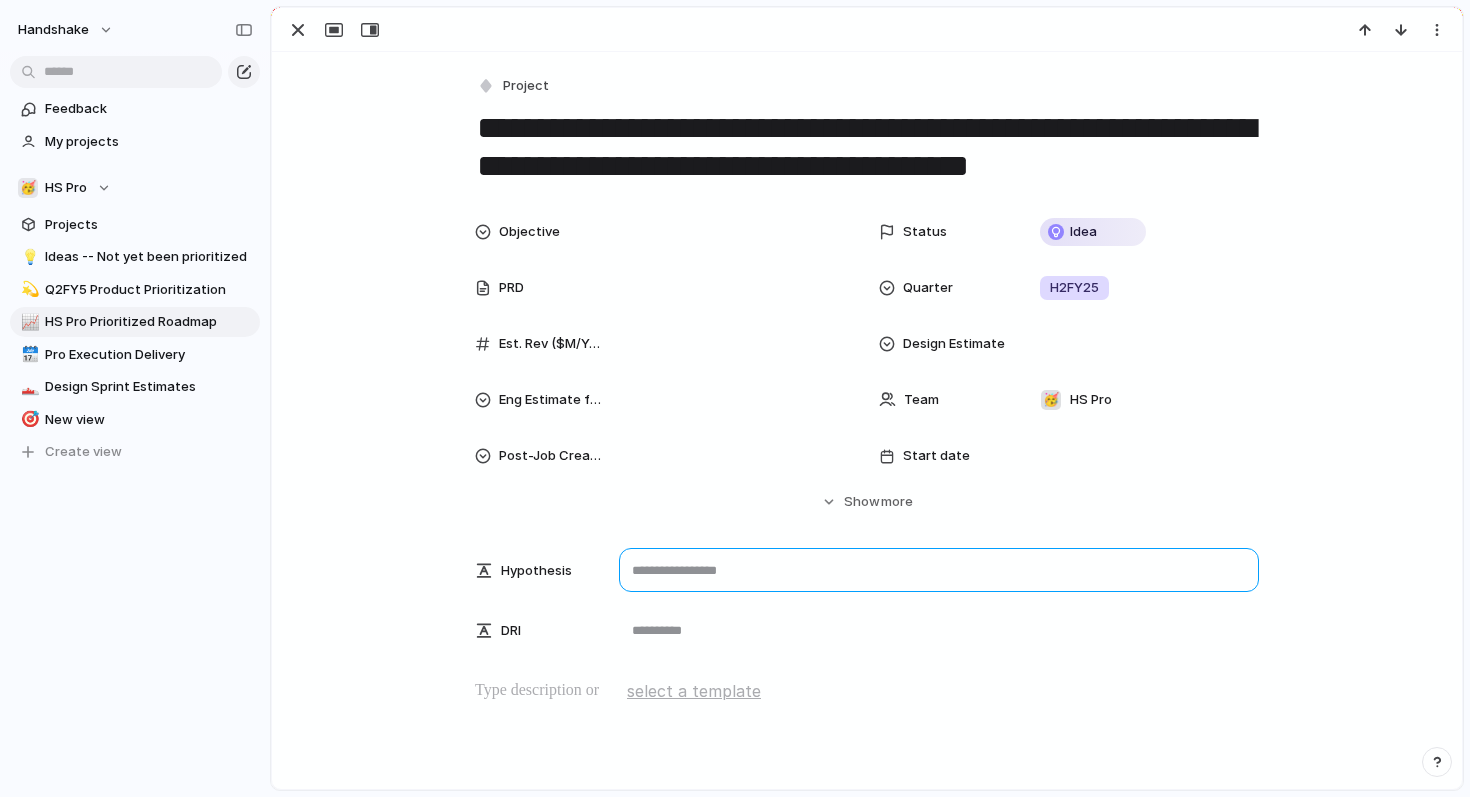 click at bounding box center [939, 570] 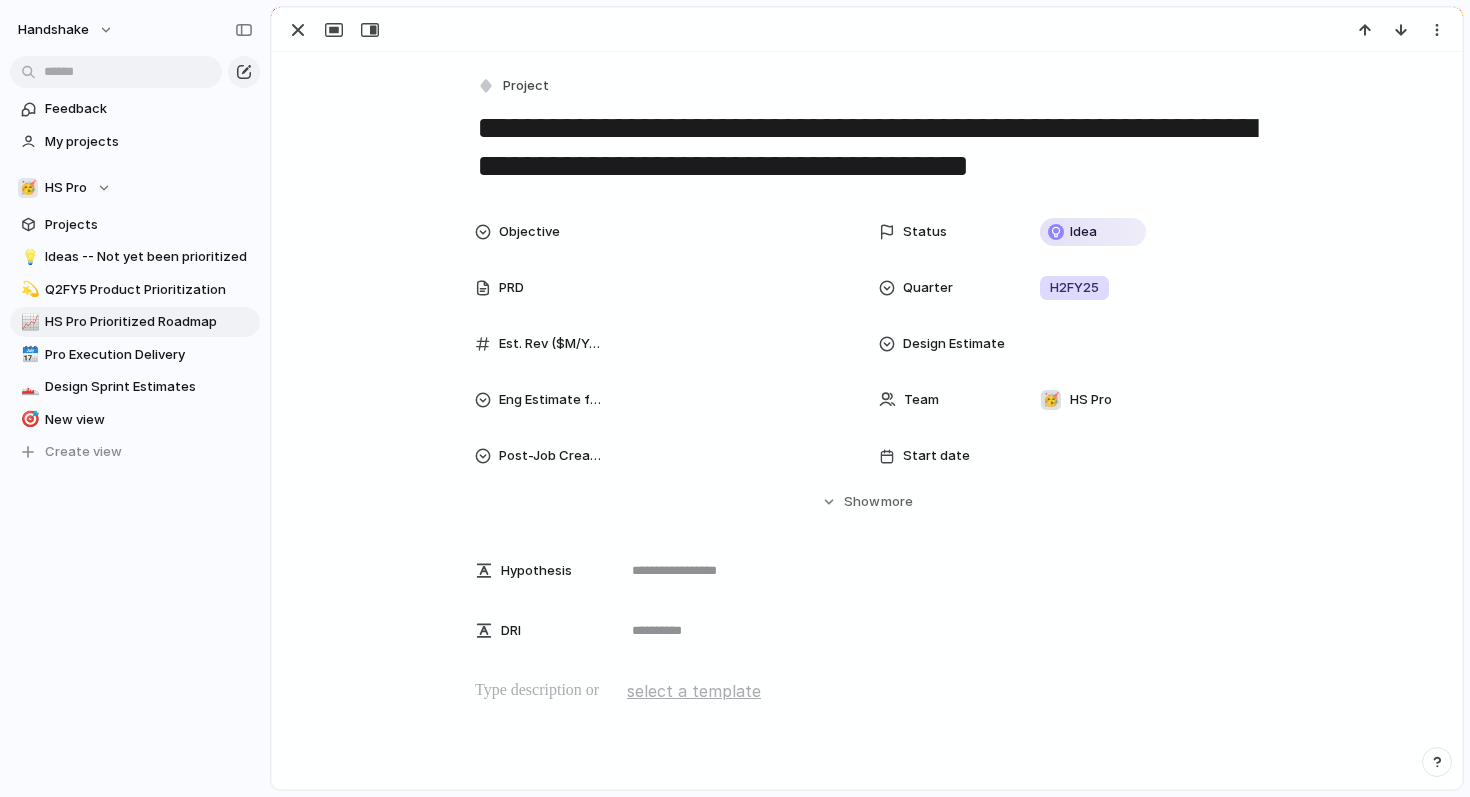 click on "**********" at bounding box center [867, 147] 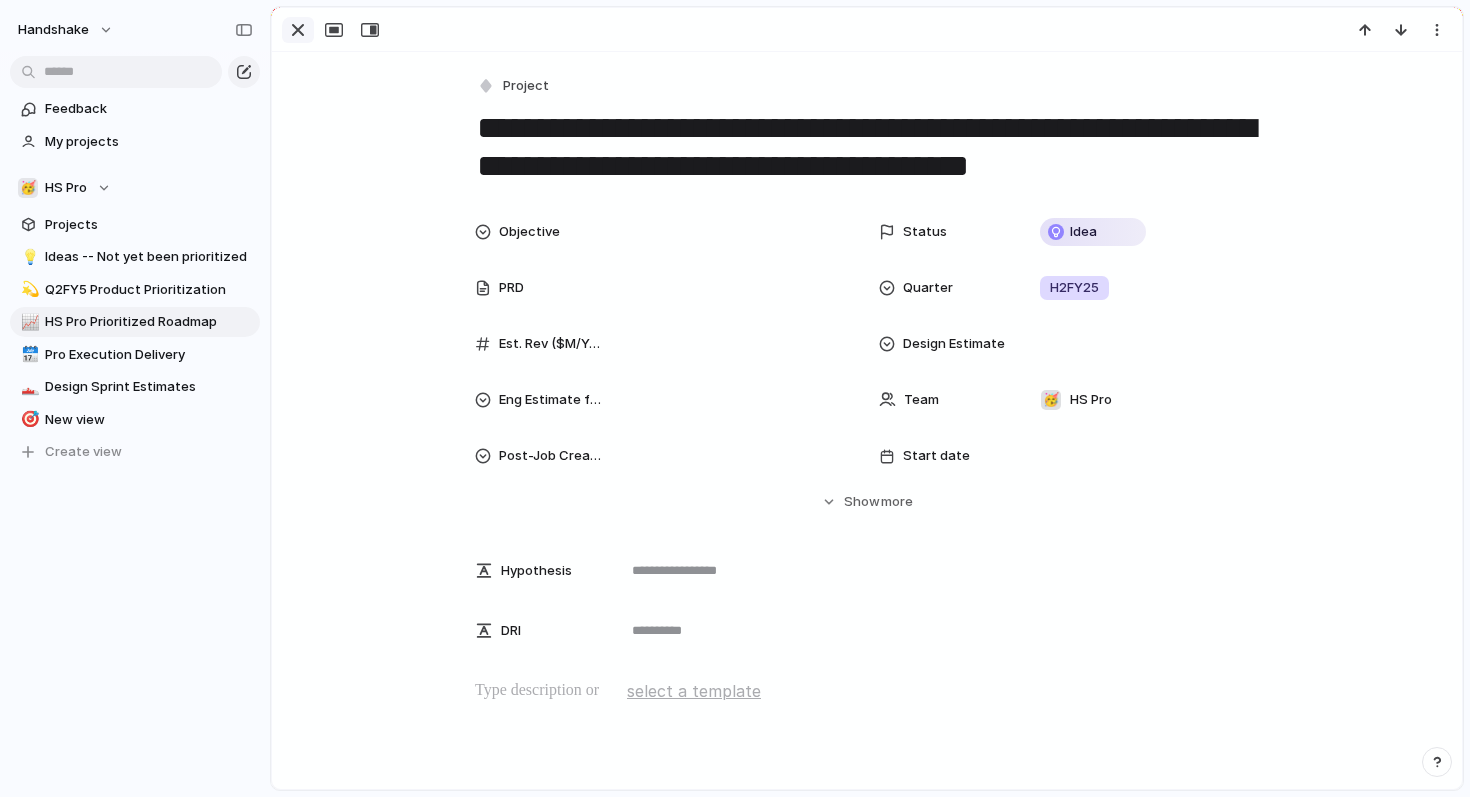 click at bounding box center (298, 30) 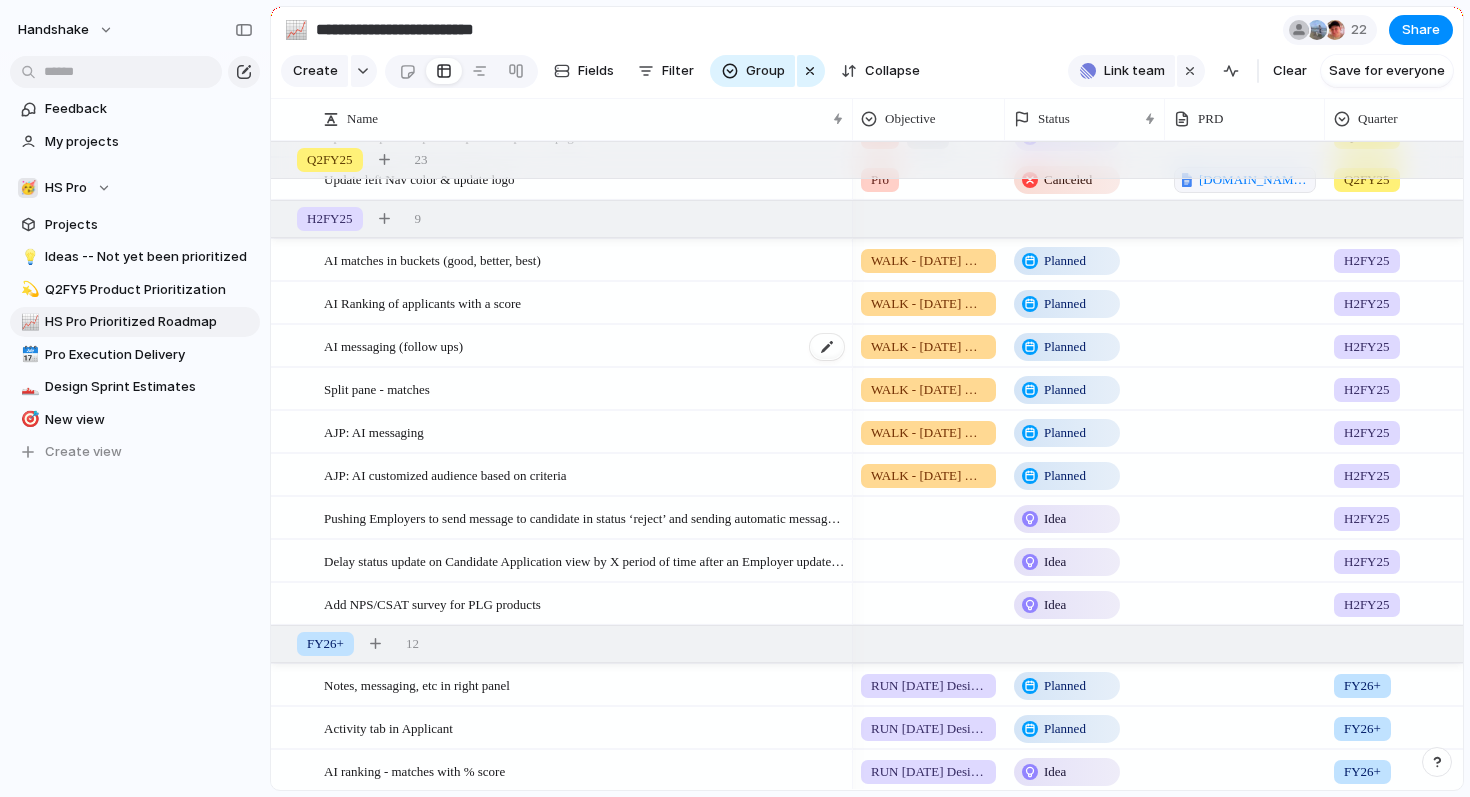 scroll, scrollTop: 1014, scrollLeft: 0, axis: vertical 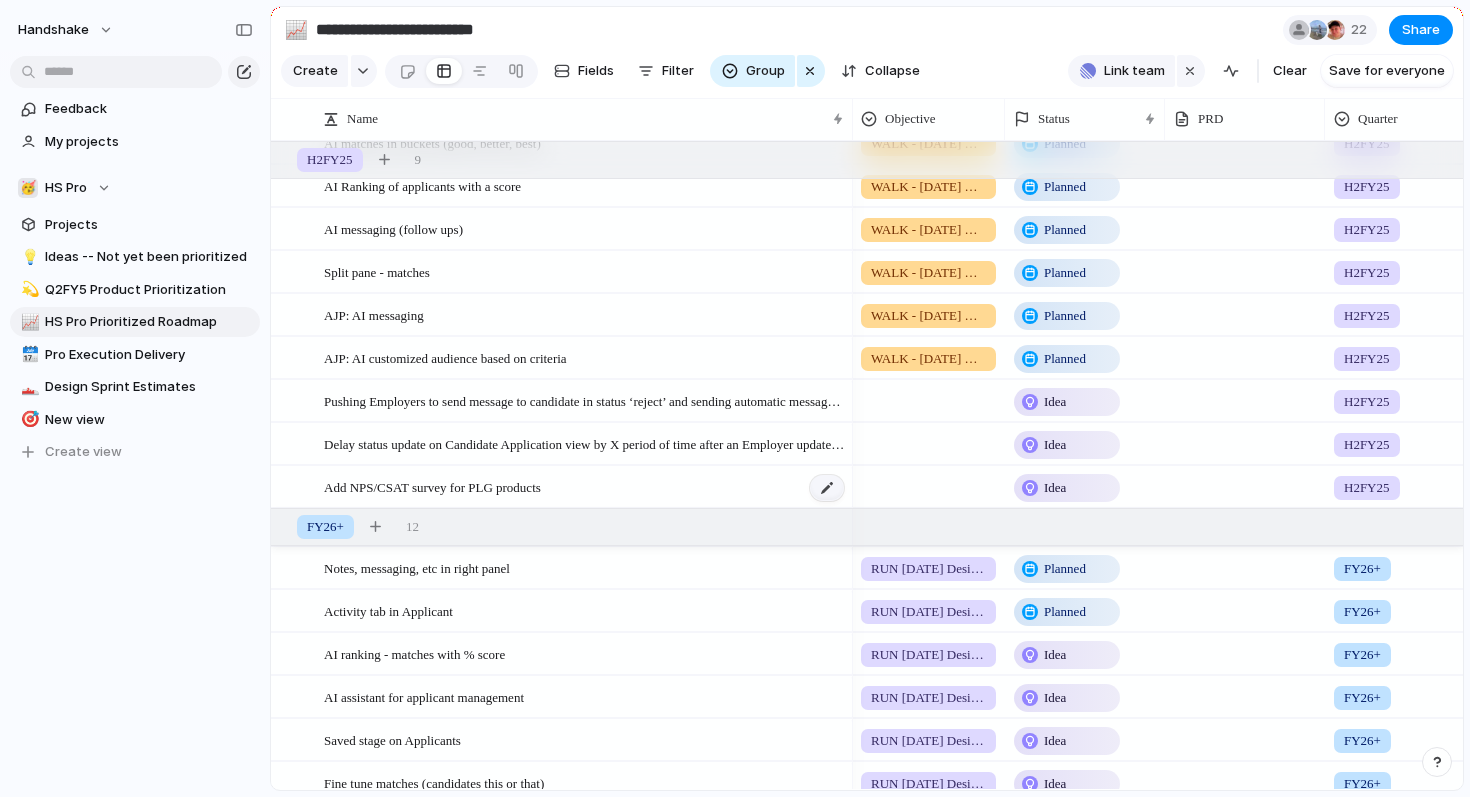 click at bounding box center (827, 488) 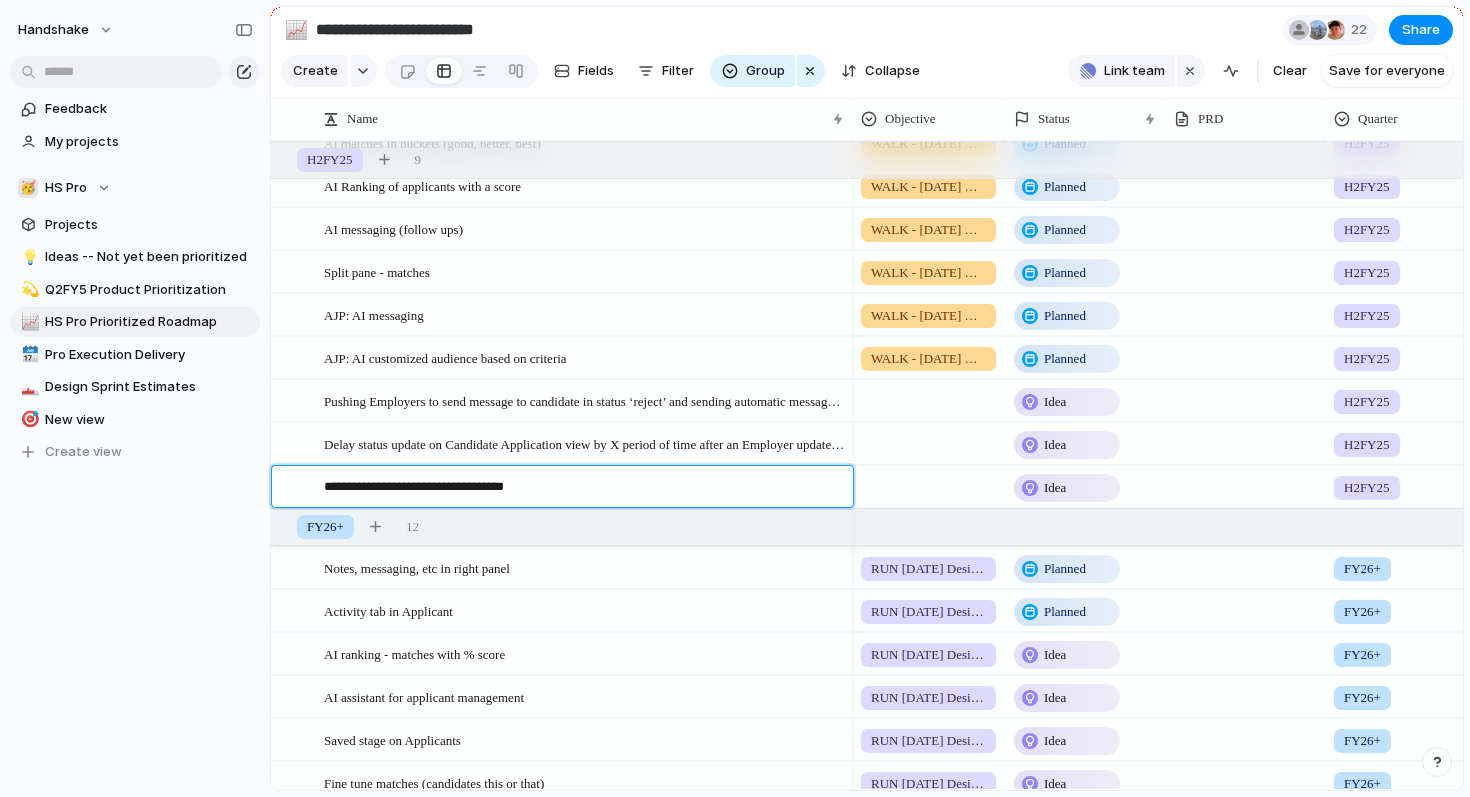click on "**********" at bounding box center (581, 489) 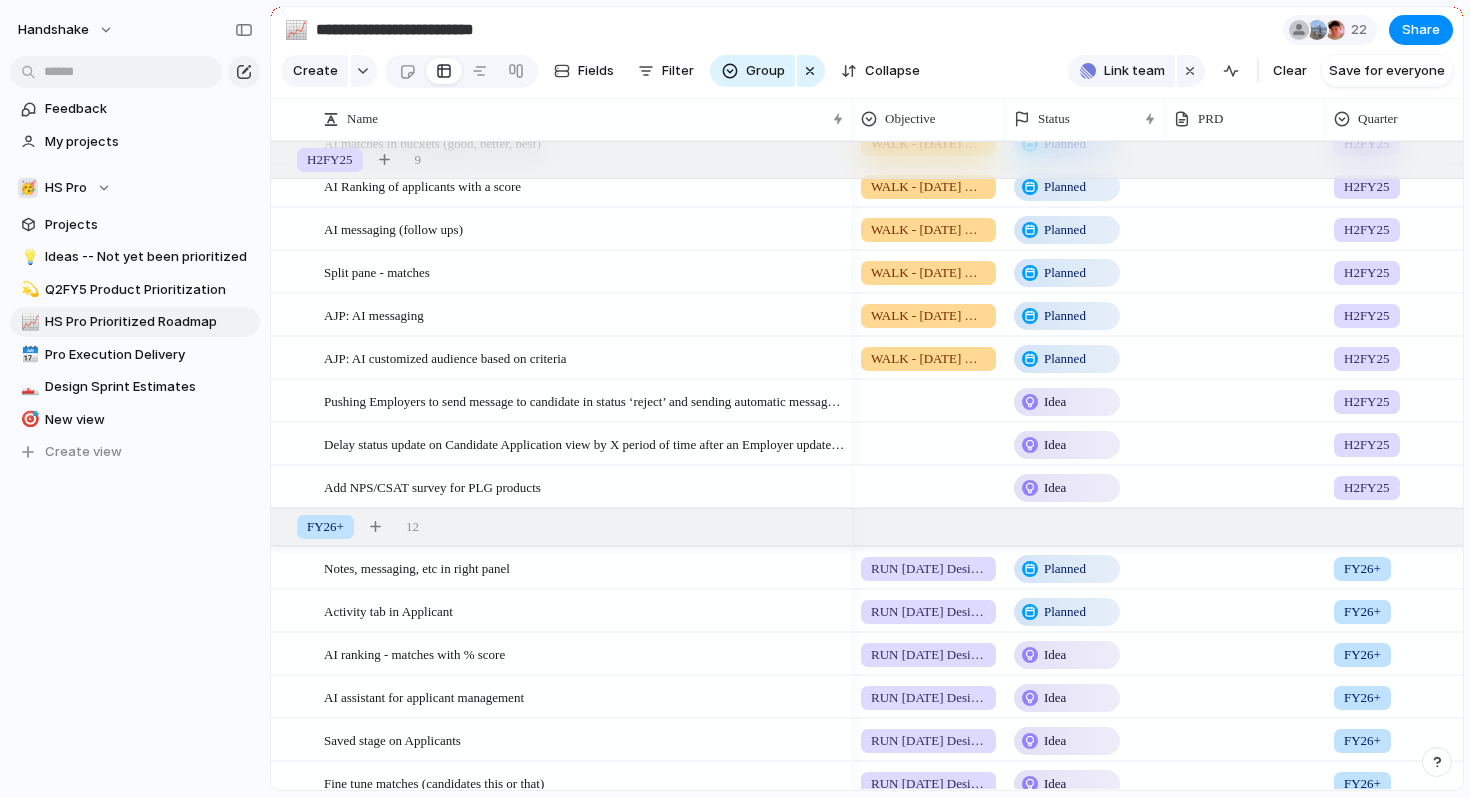 scroll, scrollTop: 1165, scrollLeft: 0, axis: vertical 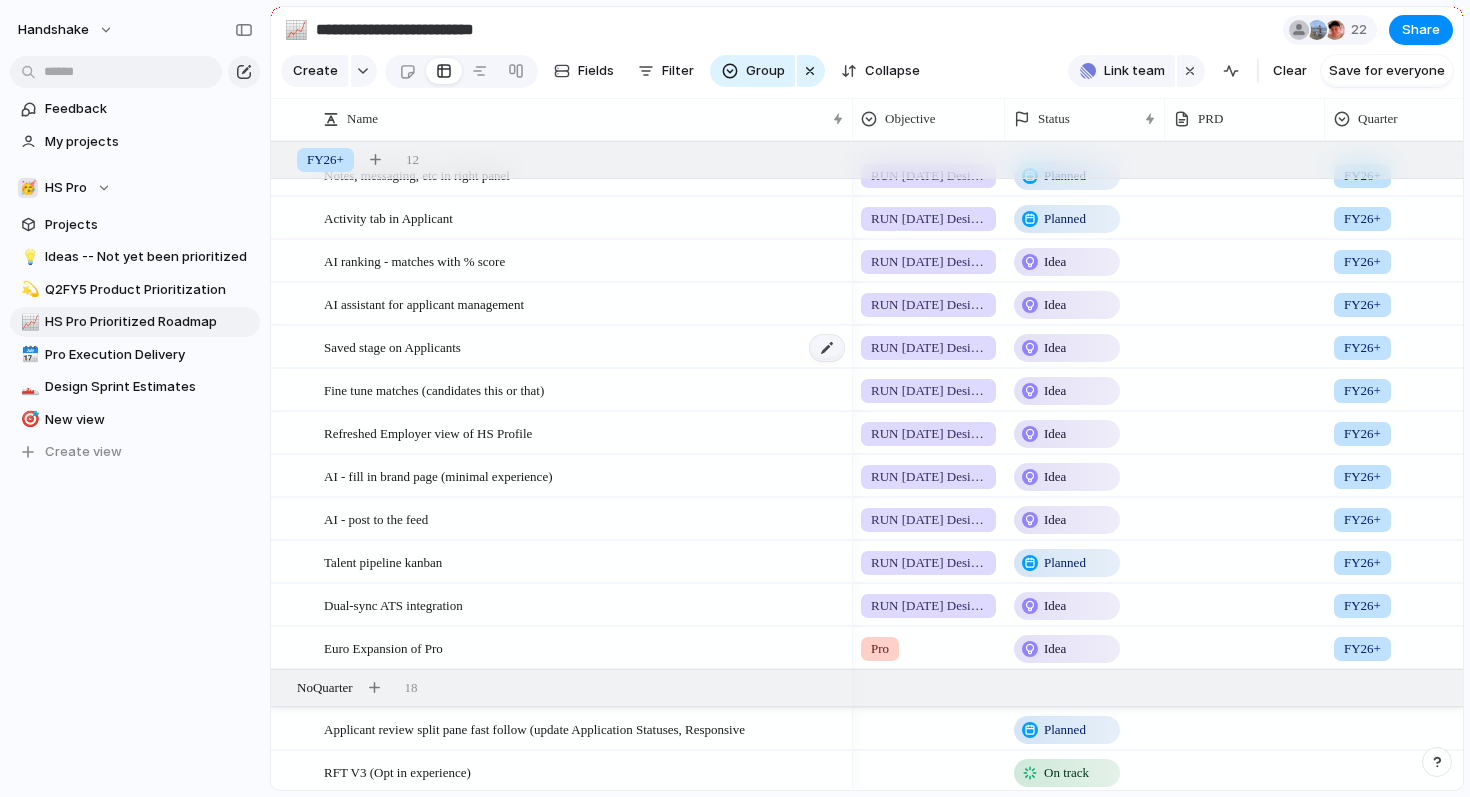click at bounding box center [827, 348] 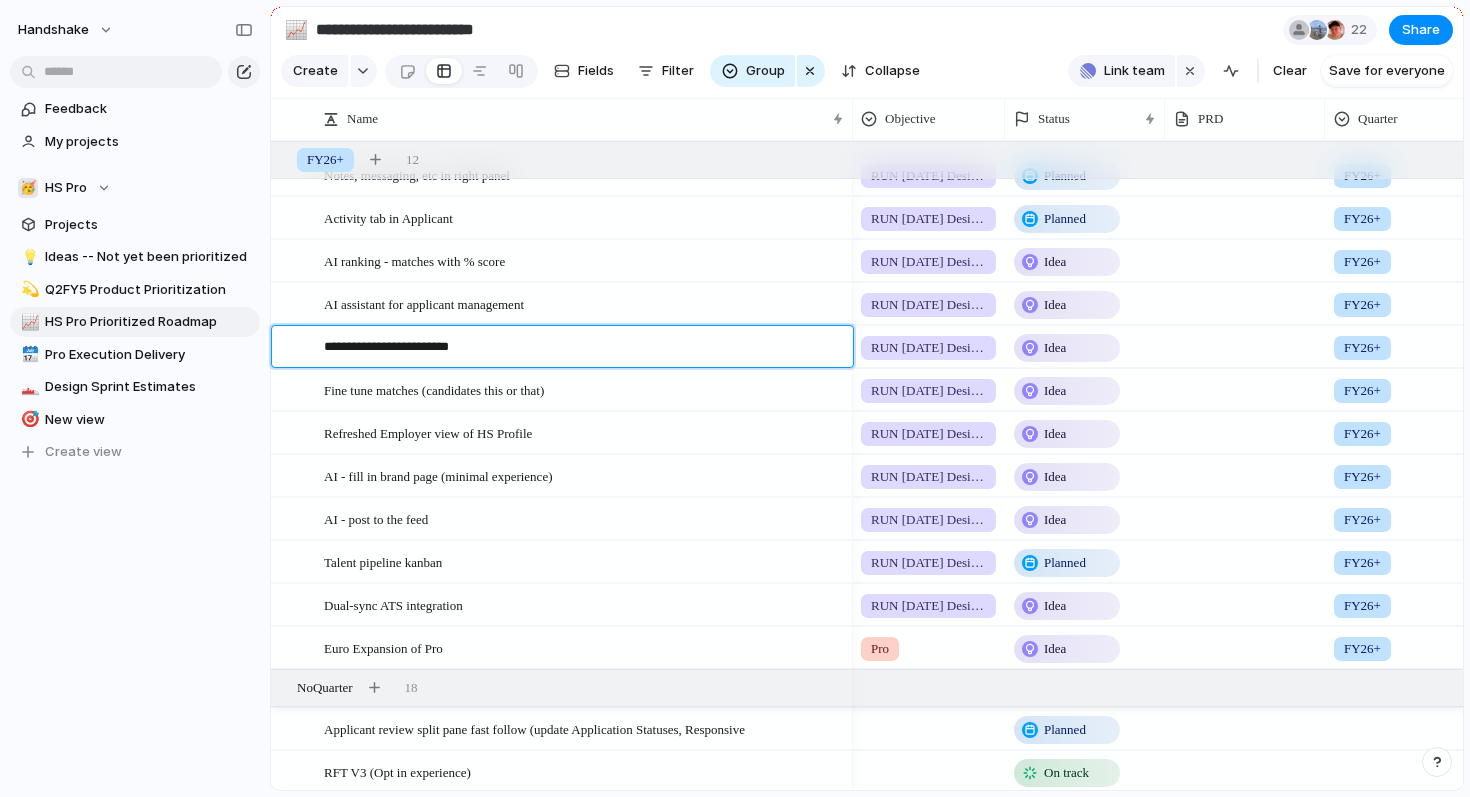 click on "**********" at bounding box center [581, 349] 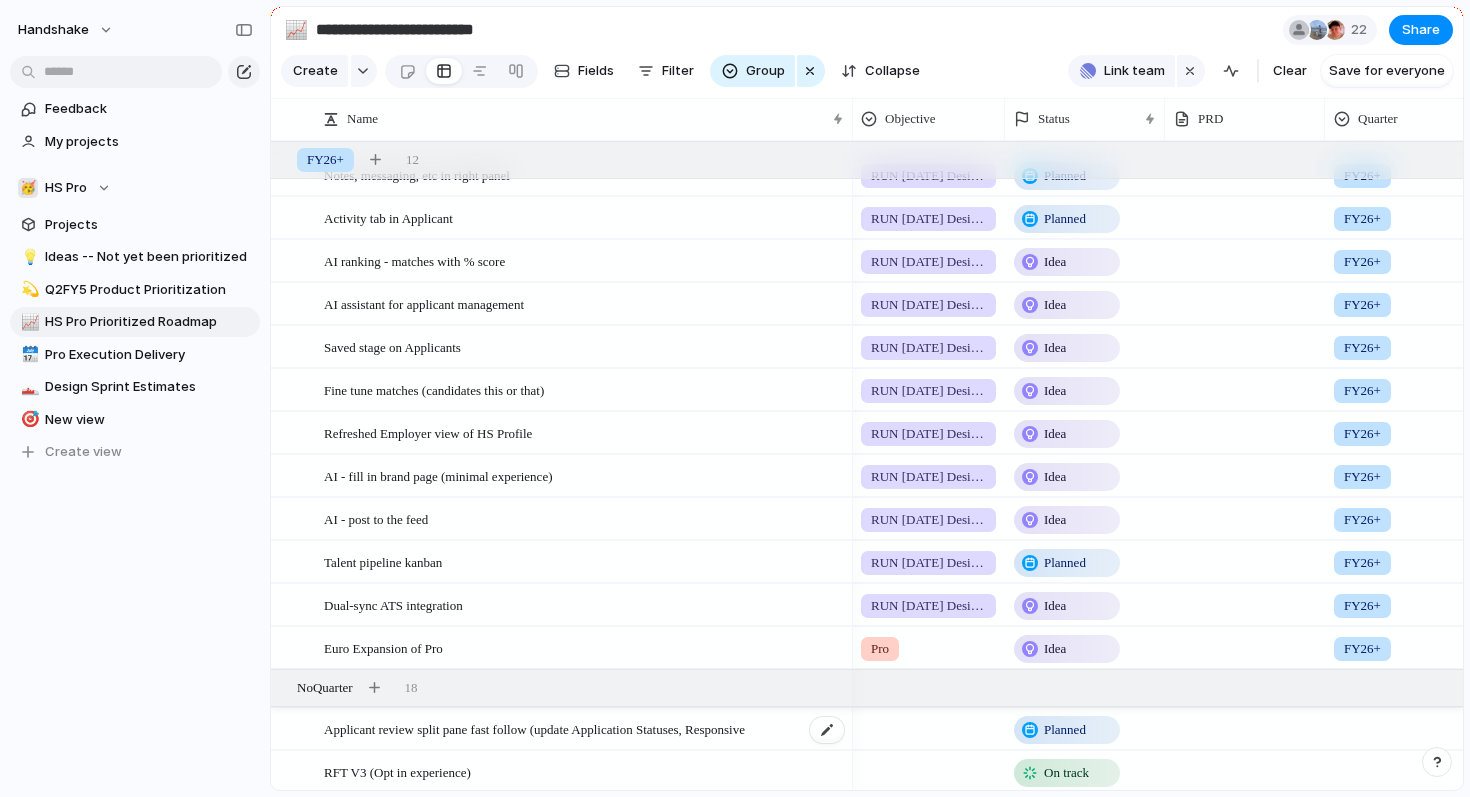 click on "Applicant review split pane fast follow (update Application Statuses, Responsive" at bounding box center (534, 728) 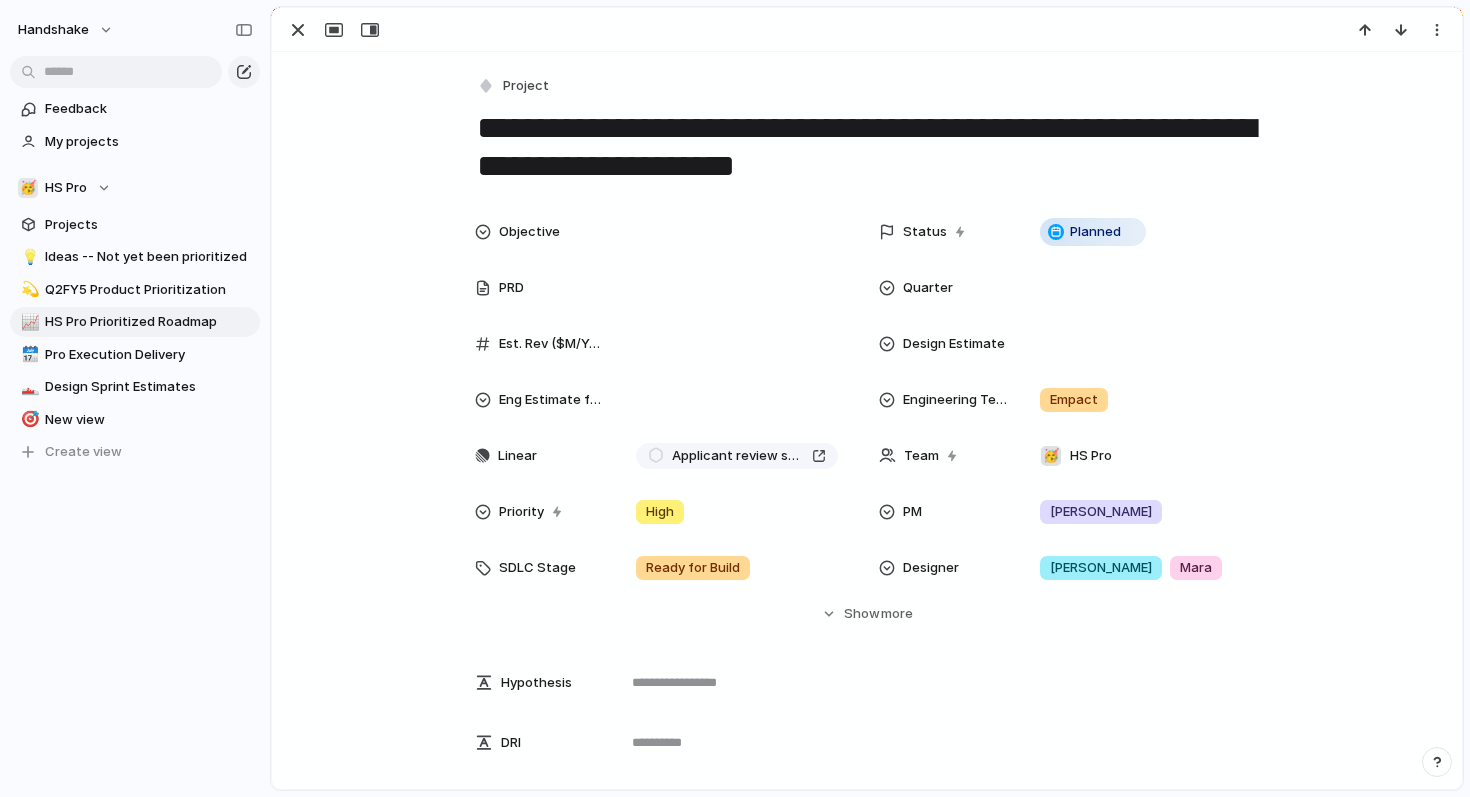 scroll, scrollTop: 16, scrollLeft: 0, axis: vertical 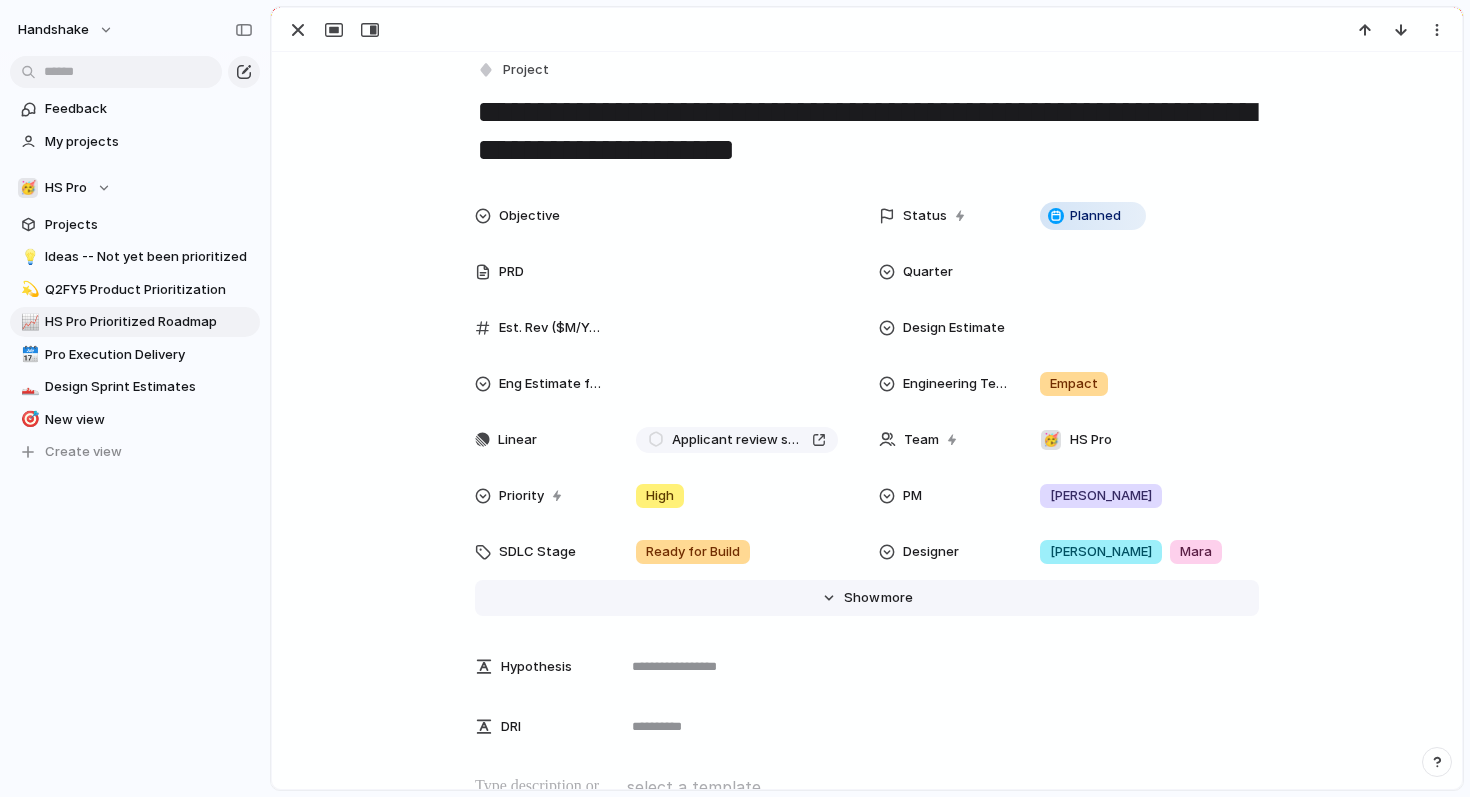 click on "Hide Show more" at bounding box center (867, 598) 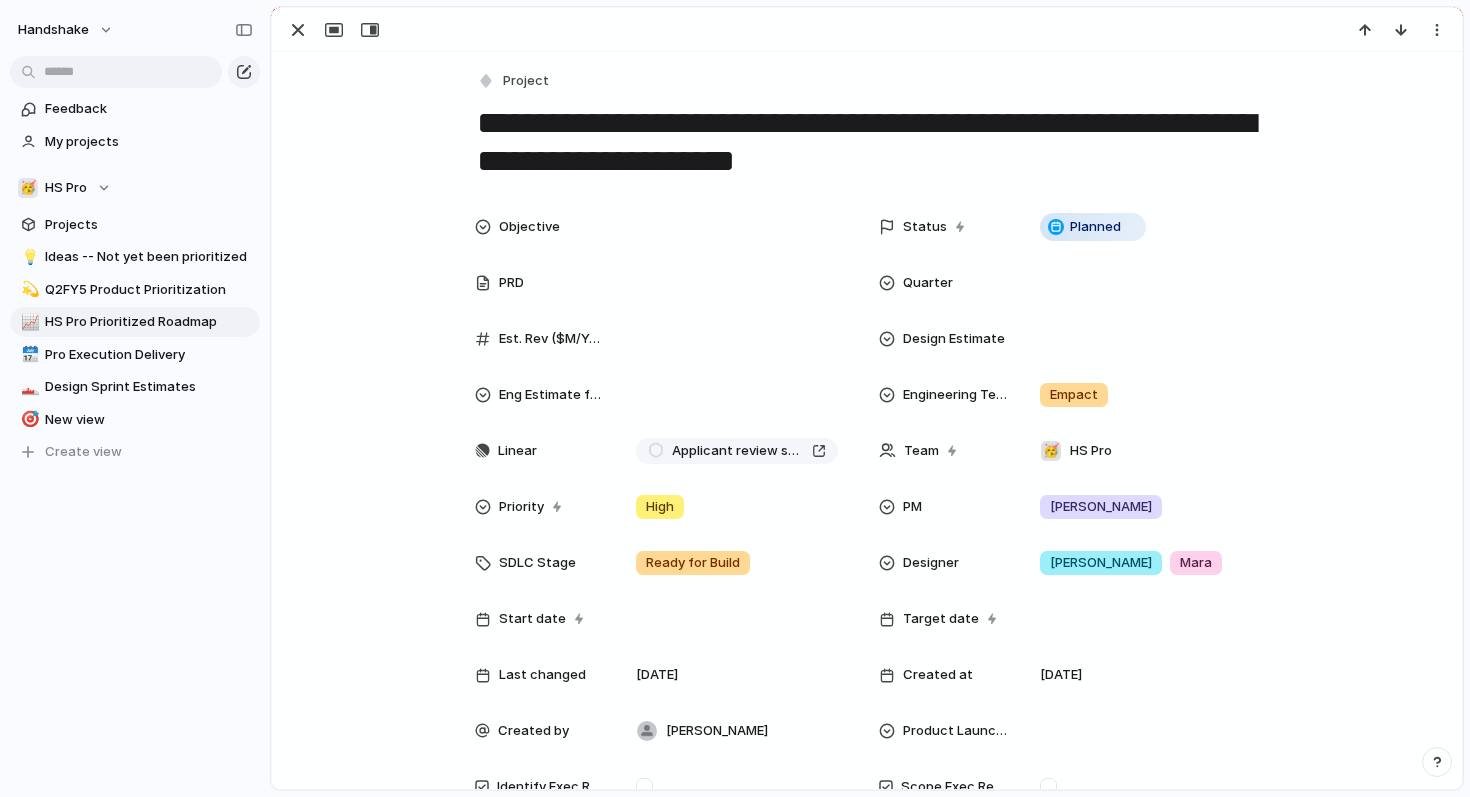 scroll, scrollTop: 0, scrollLeft: 0, axis: both 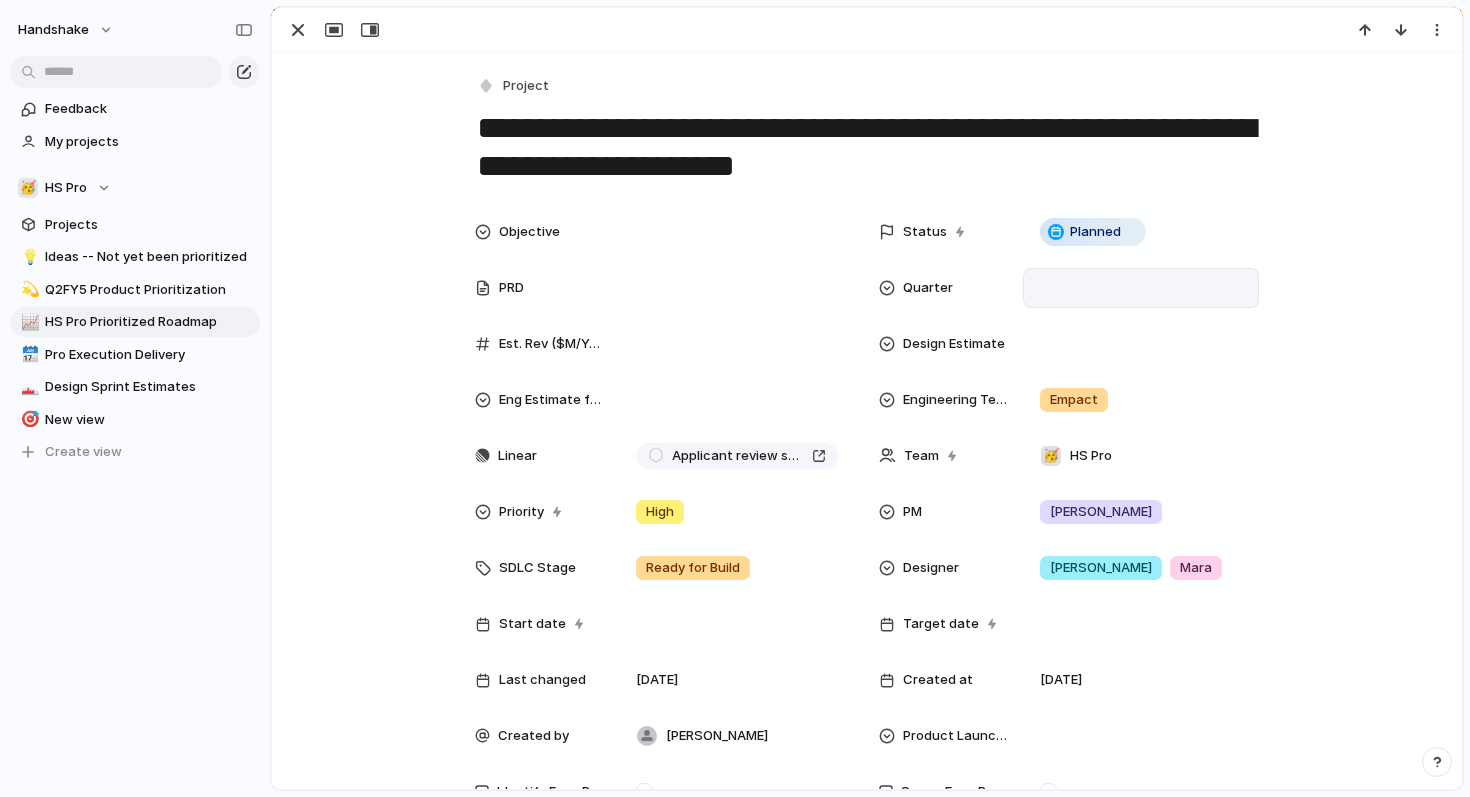 click at bounding box center (1141, 288) 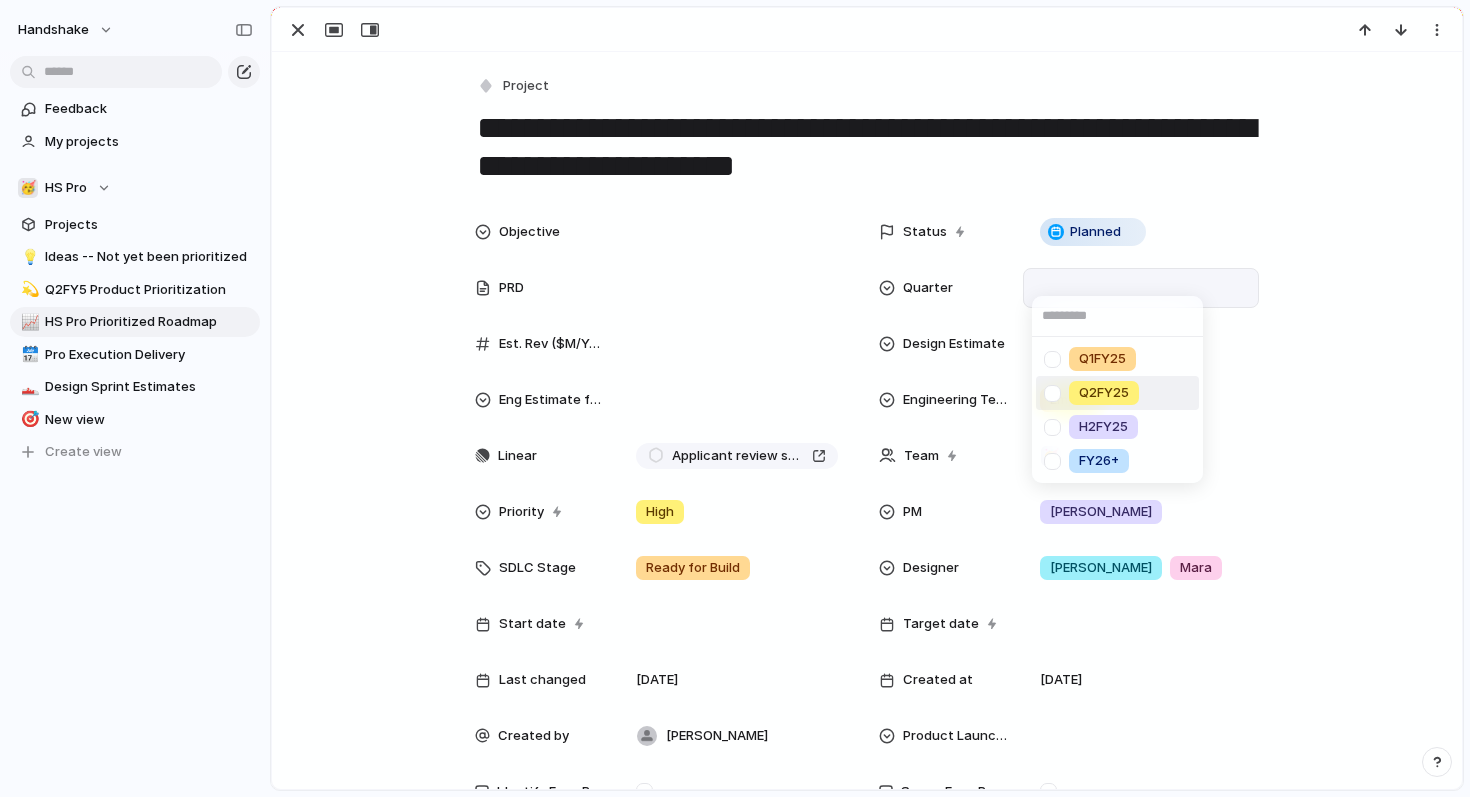 click at bounding box center (1052, 393) 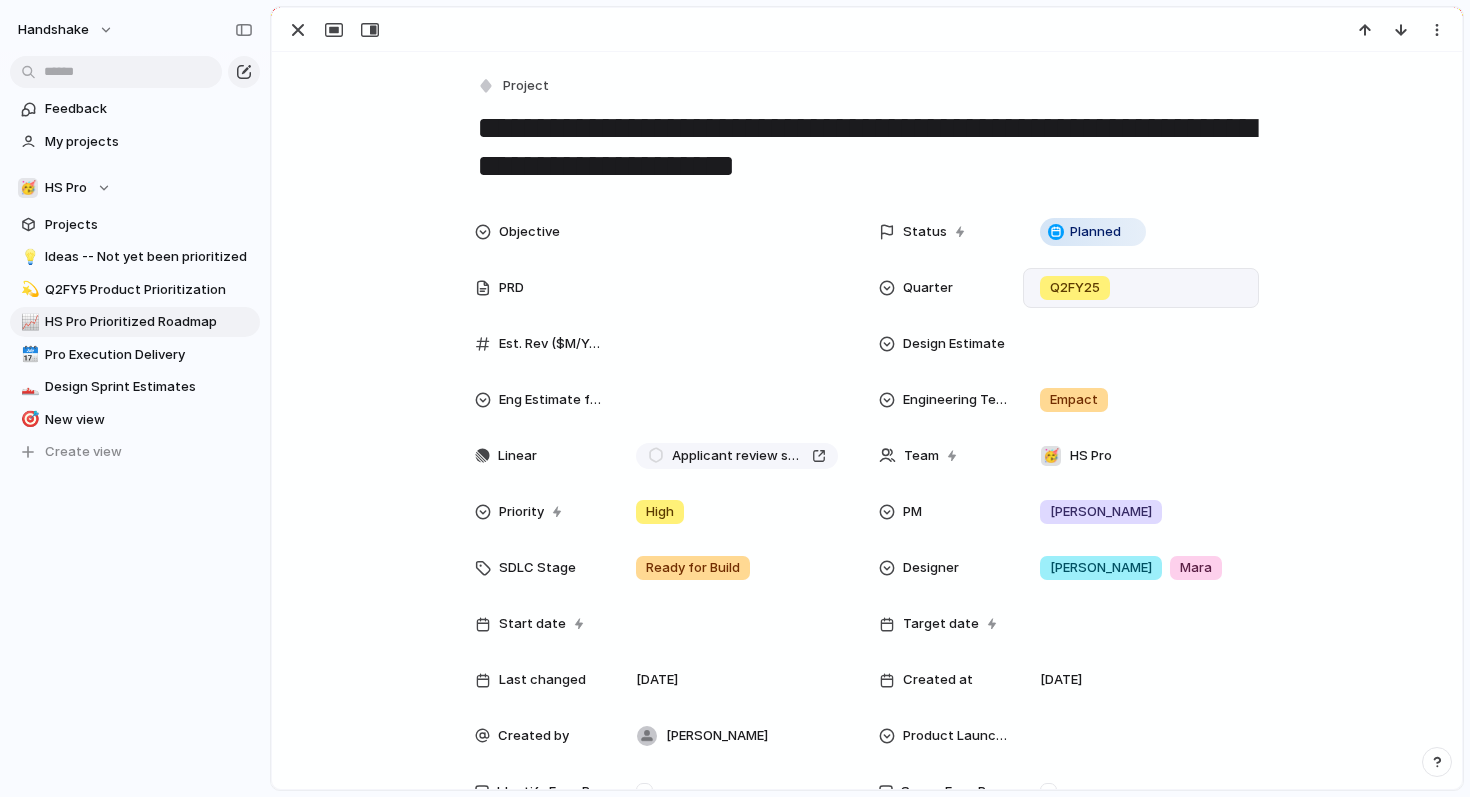 click on "Q1FY25   Q2FY25   H2FY25   FY26+" at bounding box center [735, 398] 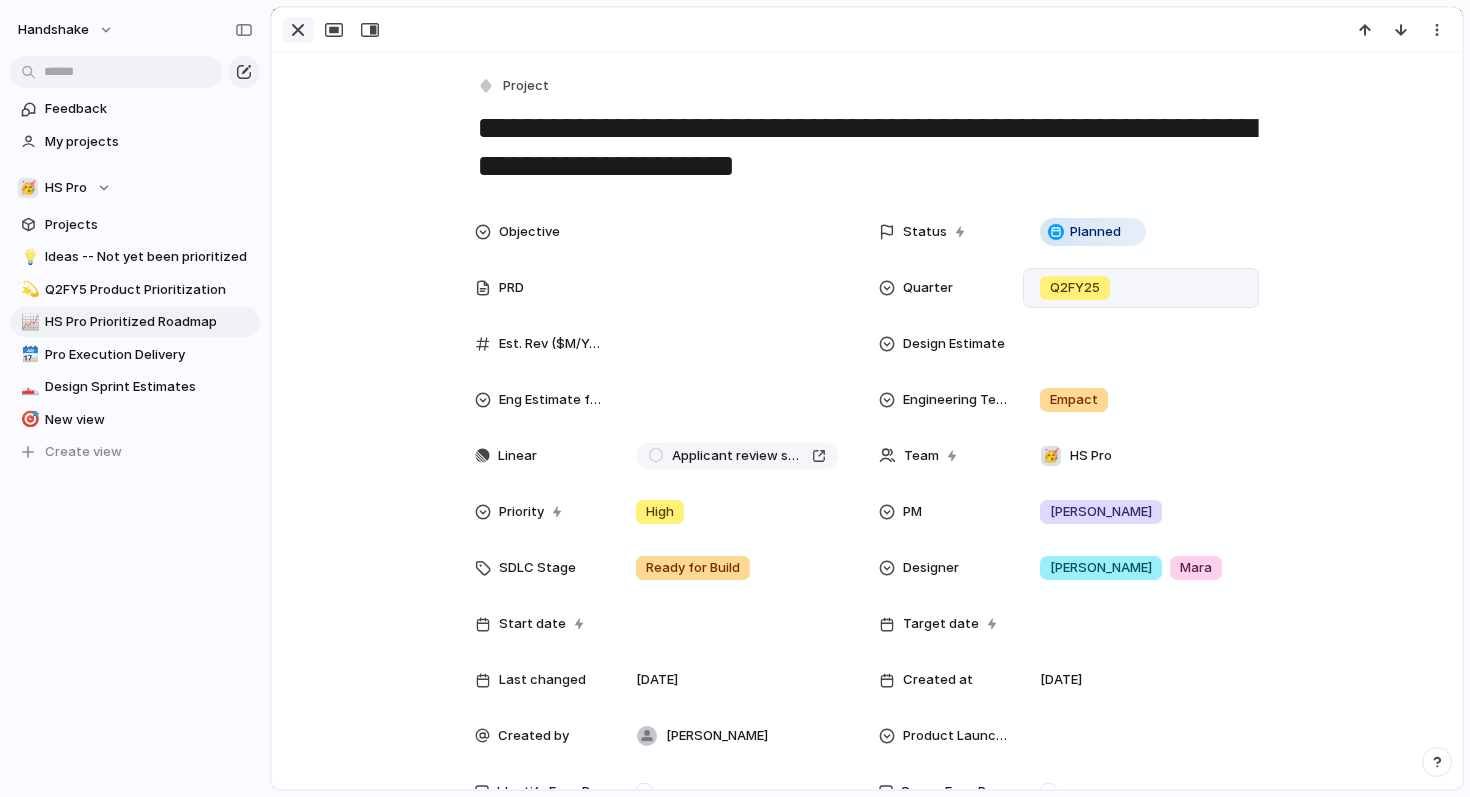 click at bounding box center [298, 30] 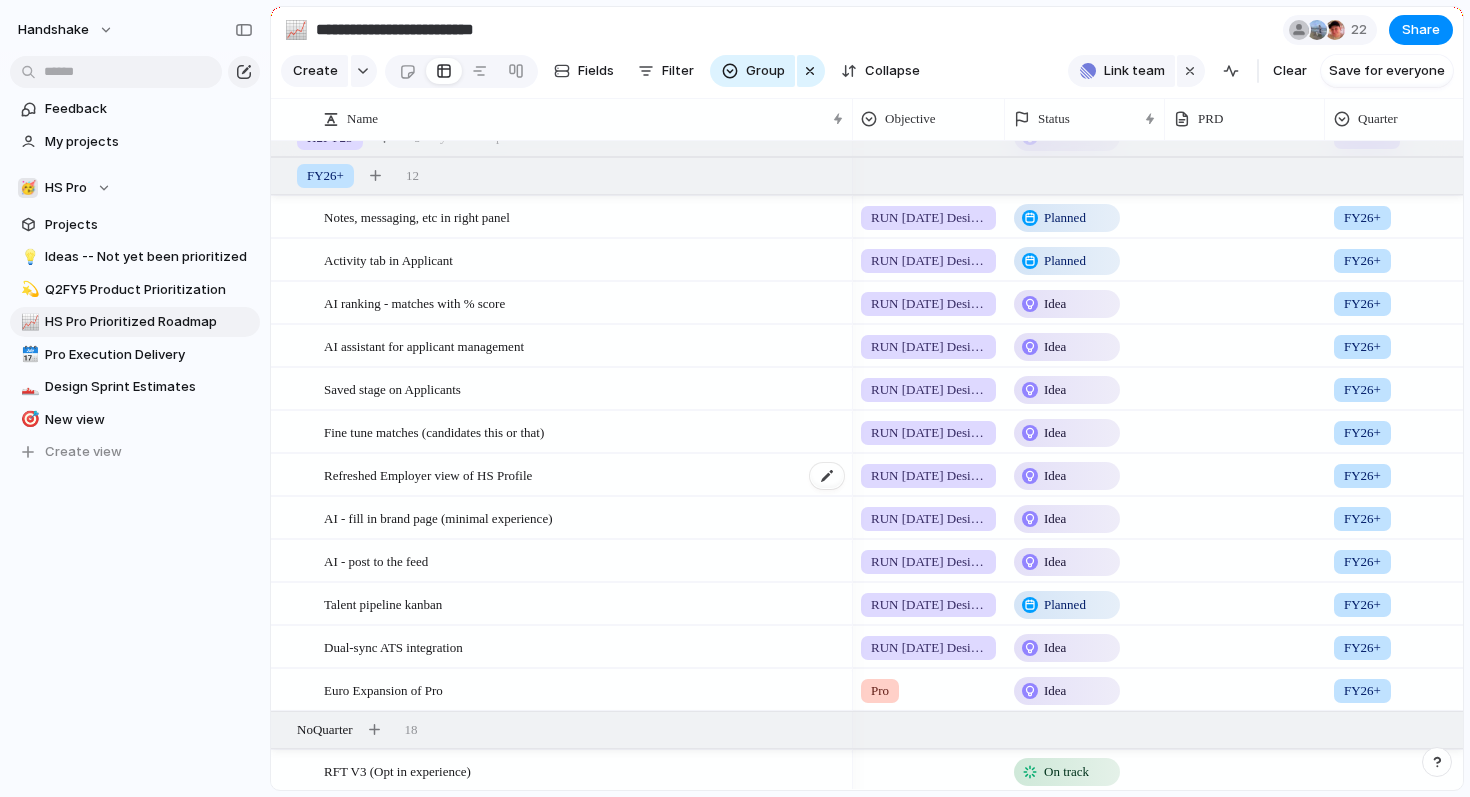 scroll, scrollTop: 1564, scrollLeft: 0, axis: vertical 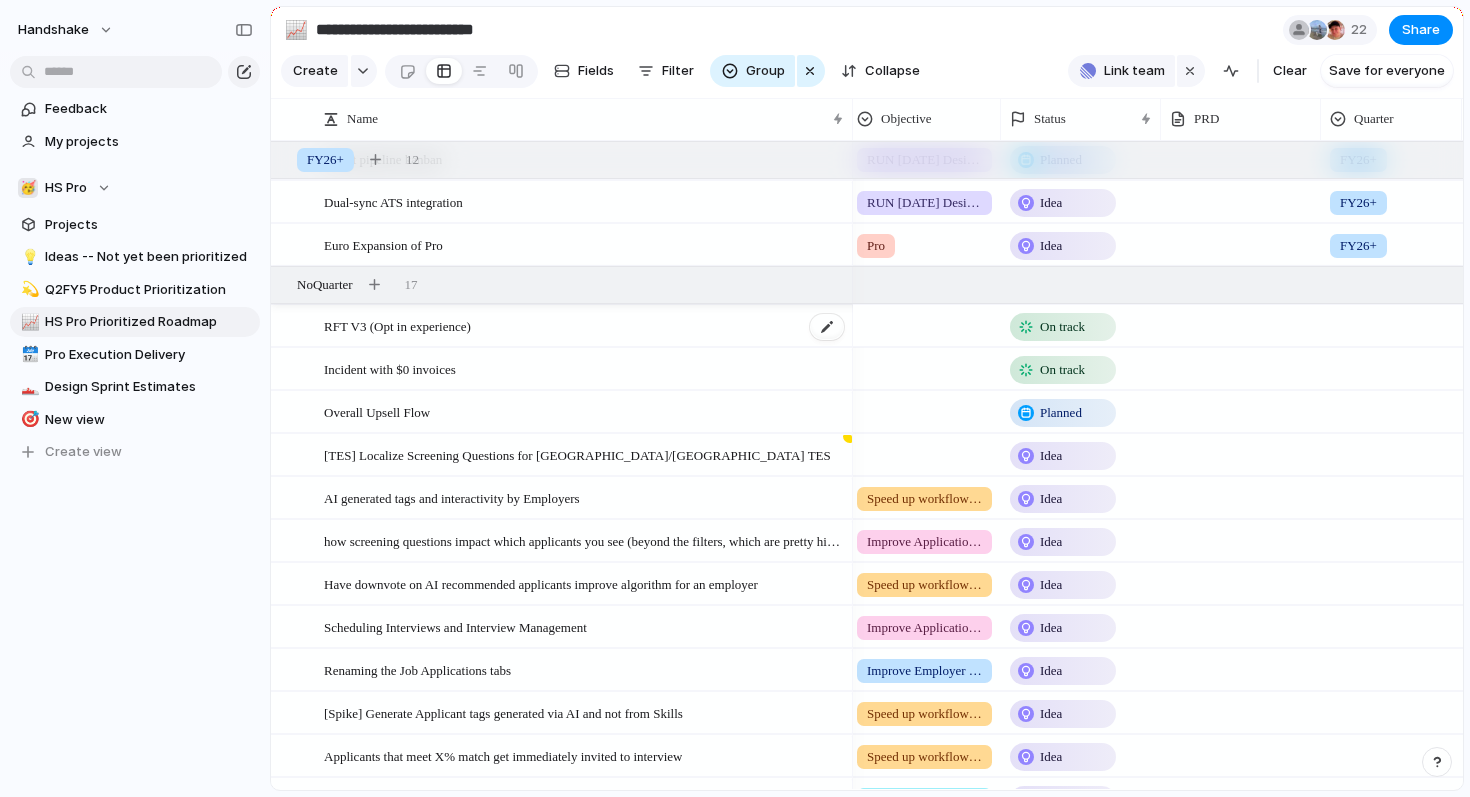 click on "RFT V3 (Opt in experience)" at bounding box center (585, 326) 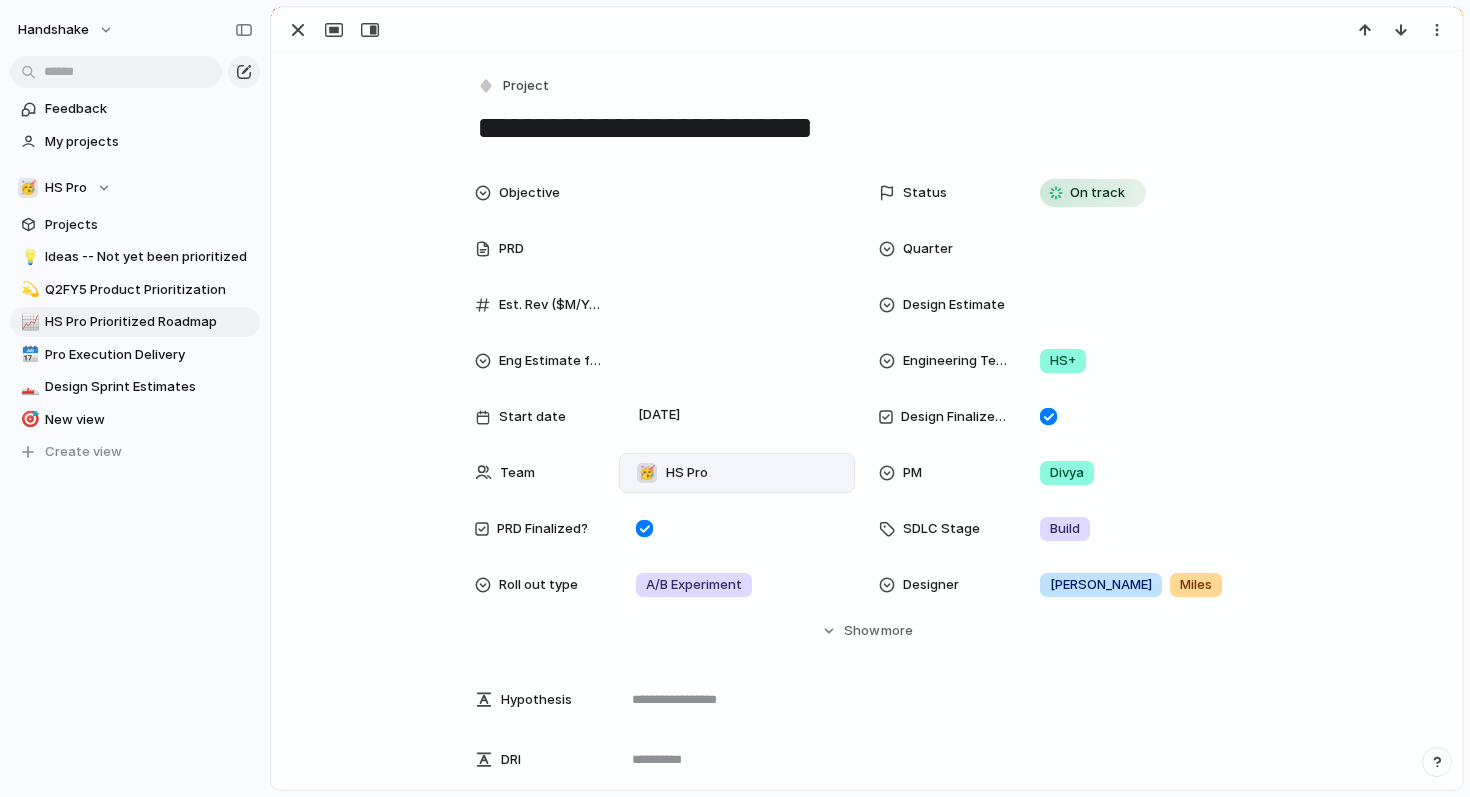 click on "🥳 HS Pro" at bounding box center (737, 473) 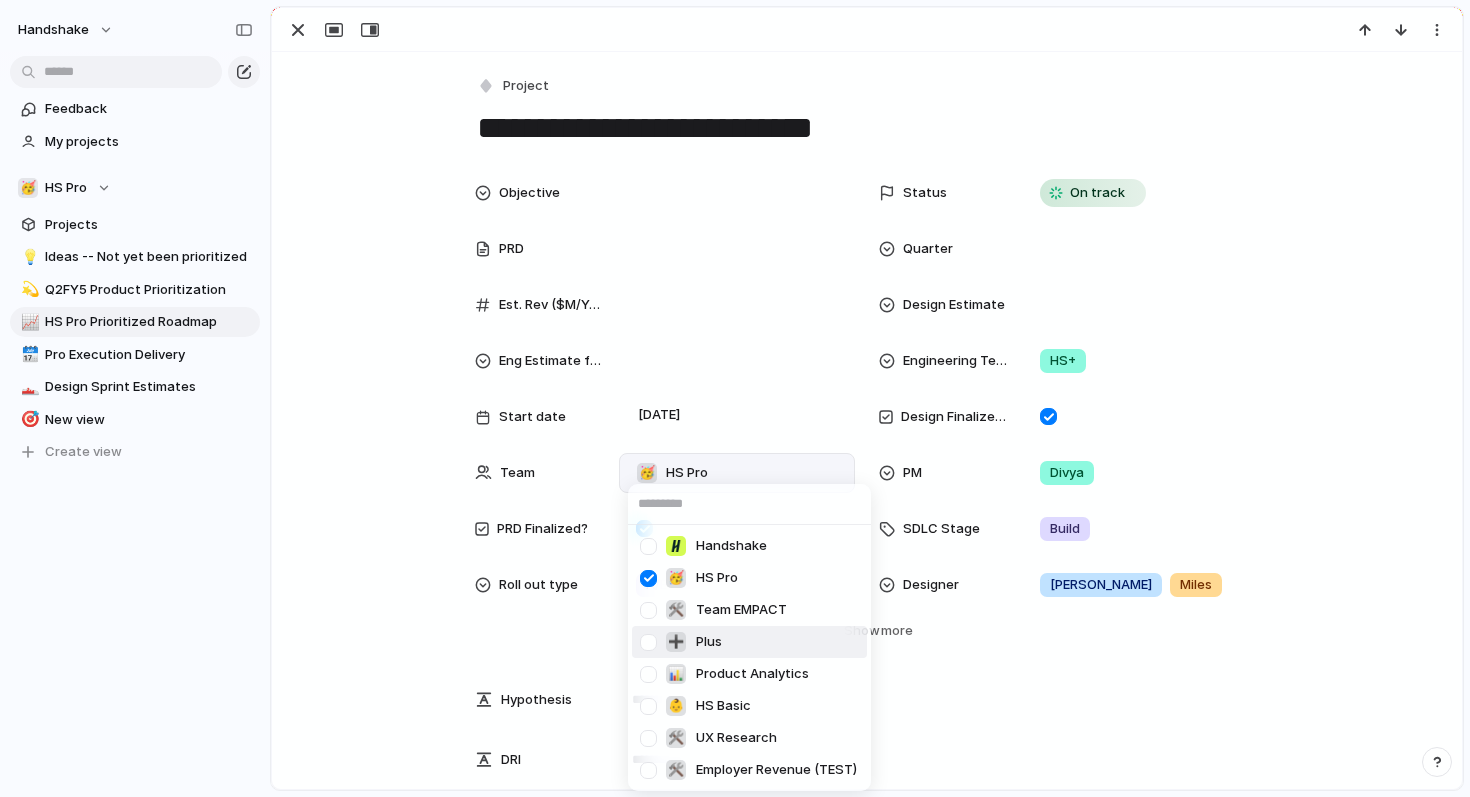 click at bounding box center (648, 642) 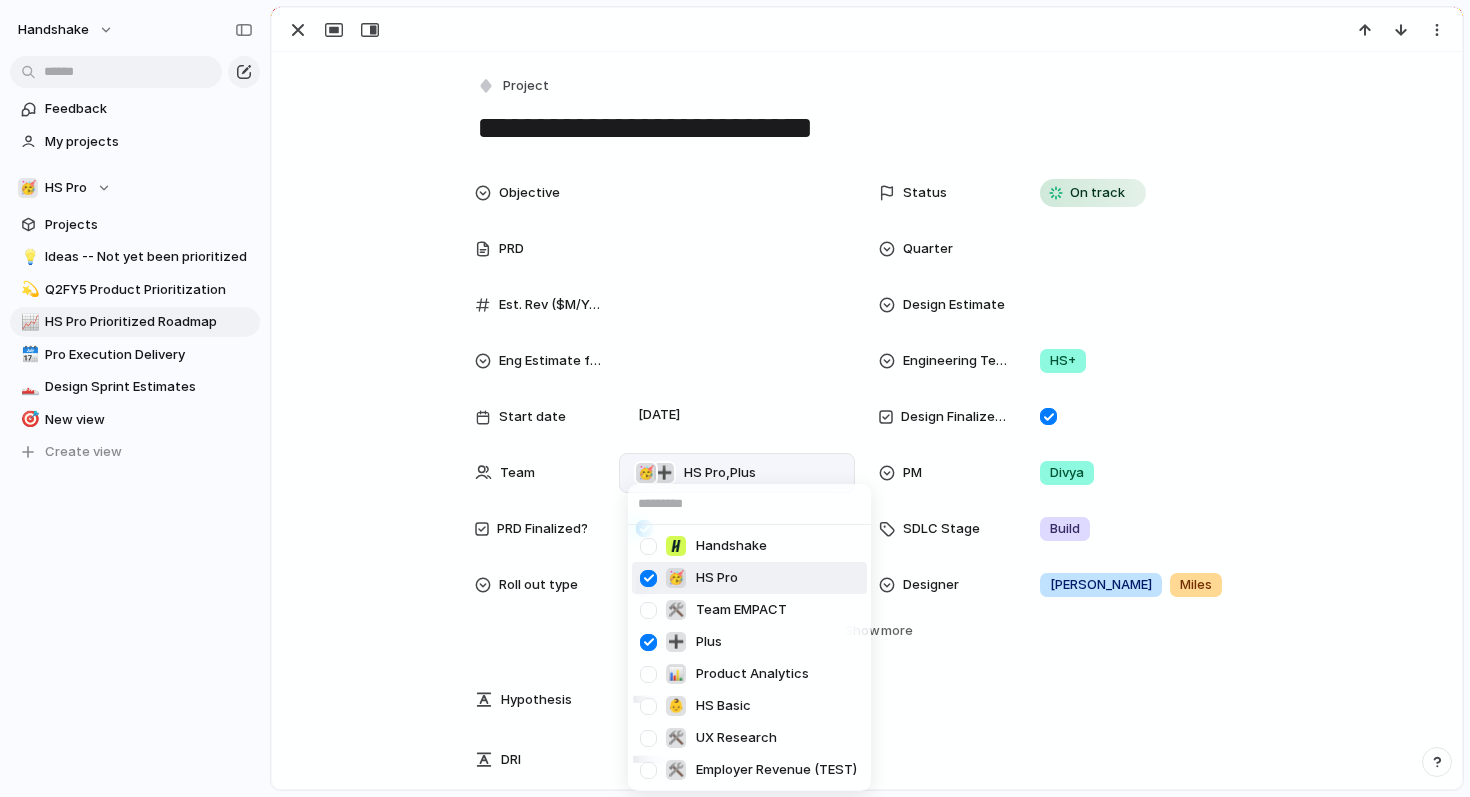 click at bounding box center [648, 578] 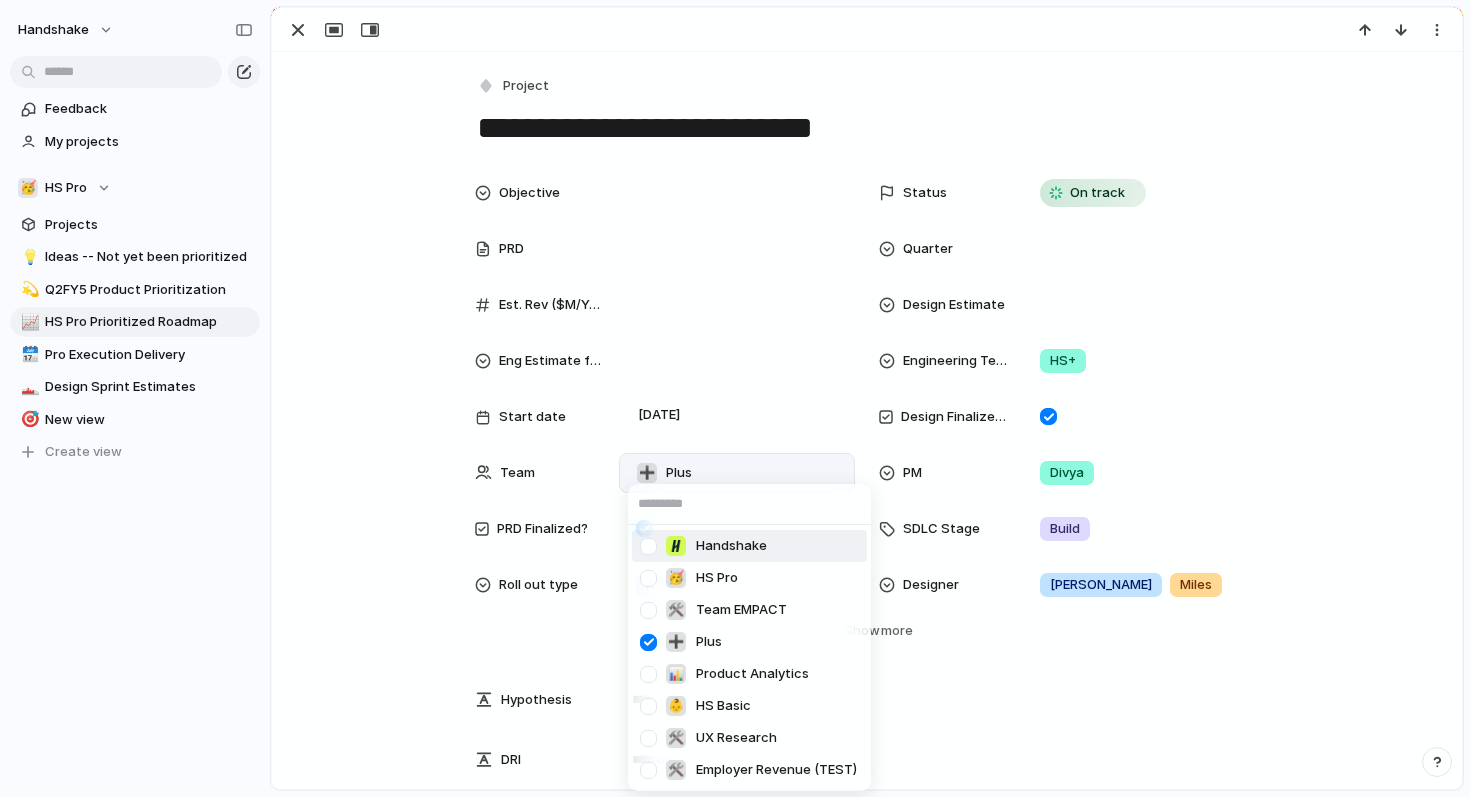 click on "Handshake   🥳 HS Pro   🛠️ Team EMPACT   ➕ Plus   📊 Product Analytics   👶 HS Basic   🛠️ UX Research   🛠️ Employer Revenue (TEST)" at bounding box center [735, 398] 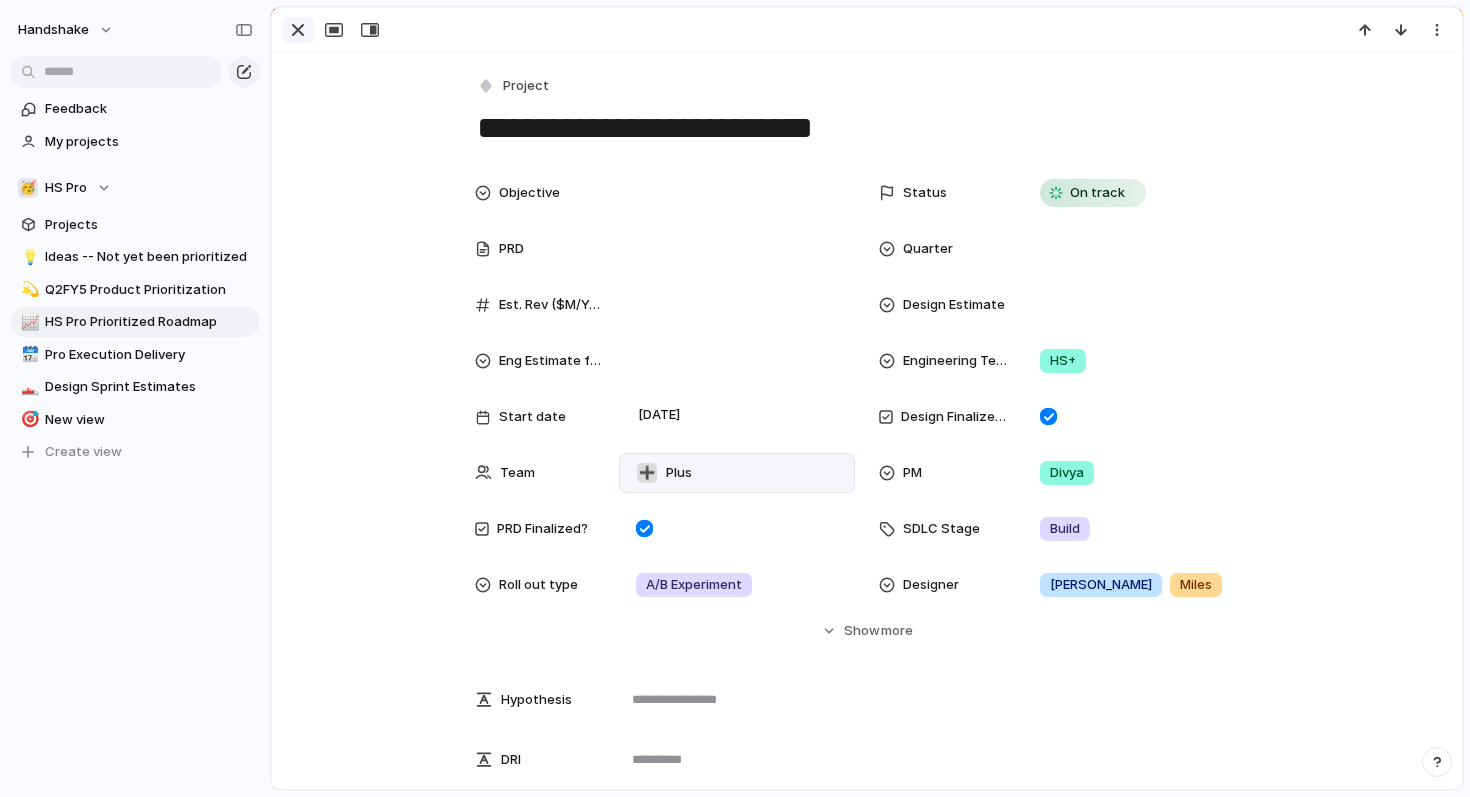 click at bounding box center (332, 30) 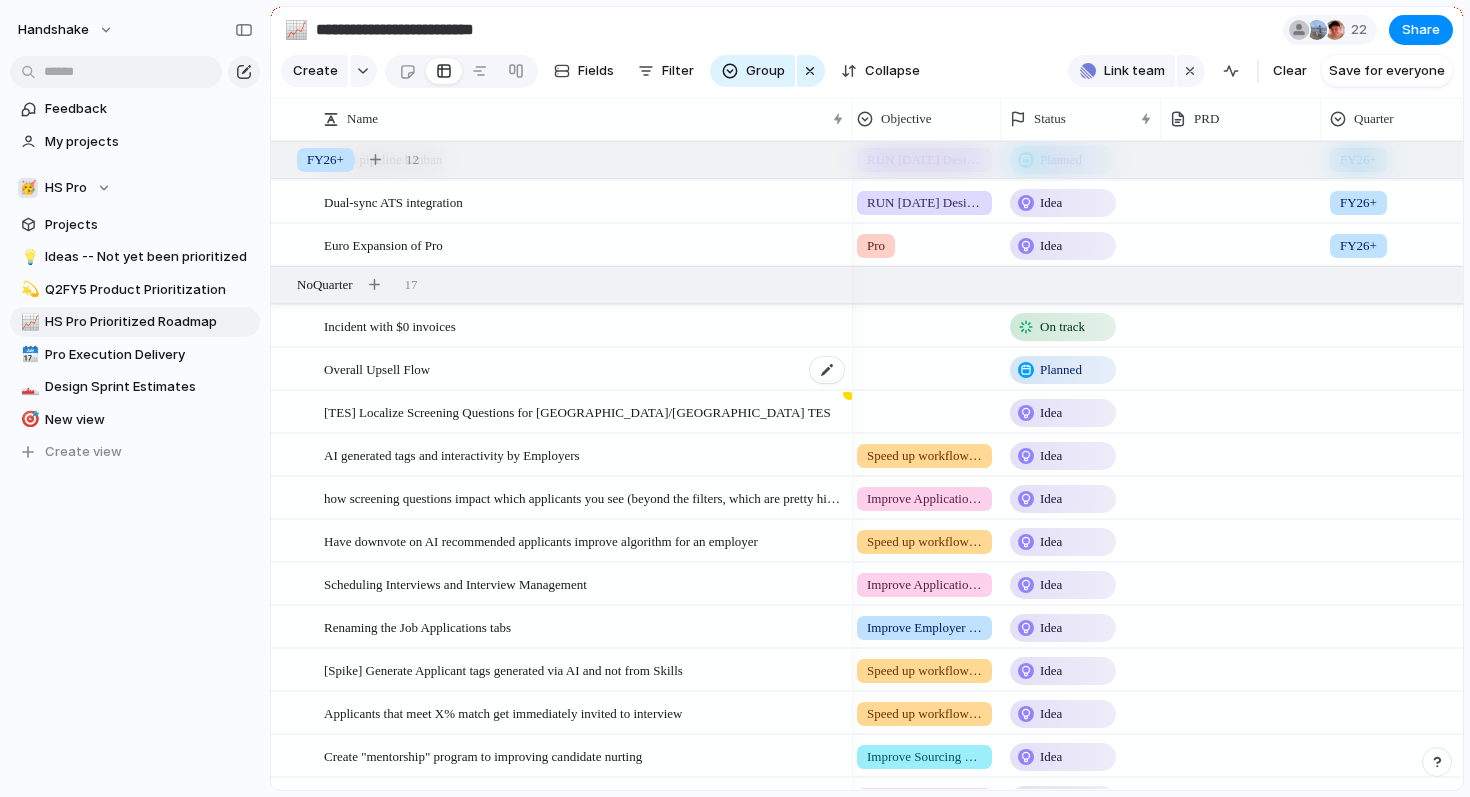 click on "Overall Upsell Flow" at bounding box center (585, 369) 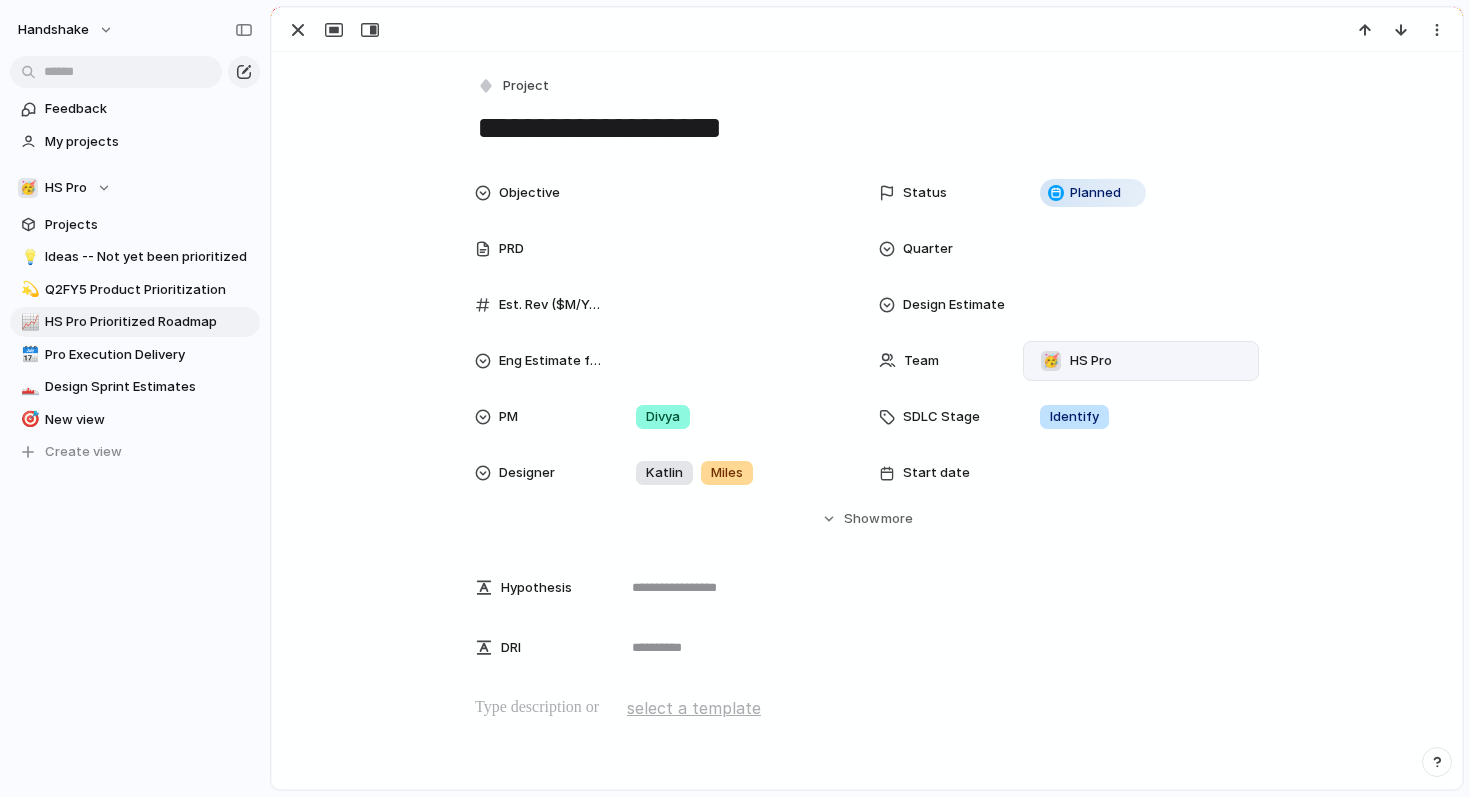 click on "🥳 HS Pro" at bounding box center [1141, 361] 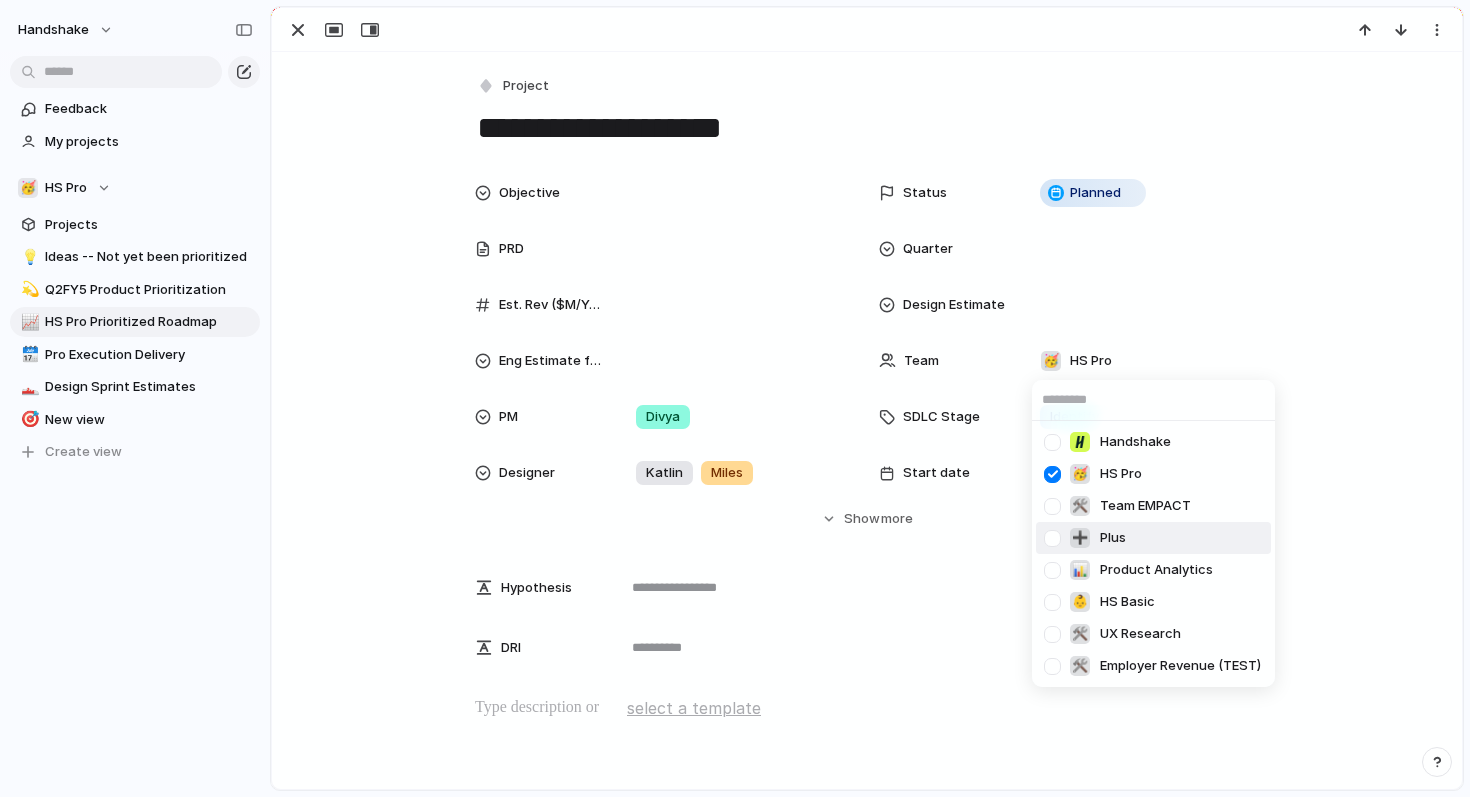click at bounding box center (1052, 538) 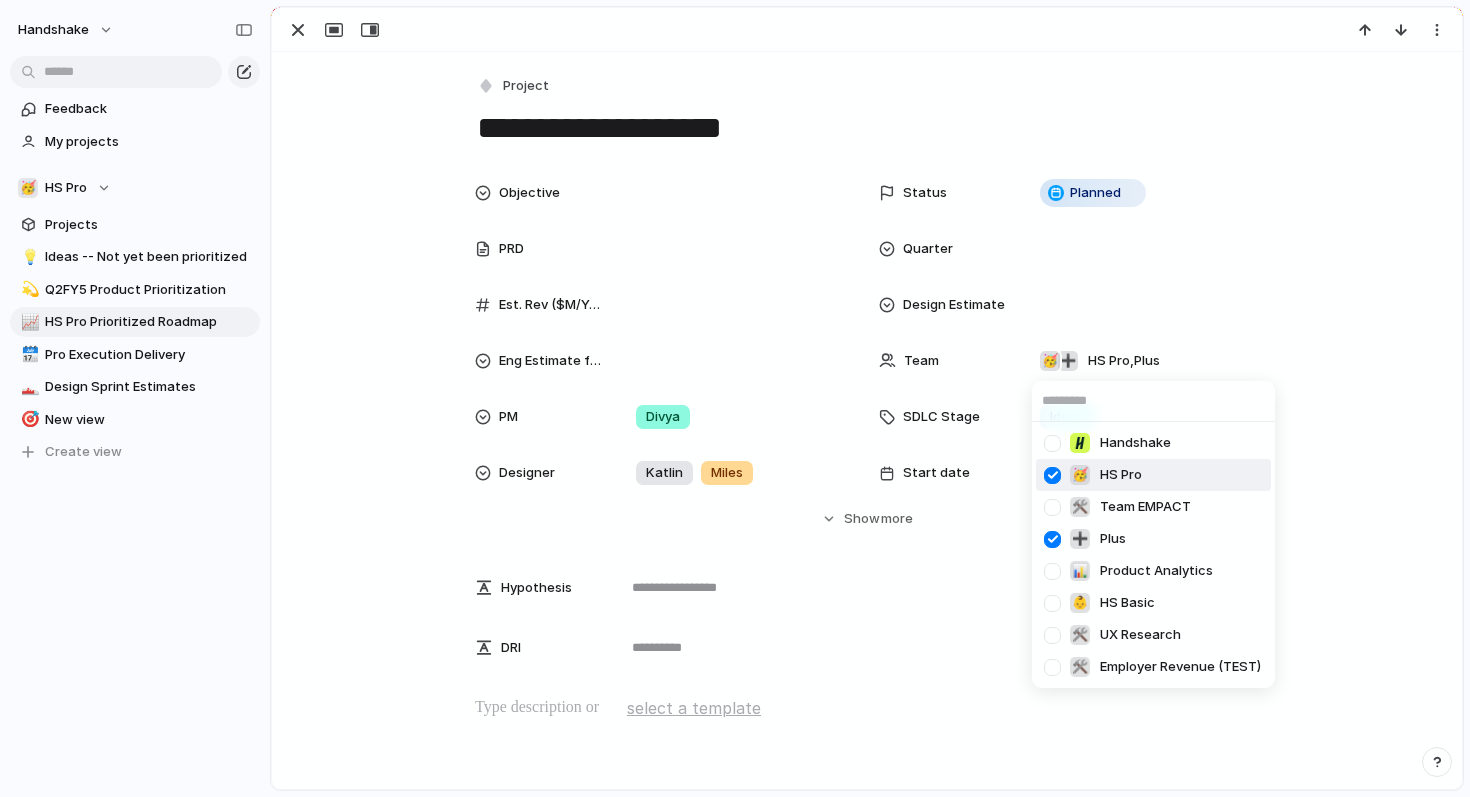 click at bounding box center (1052, 475) 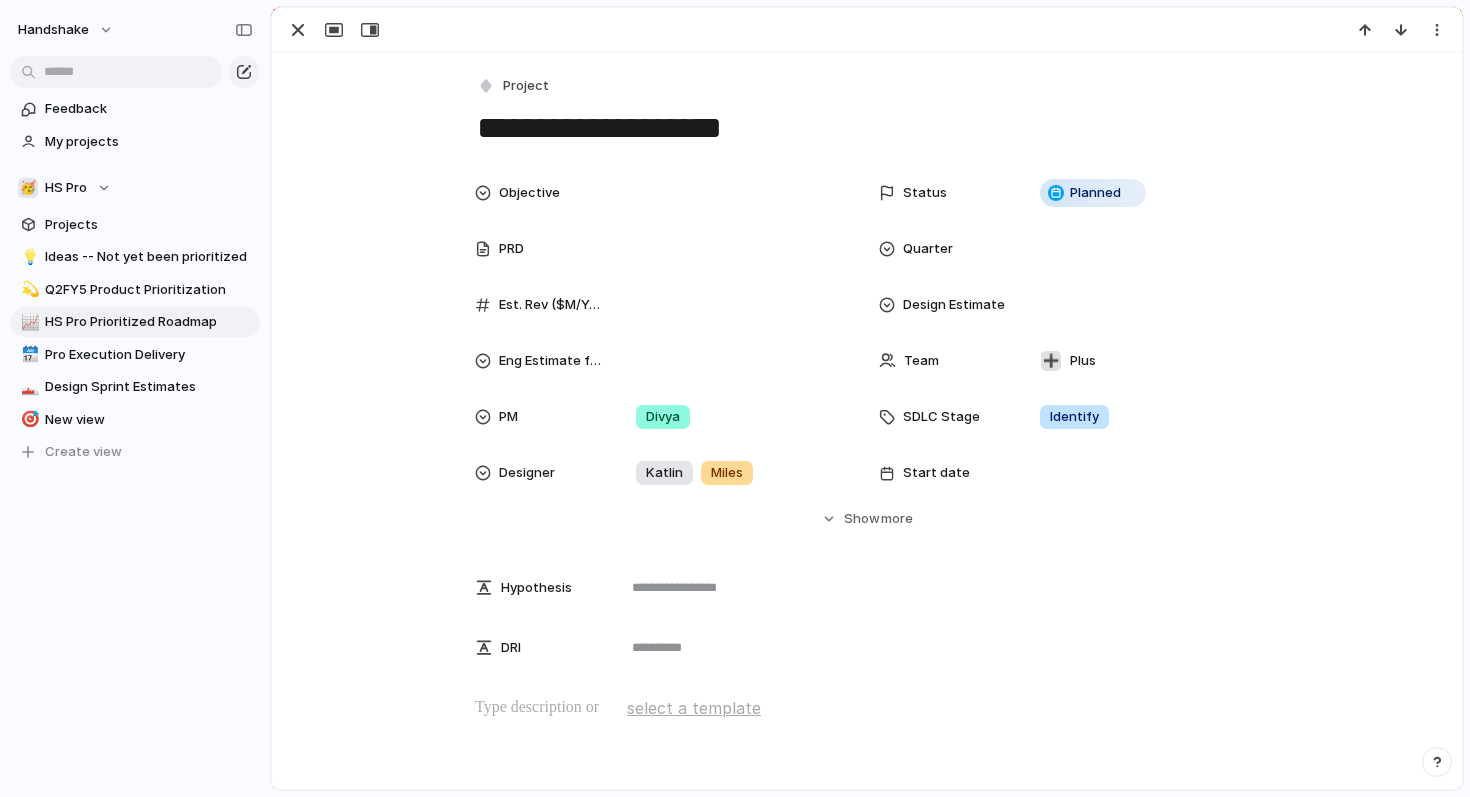click on "Handshake   🥳 HS Pro   🛠️ Team EMPACT   ➕ Plus   📊 Product Analytics   👶 HS Basic   🛠️ UX Research   🛠️ Employer Revenue (TEST)" at bounding box center (735, 398) 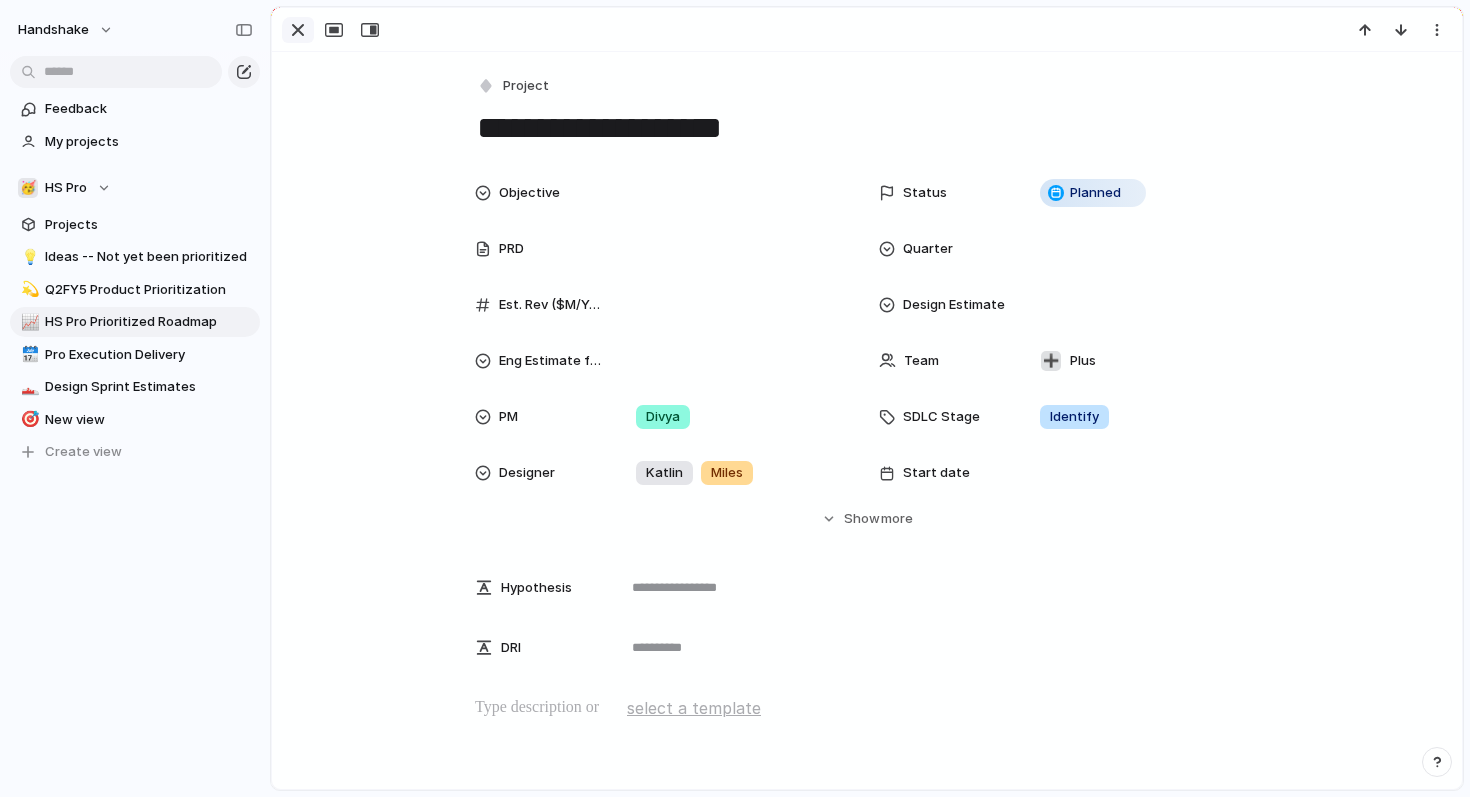 click at bounding box center (298, 30) 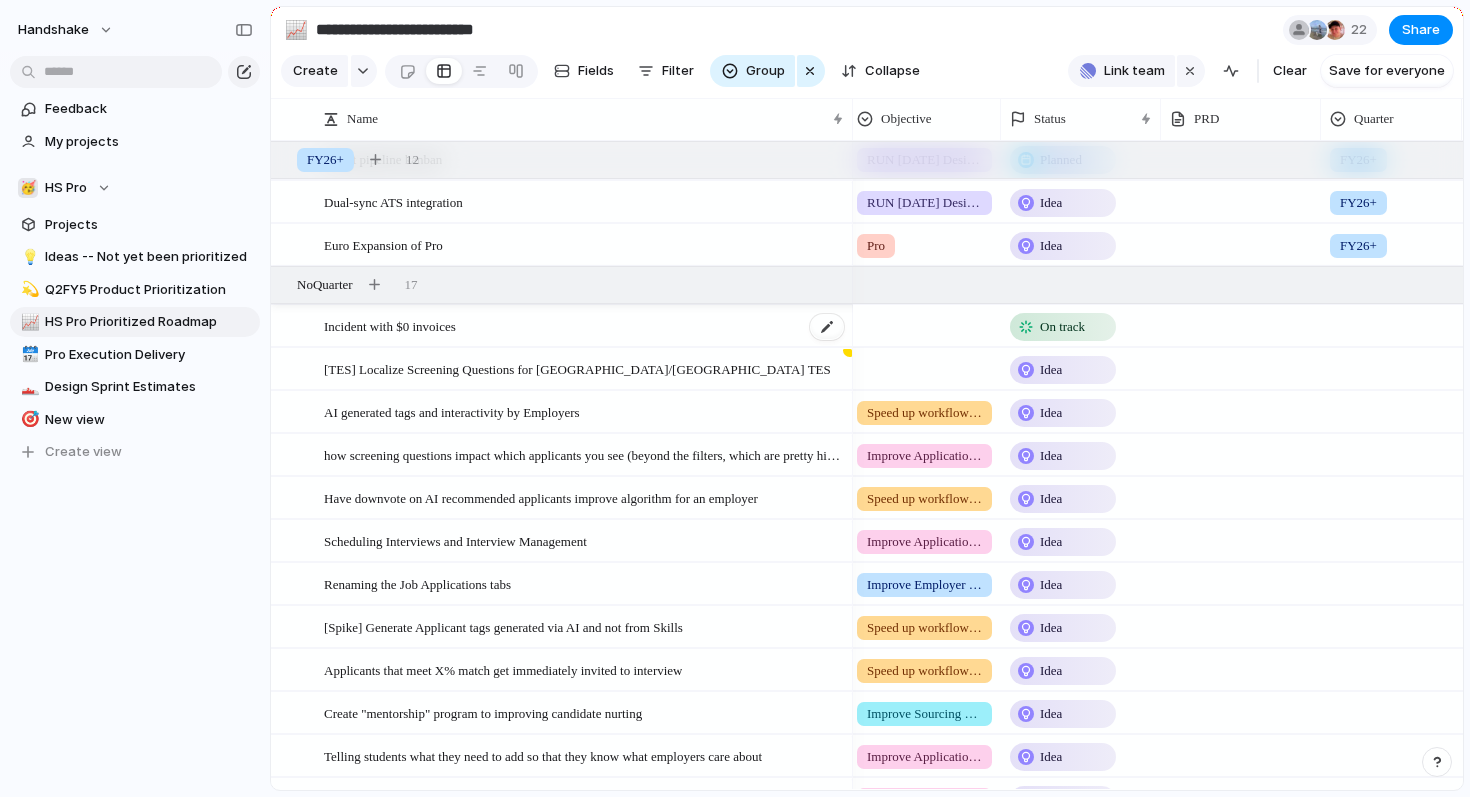 click on "Incident with $0 invoices" at bounding box center (585, 326) 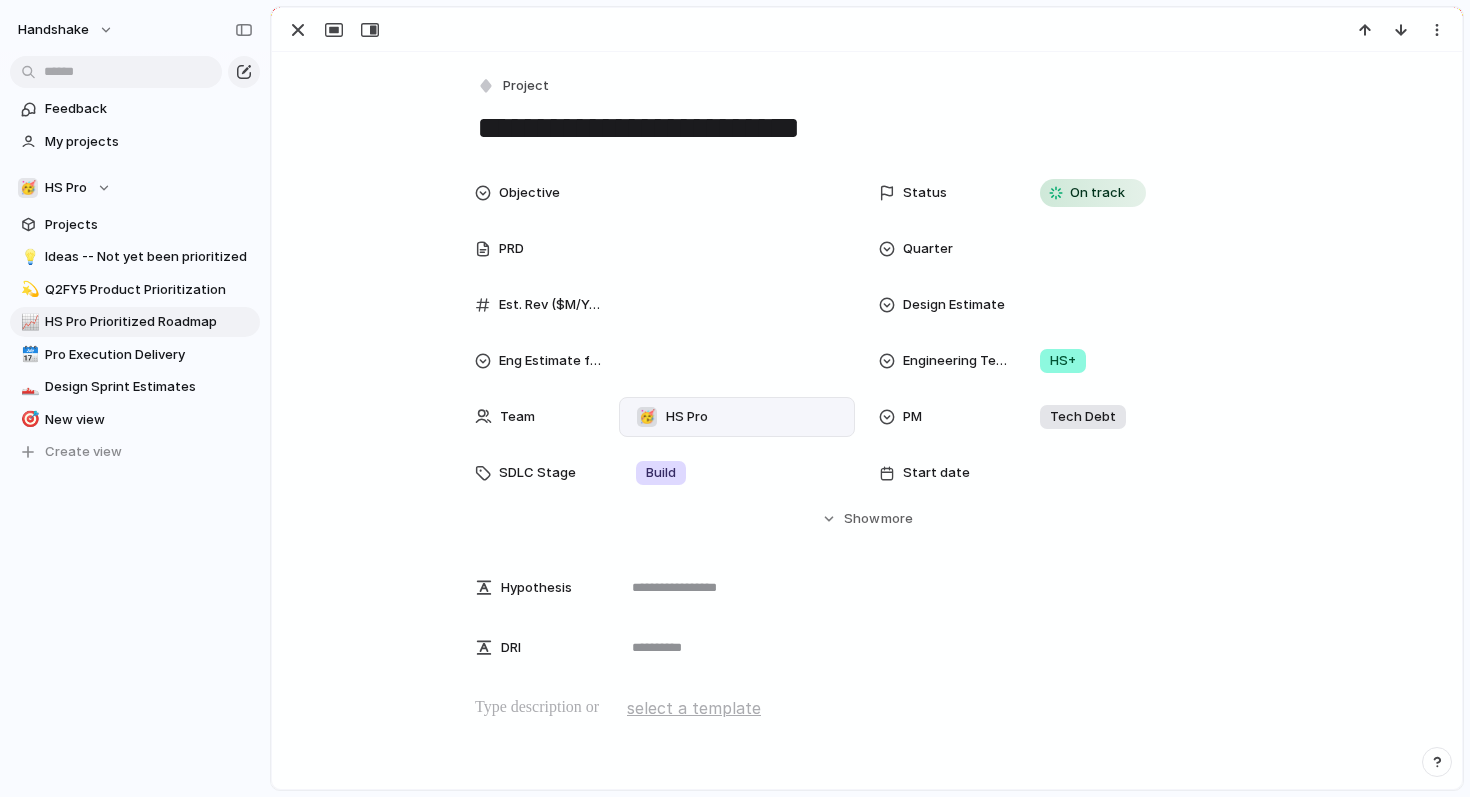 click on "🥳 HS Pro" at bounding box center (737, 417) 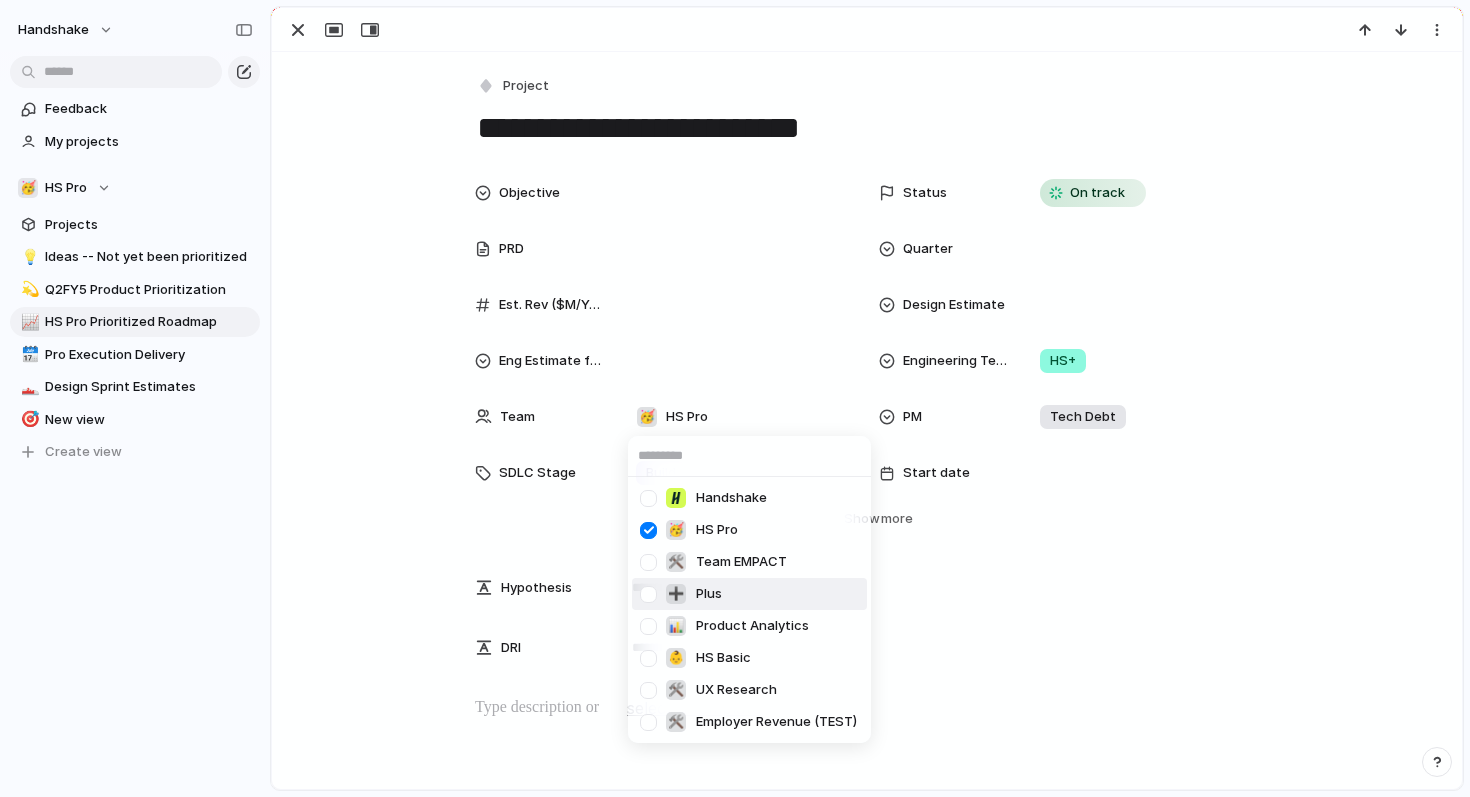 click at bounding box center (648, 594) 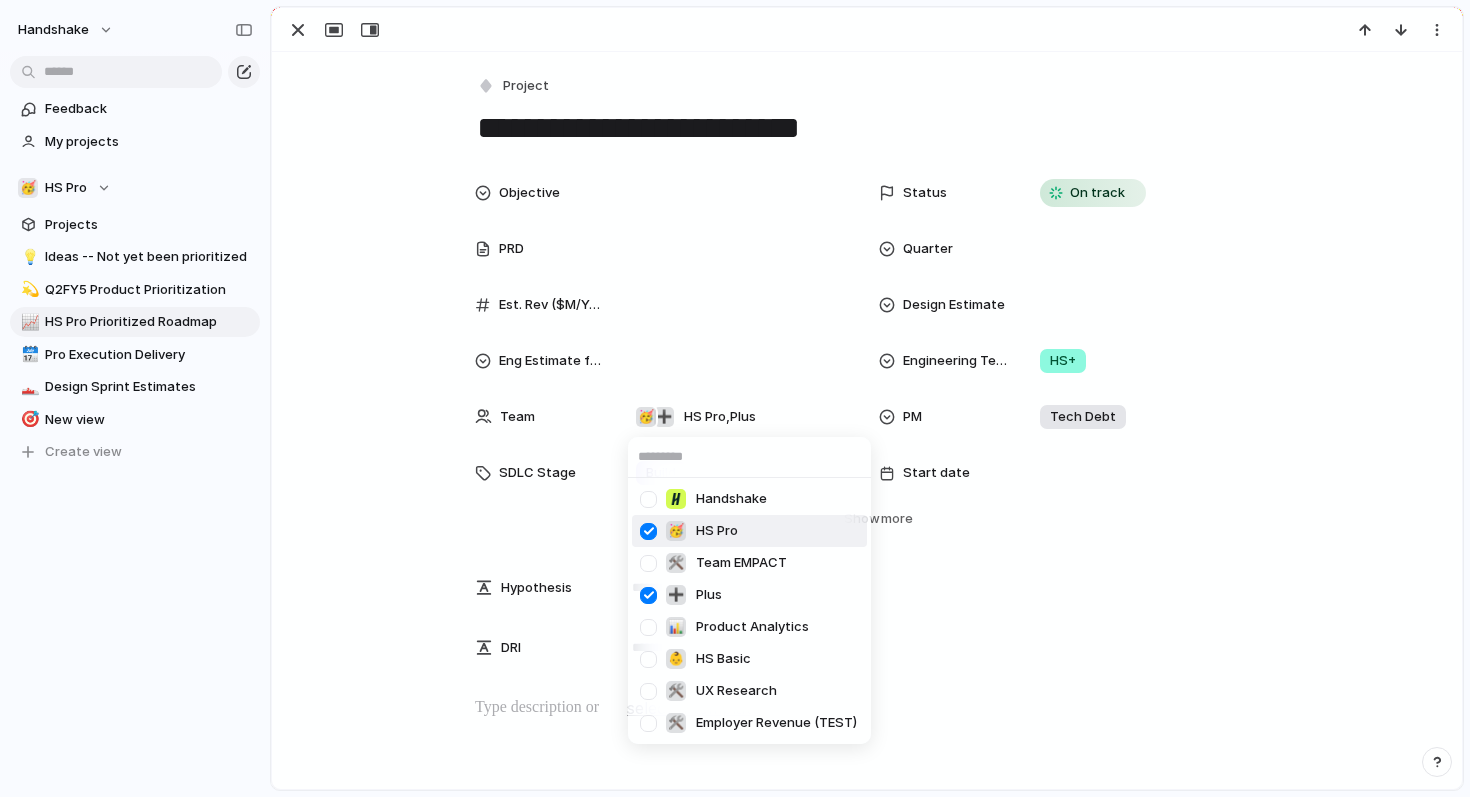 click at bounding box center (648, 531) 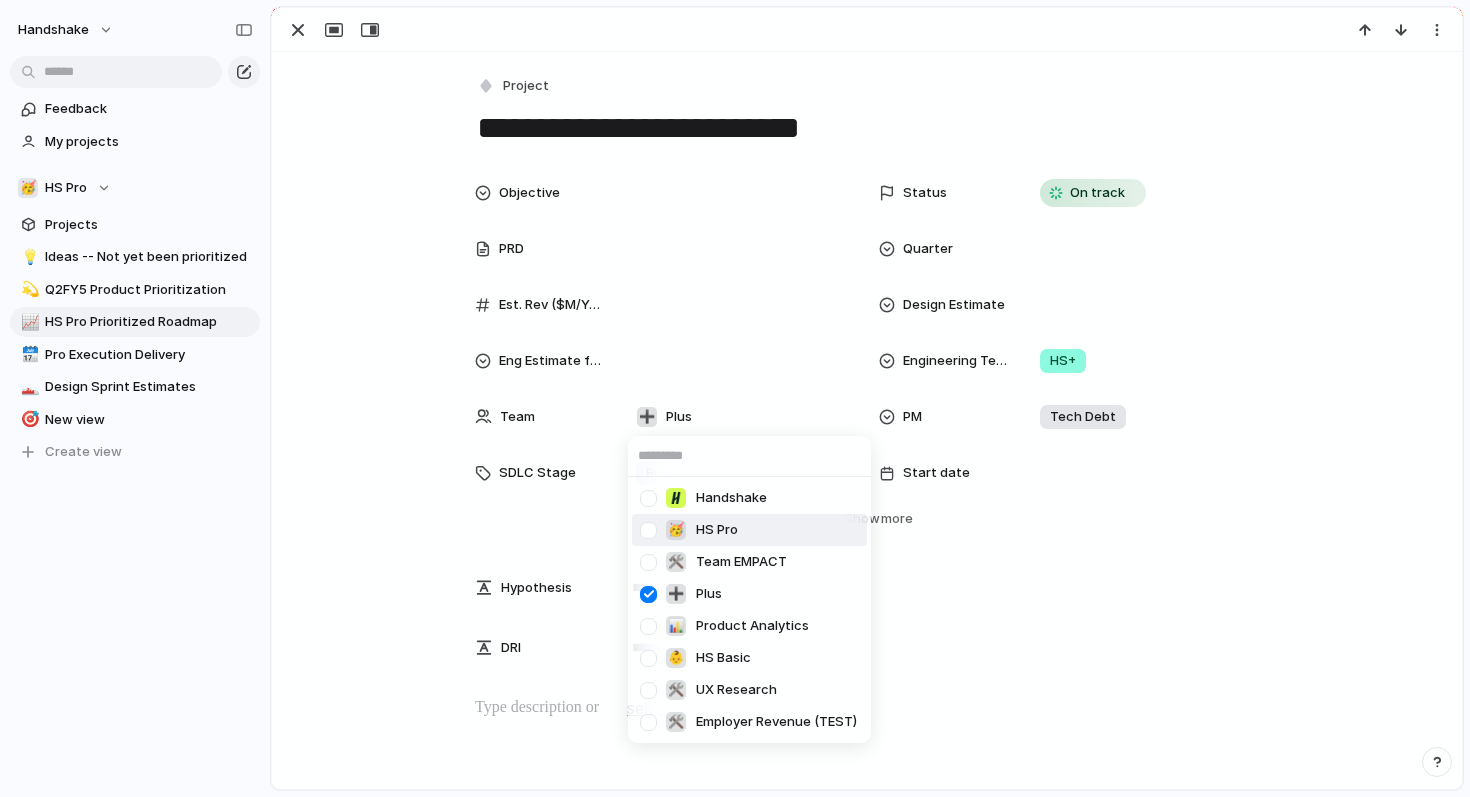 click on "Handshake   🥳 HS Pro   🛠️ Team EMPACT   ➕ Plus   📊 Product Analytics   👶 HS Basic   🛠️ UX Research   🛠️ Employer Revenue (TEST)" at bounding box center [735, 398] 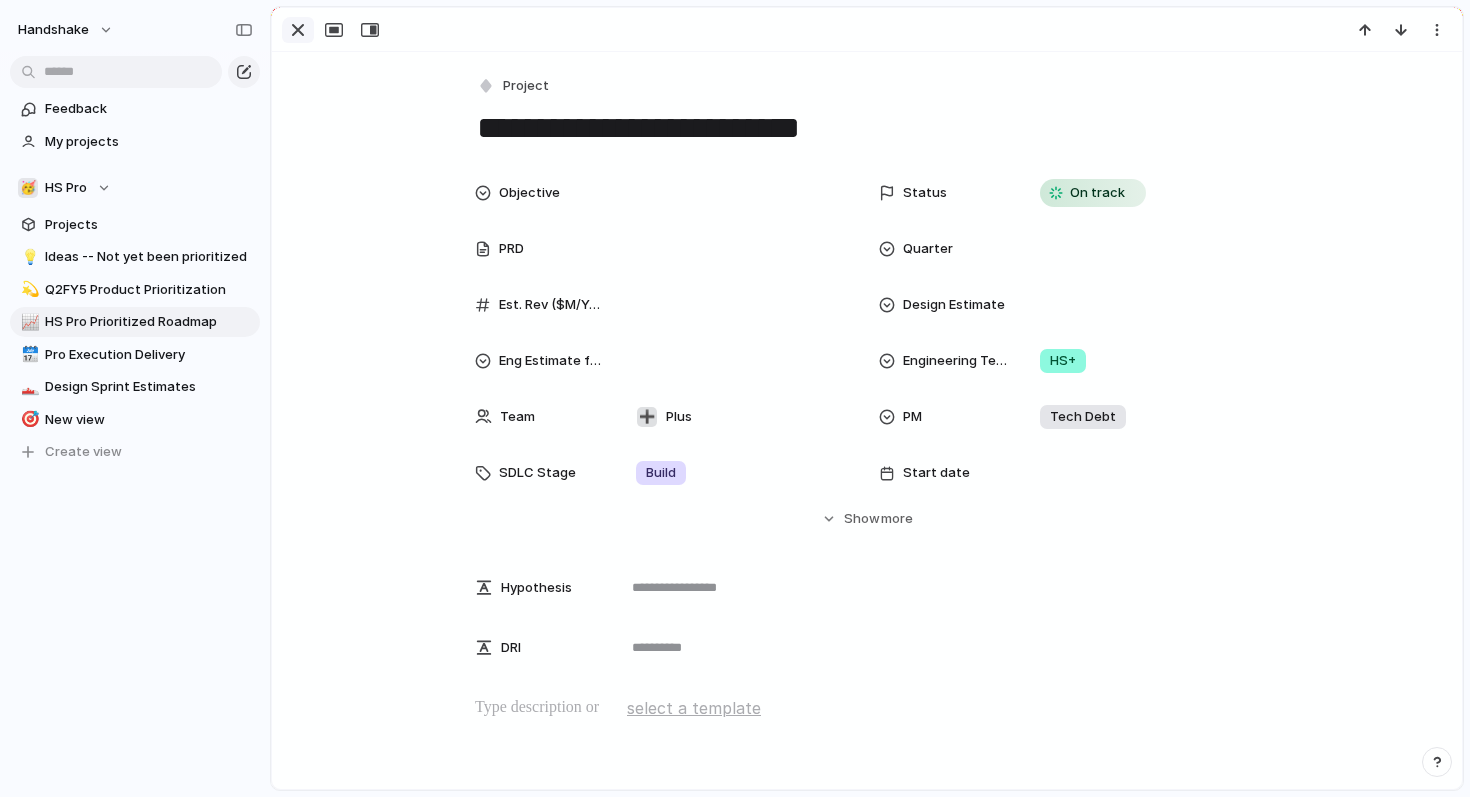 click at bounding box center [298, 30] 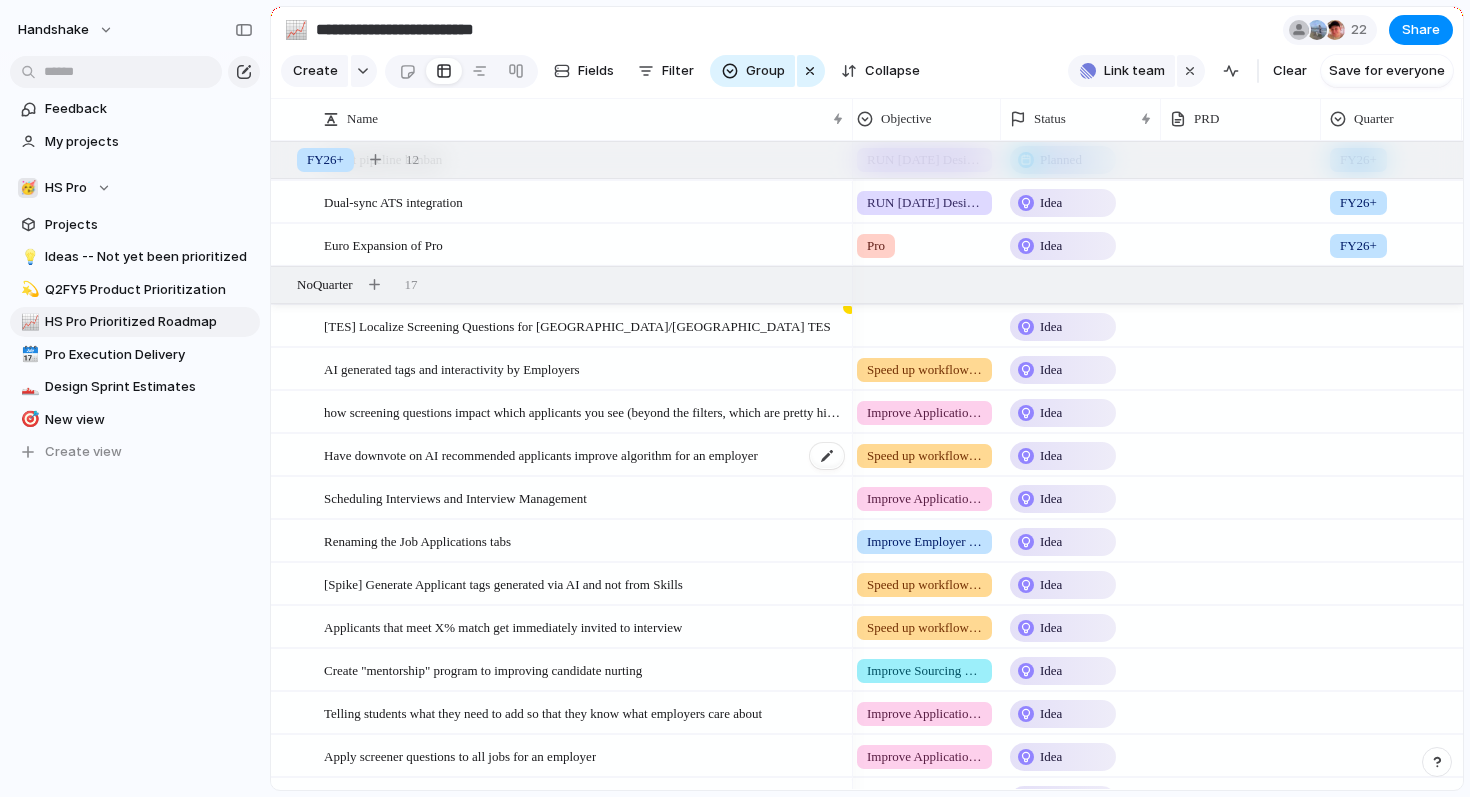 click on "Have downvote on AI recommended applicants improve algorithm for an employer" at bounding box center (541, 454) 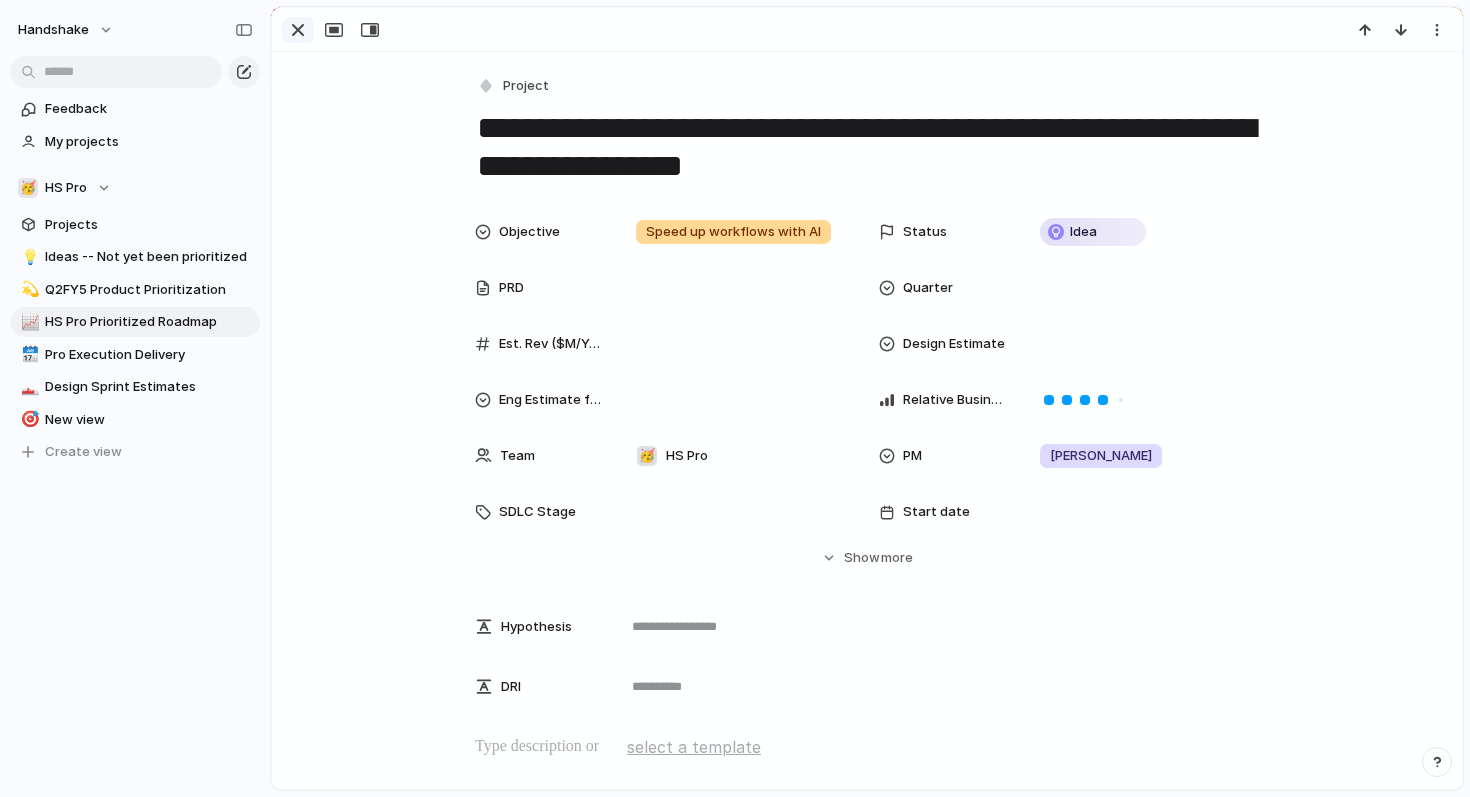 click at bounding box center [298, 30] 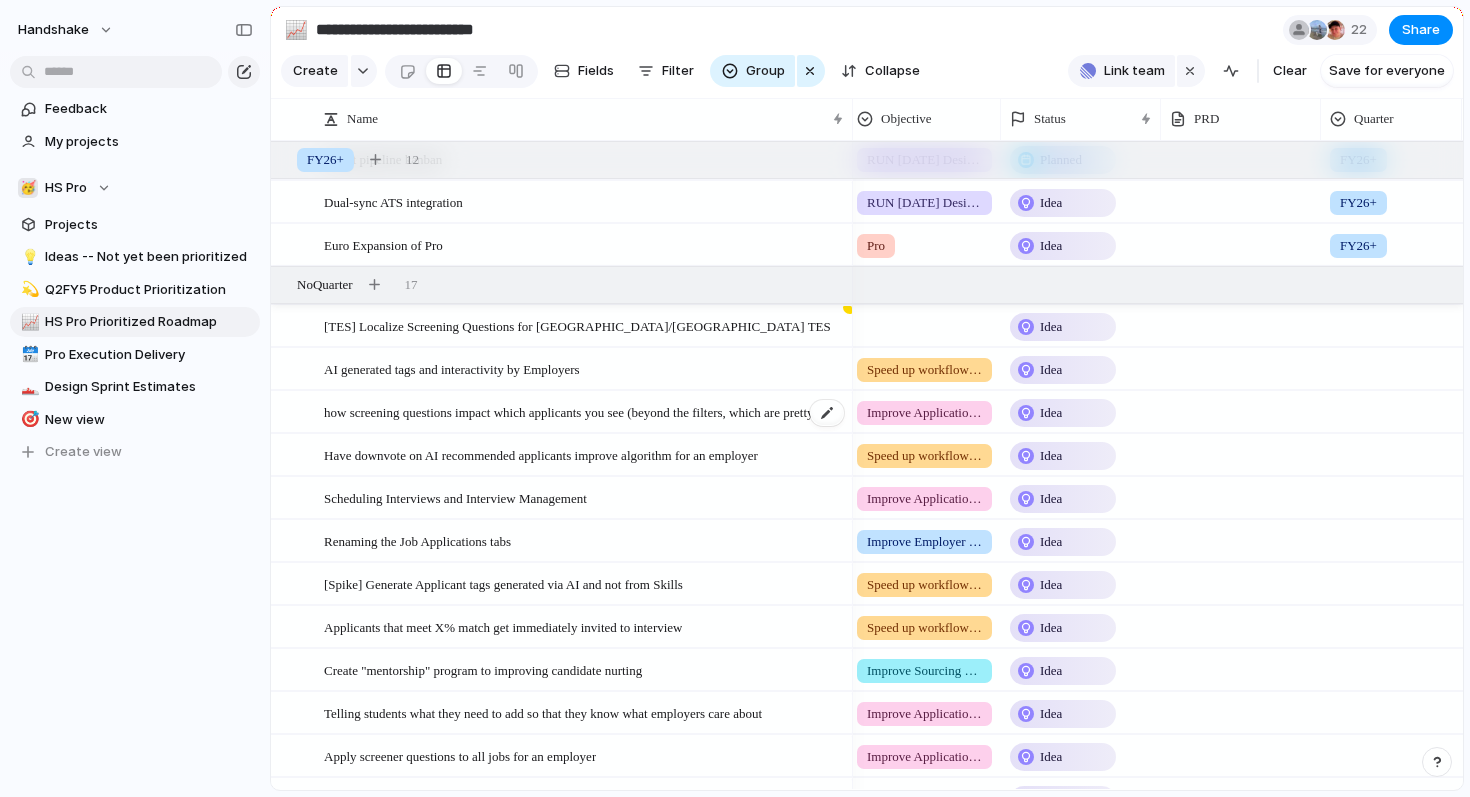 click on "how screening questions impact which applicants you see (beyond the filters, which are pretty hidden)" at bounding box center (585, 411) 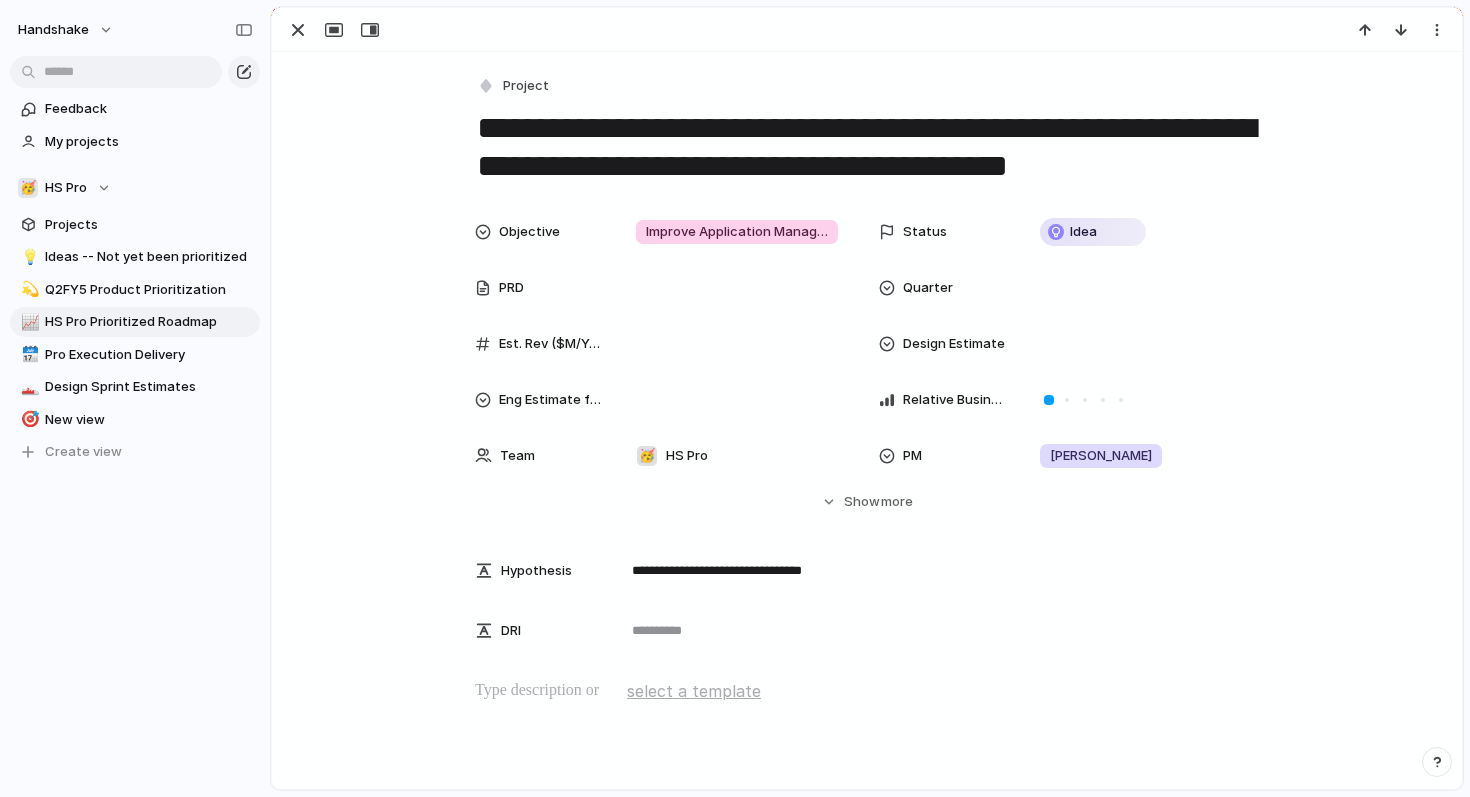 click on "**********" at bounding box center (867, 147) 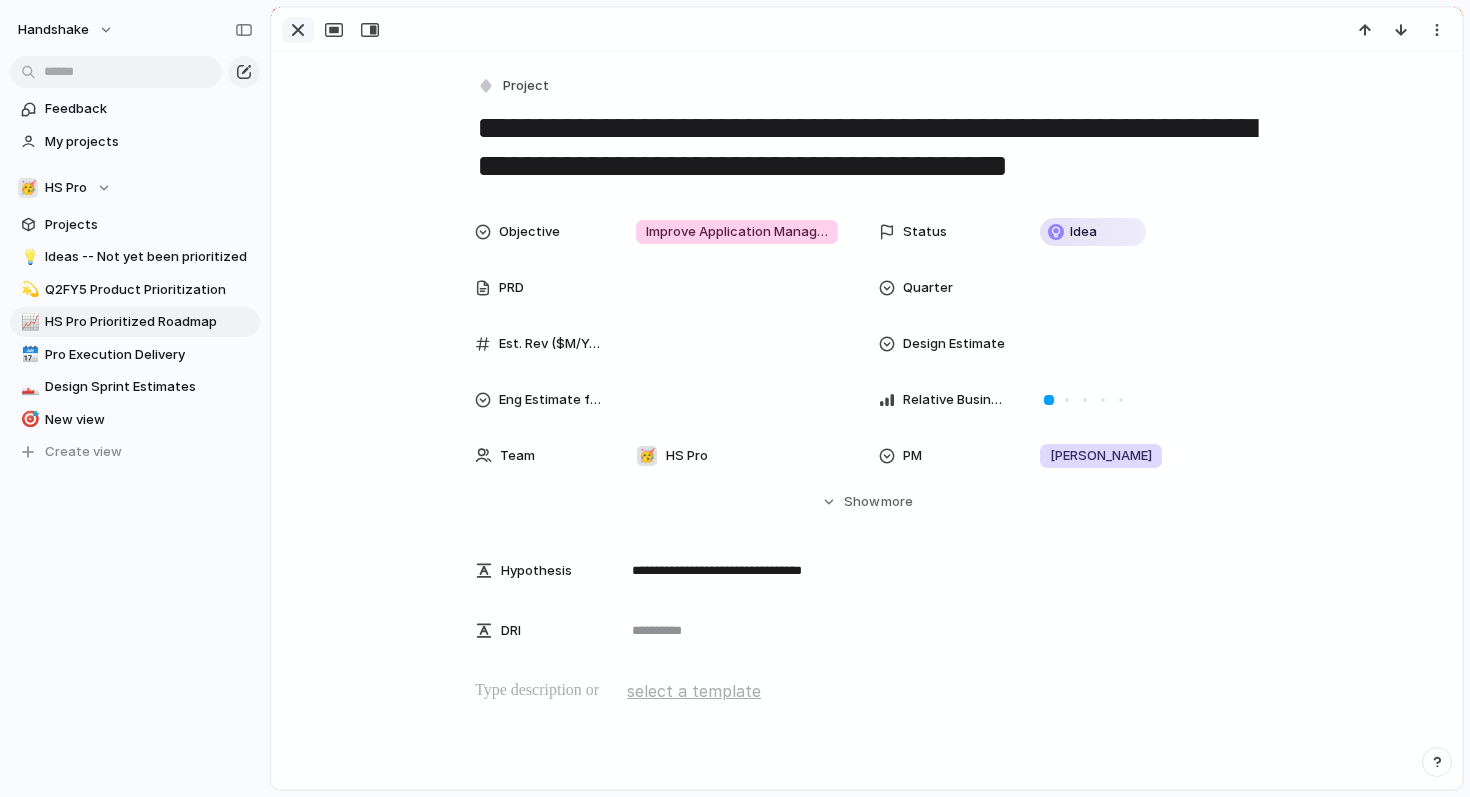 click at bounding box center (298, 30) 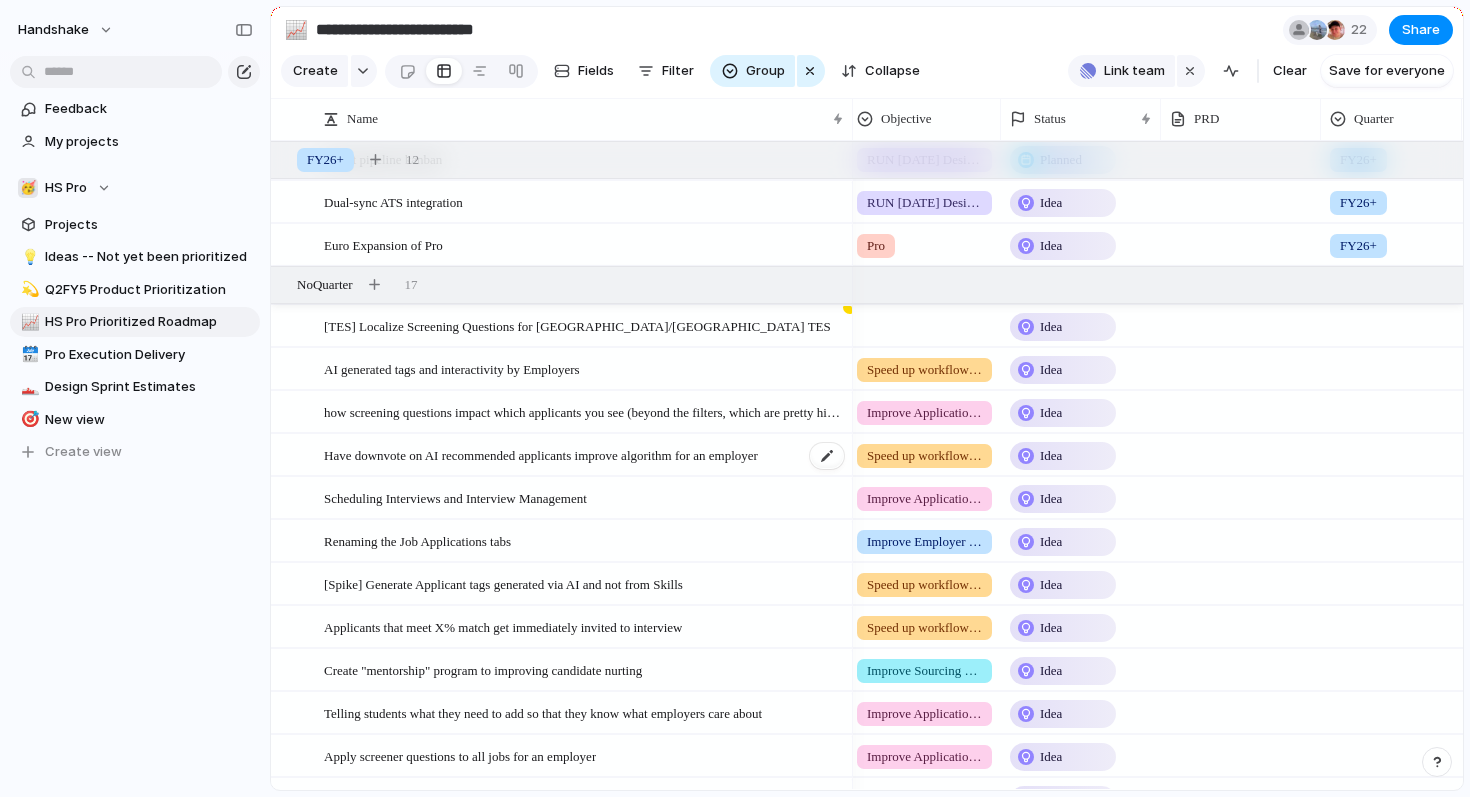 scroll, scrollTop: 1988, scrollLeft: 0, axis: vertical 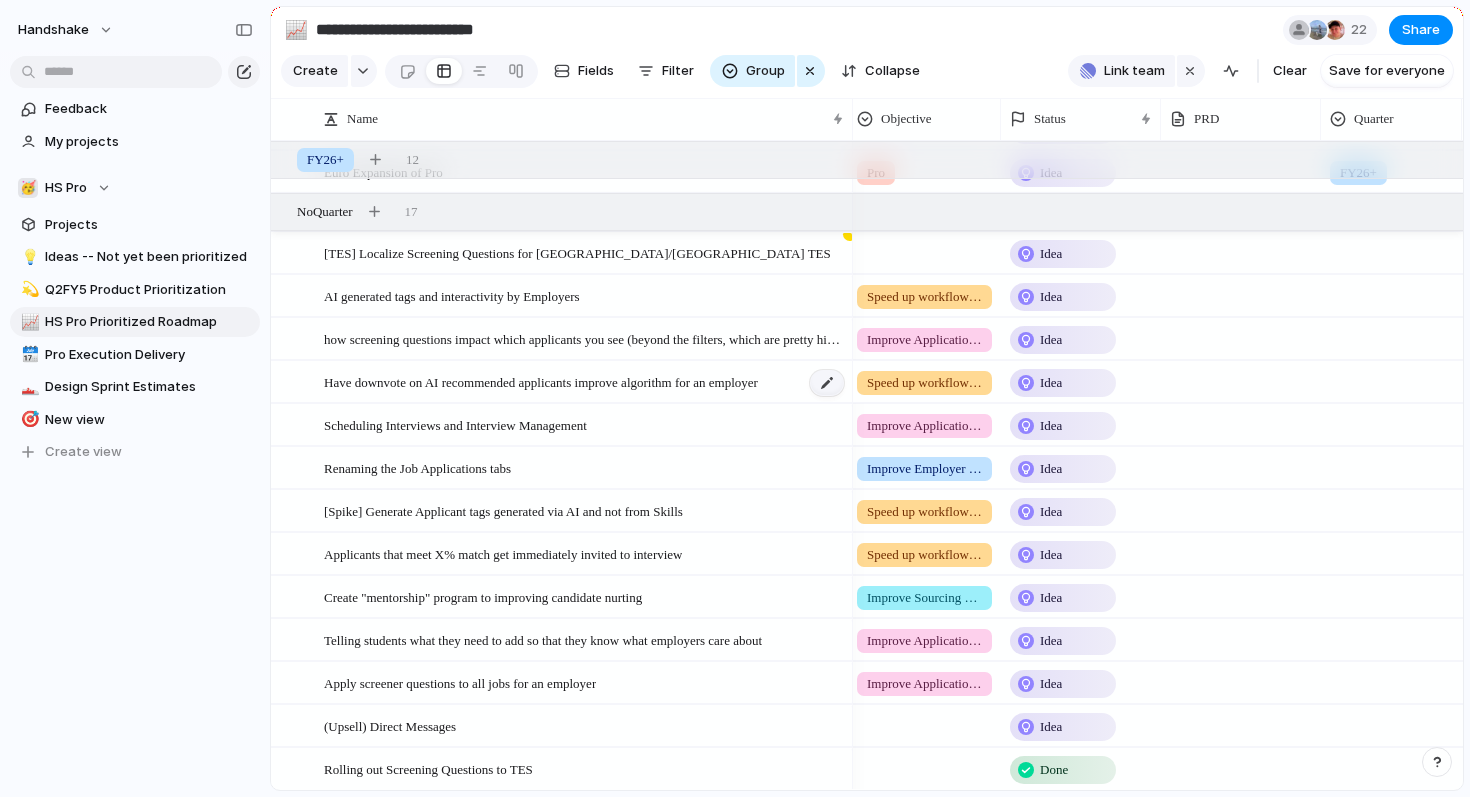 click at bounding box center [827, 383] 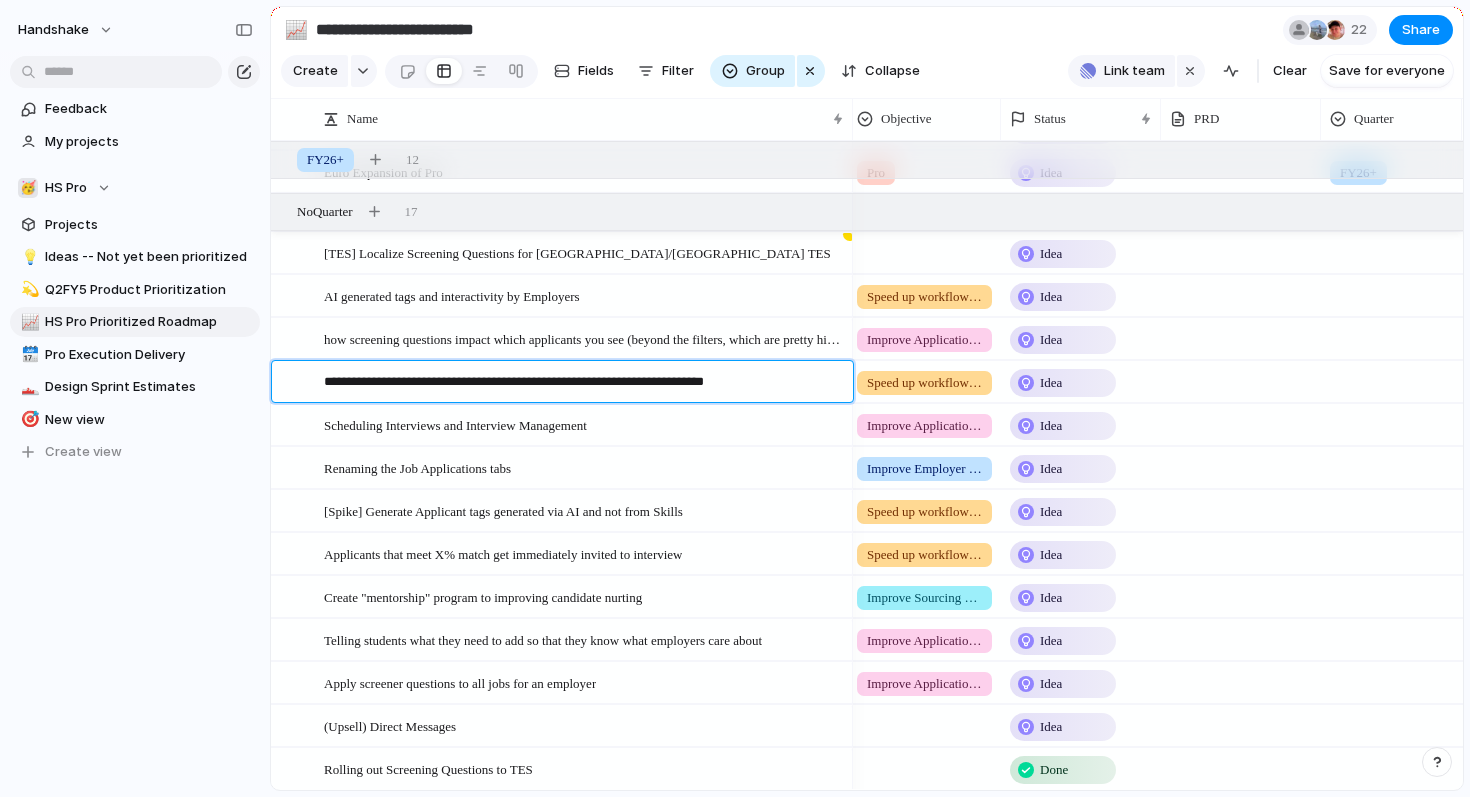 click on "**********" at bounding box center (581, 384) 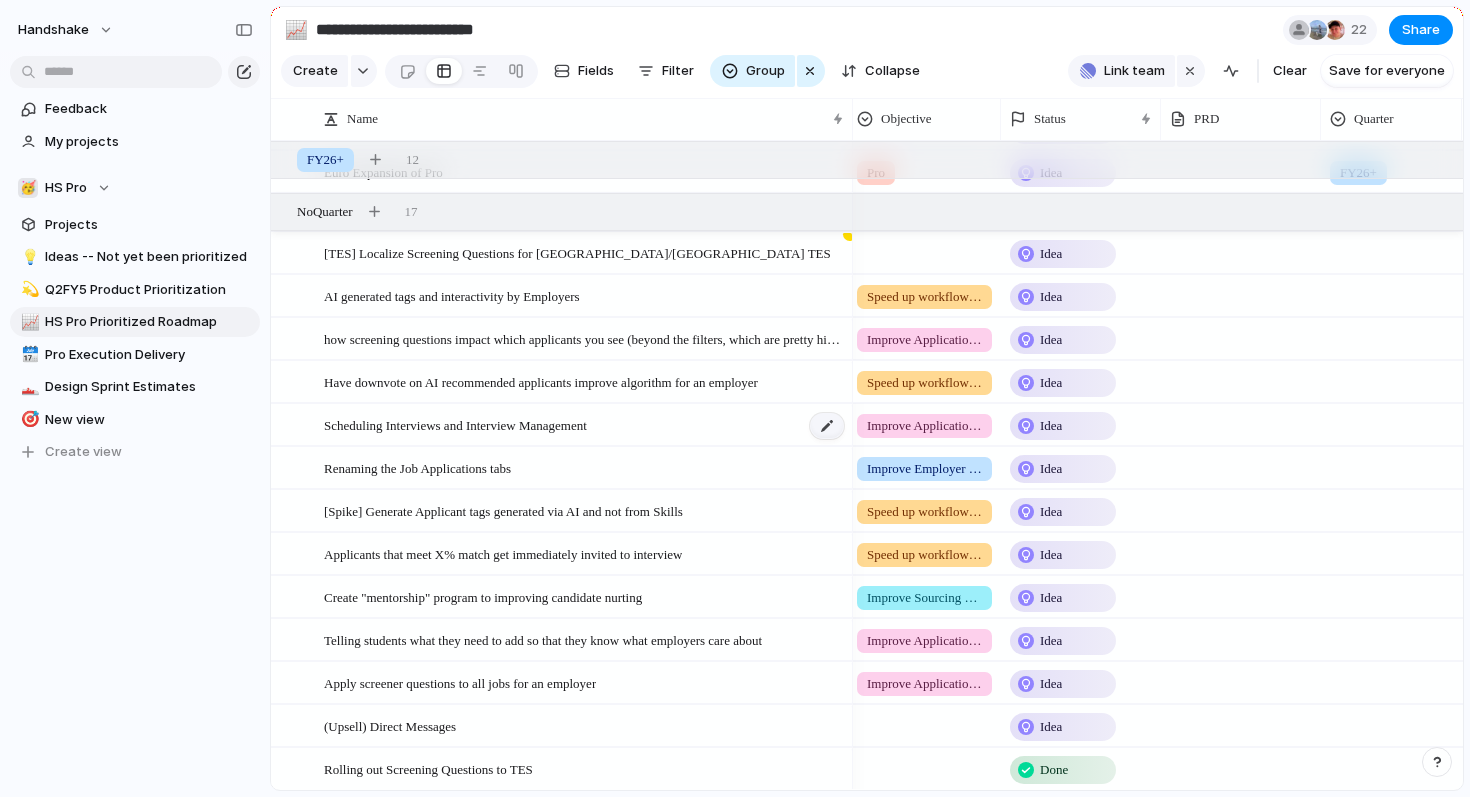 click at bounding box center [827, 426] 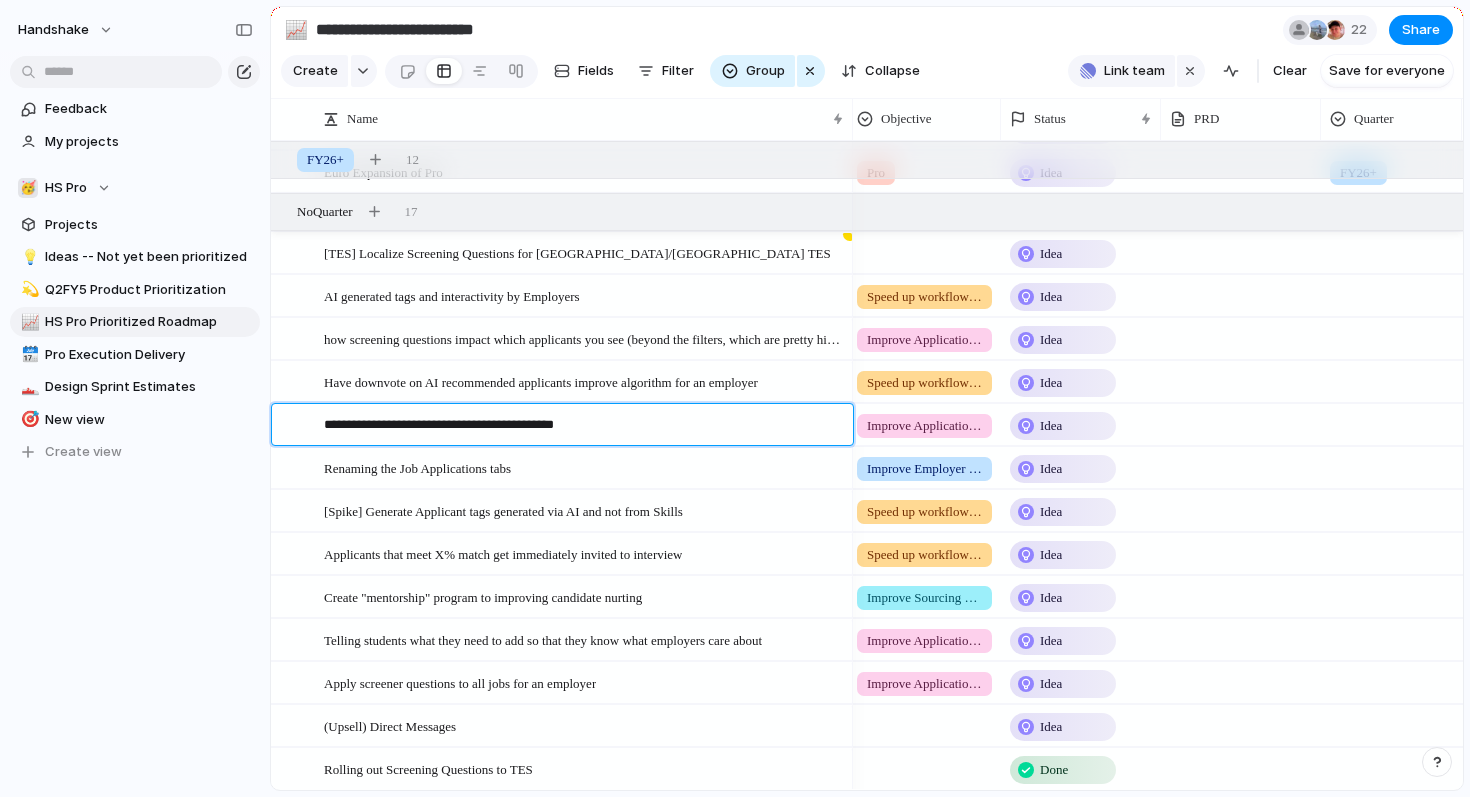 click on "**********" at bounding box center (581, 427) 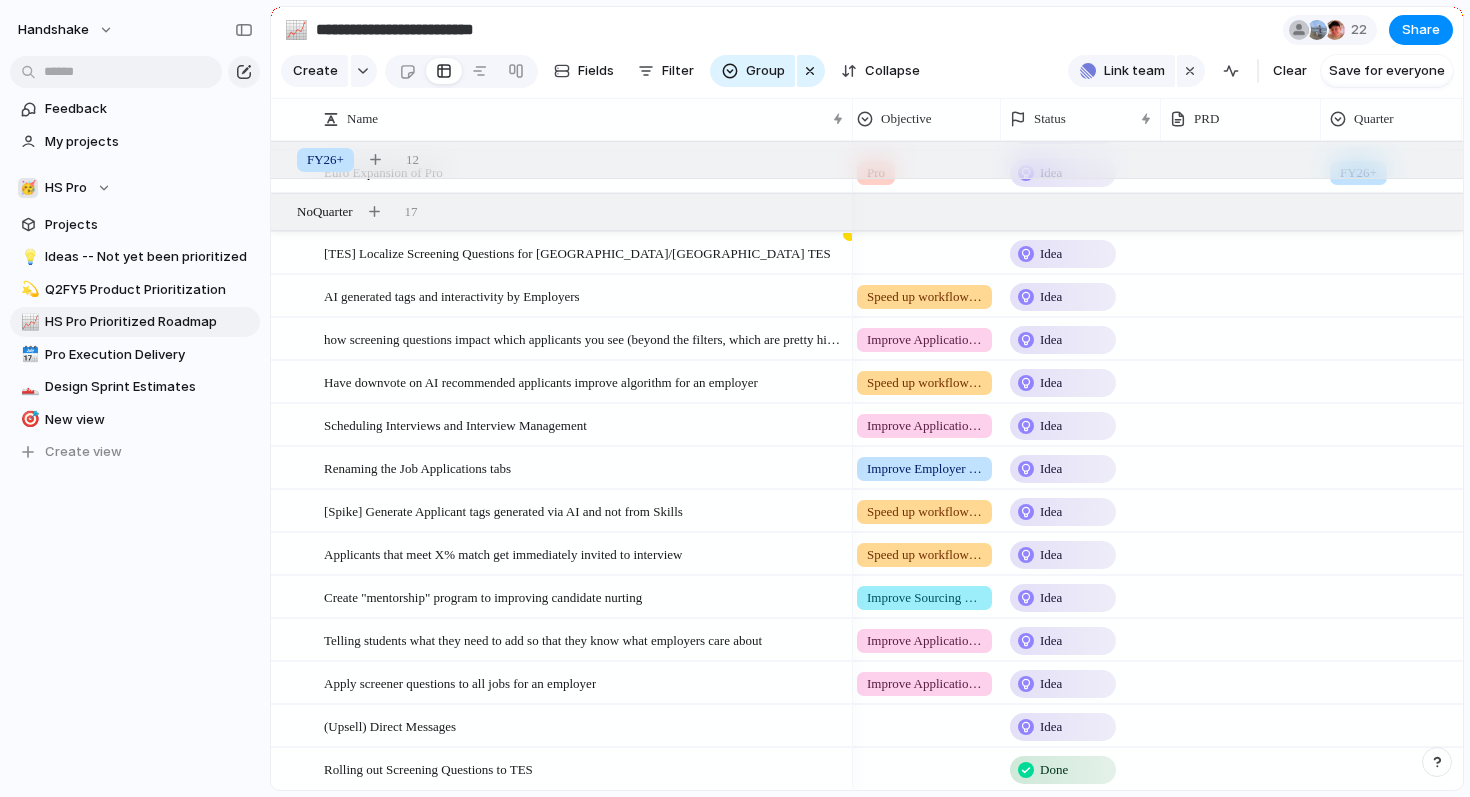 scroll, scrollTop: 2036, scrollLeft: 0, axis: vertical 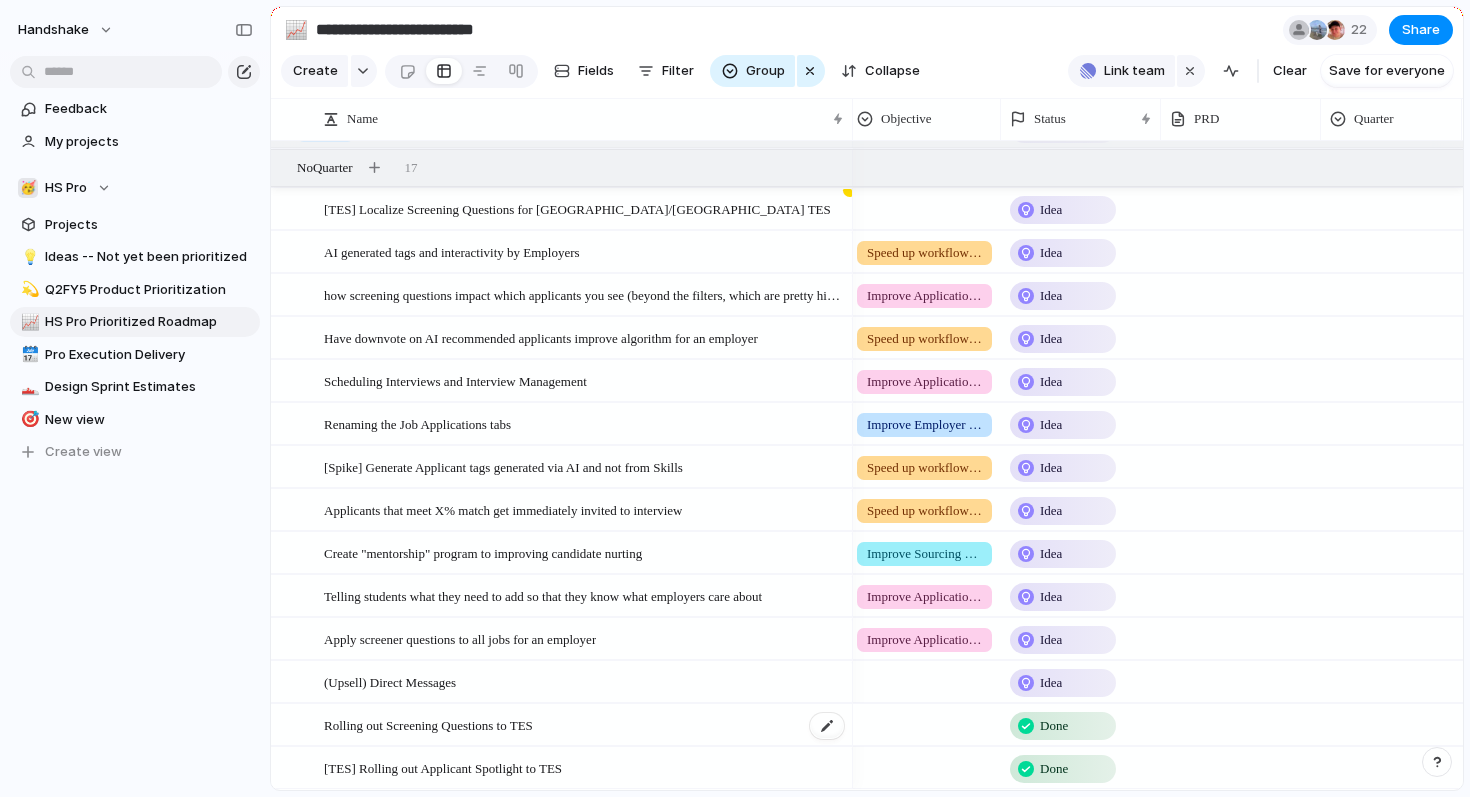 click on "Rolling out Screening Questions to TES" at bounding box center [585, 725] 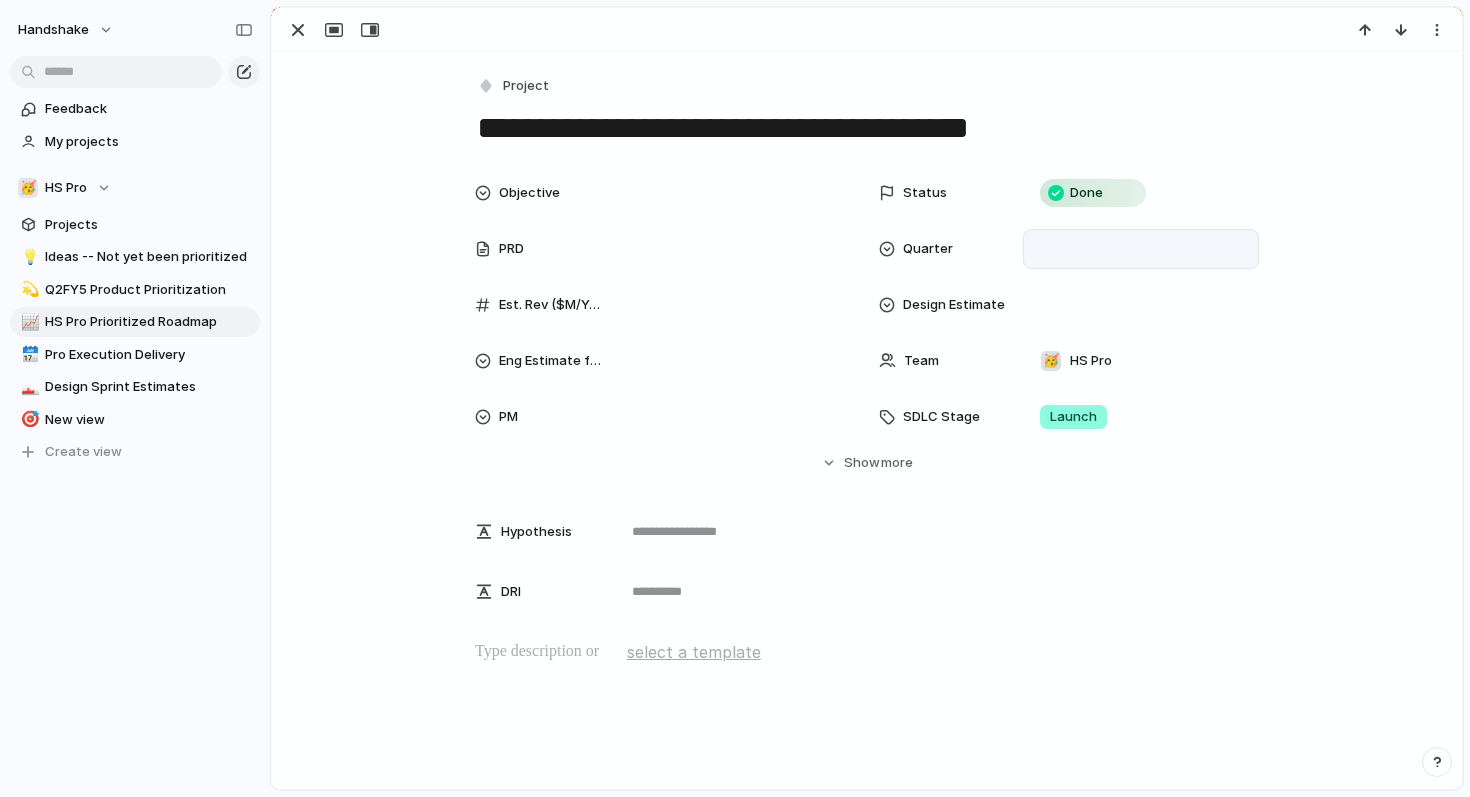 click at bounding box center (1141, 249) 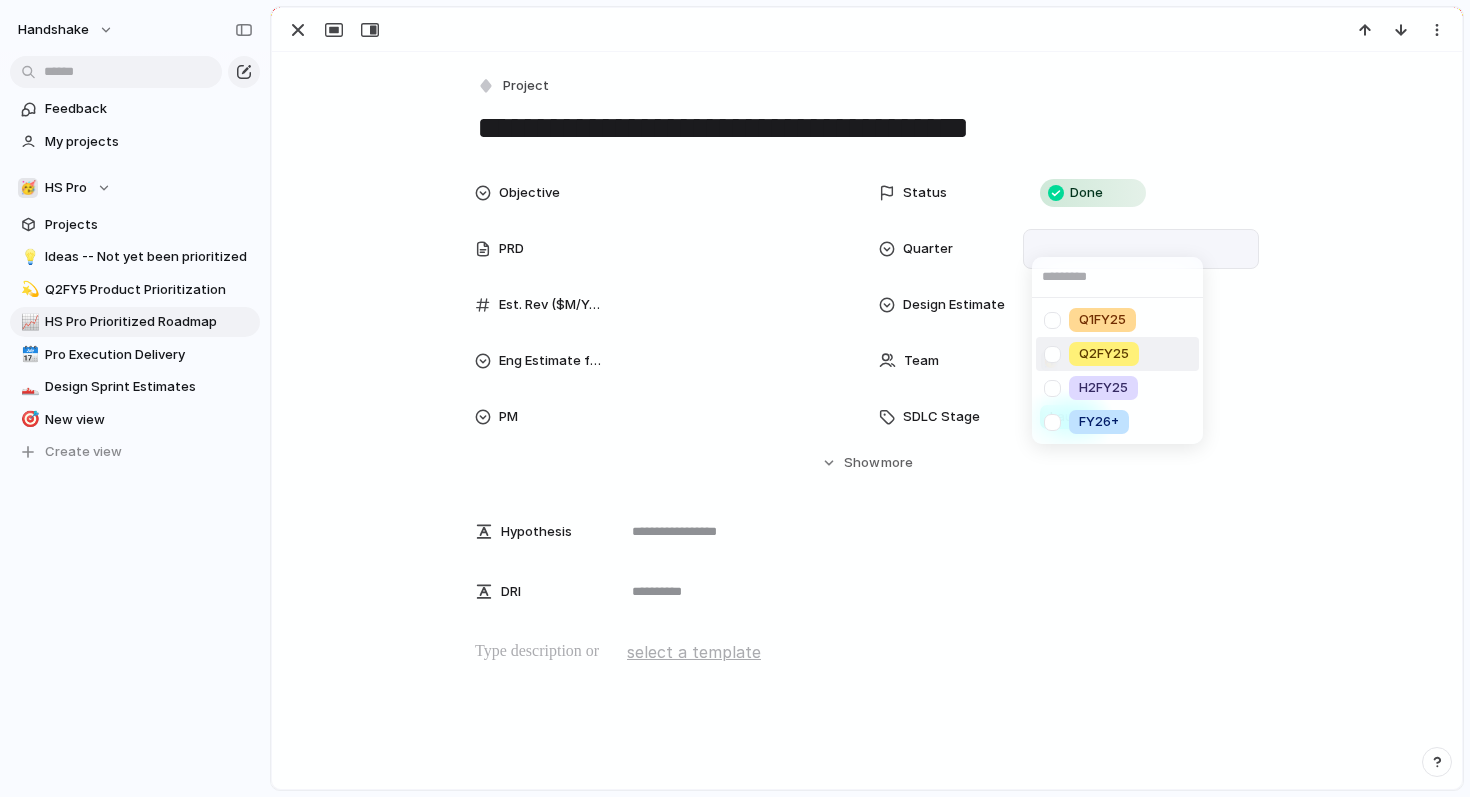 click at bounding box center [1052, 354] 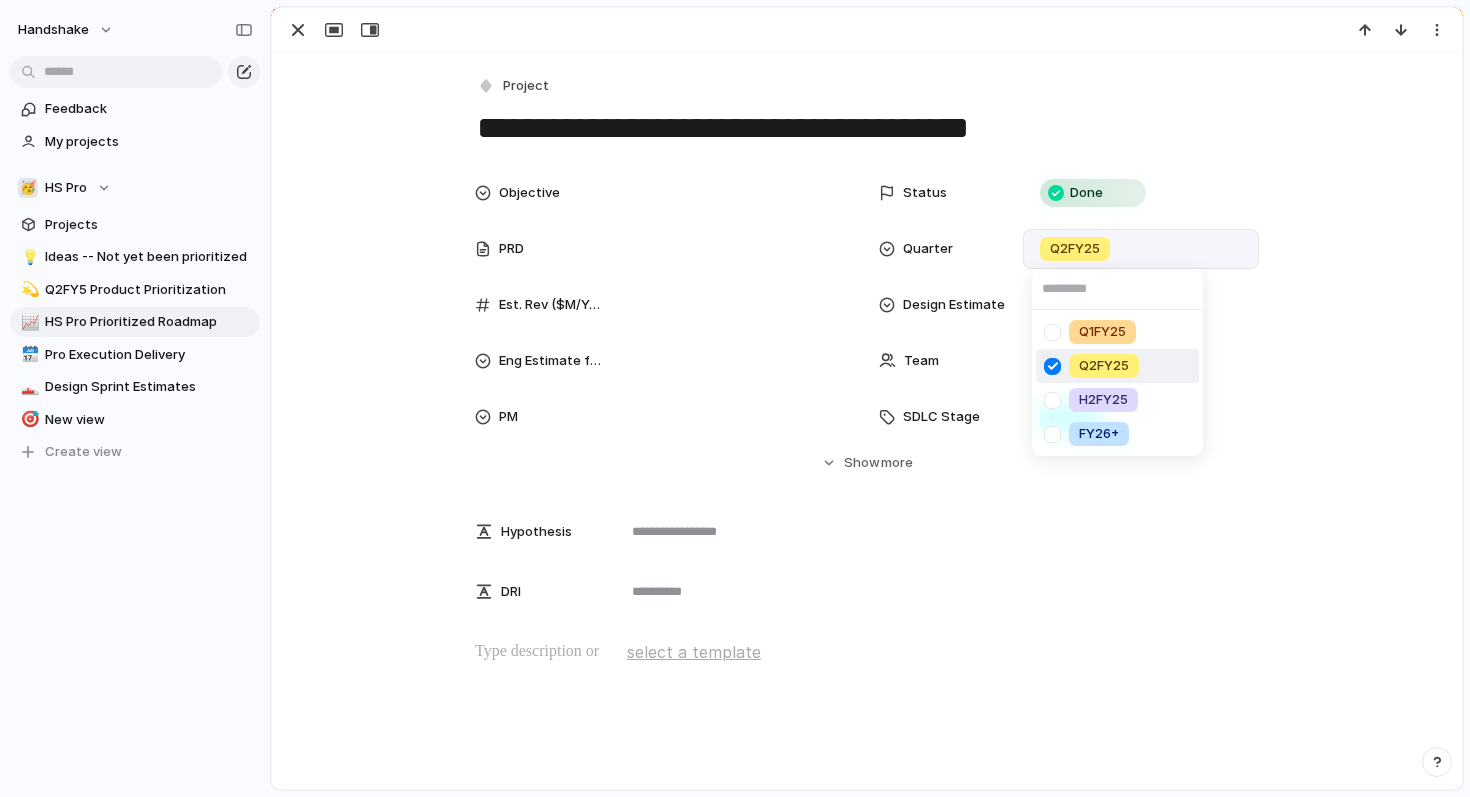 click on "Q1FY25   Q2FY25   H2FY25   FY26+" at bounding box center (735, 398) 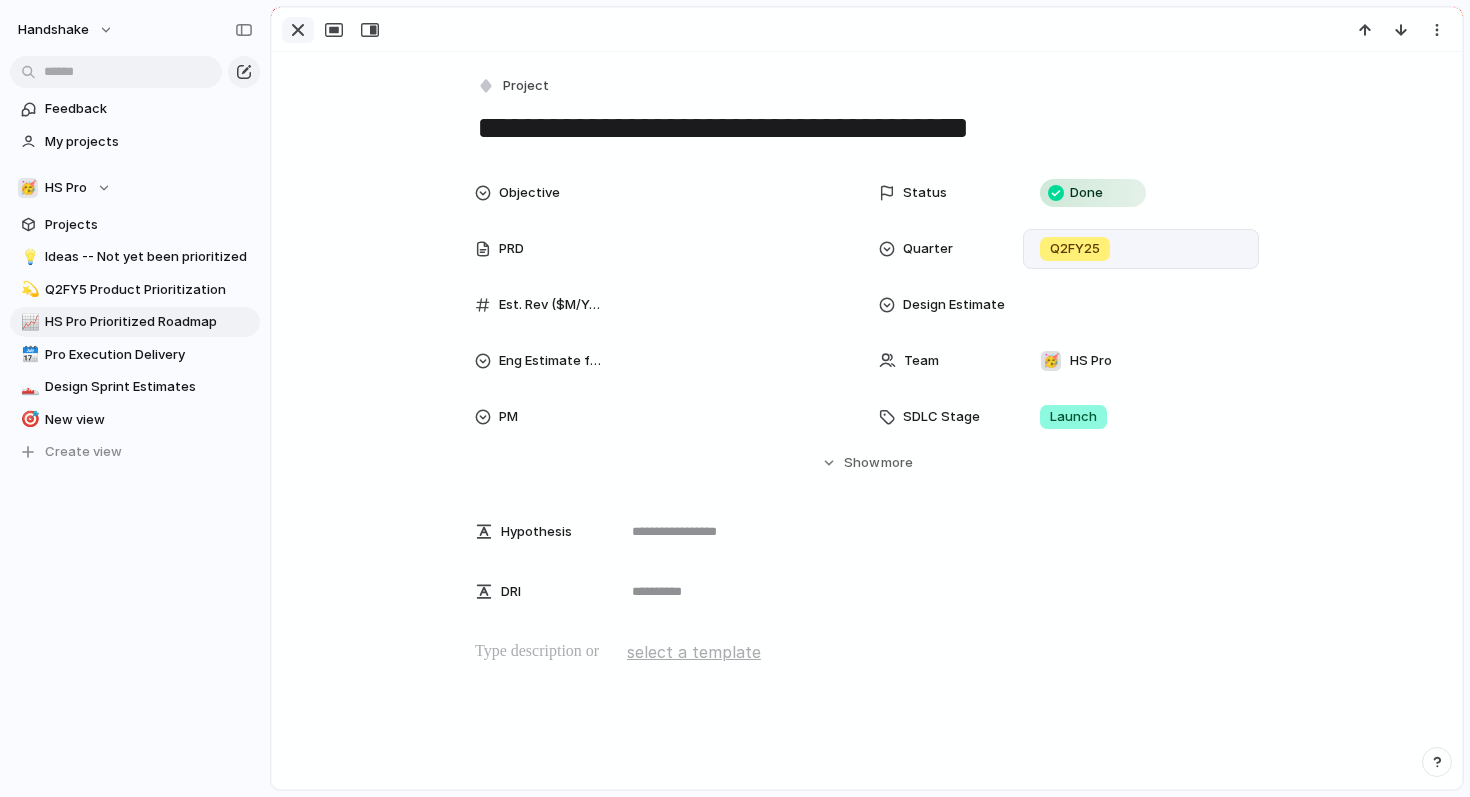 click at bounding box center (298, 30) 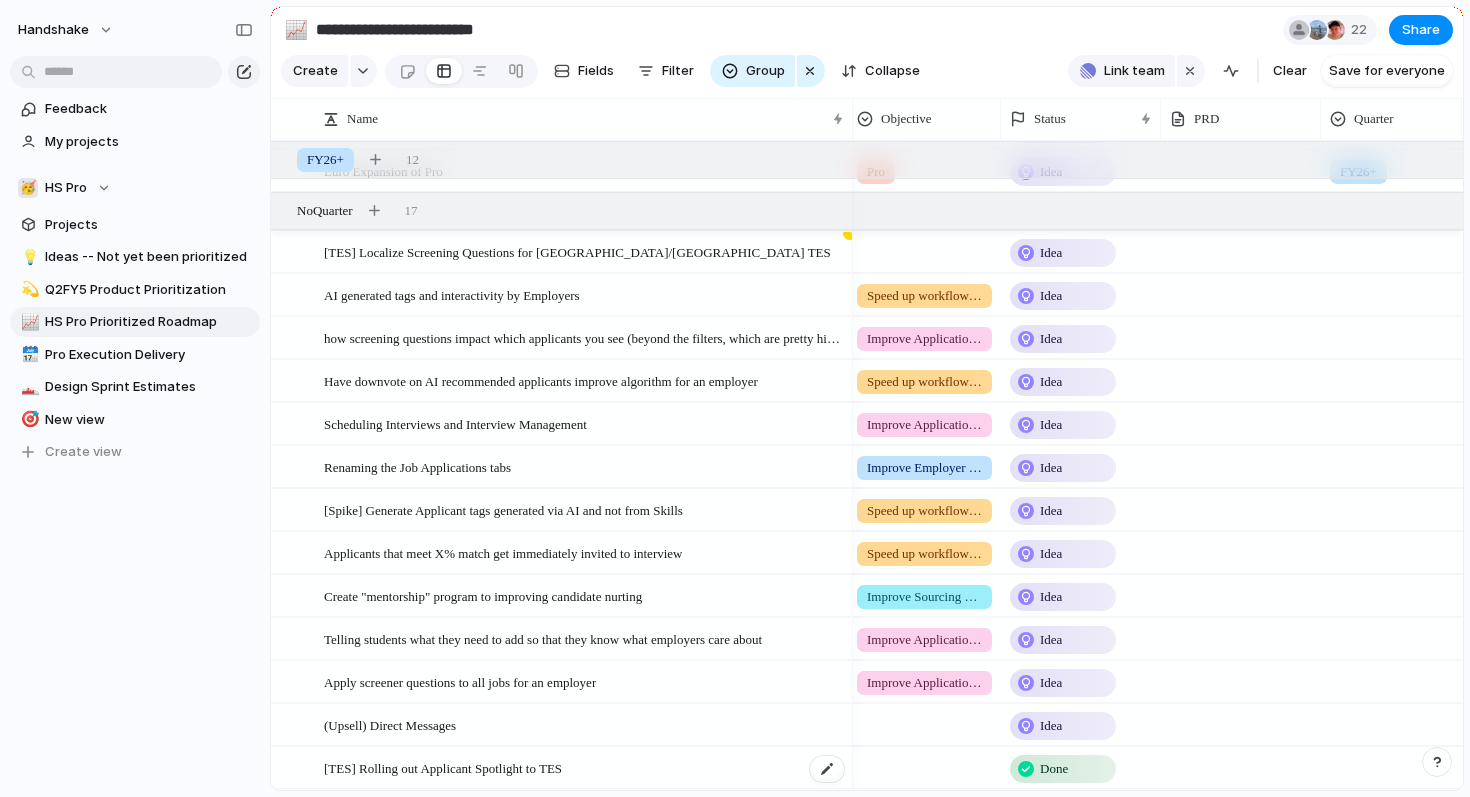 click on "[TES] Rolling out Applicant Spotlight to TES" at bounding box center (585, 768) 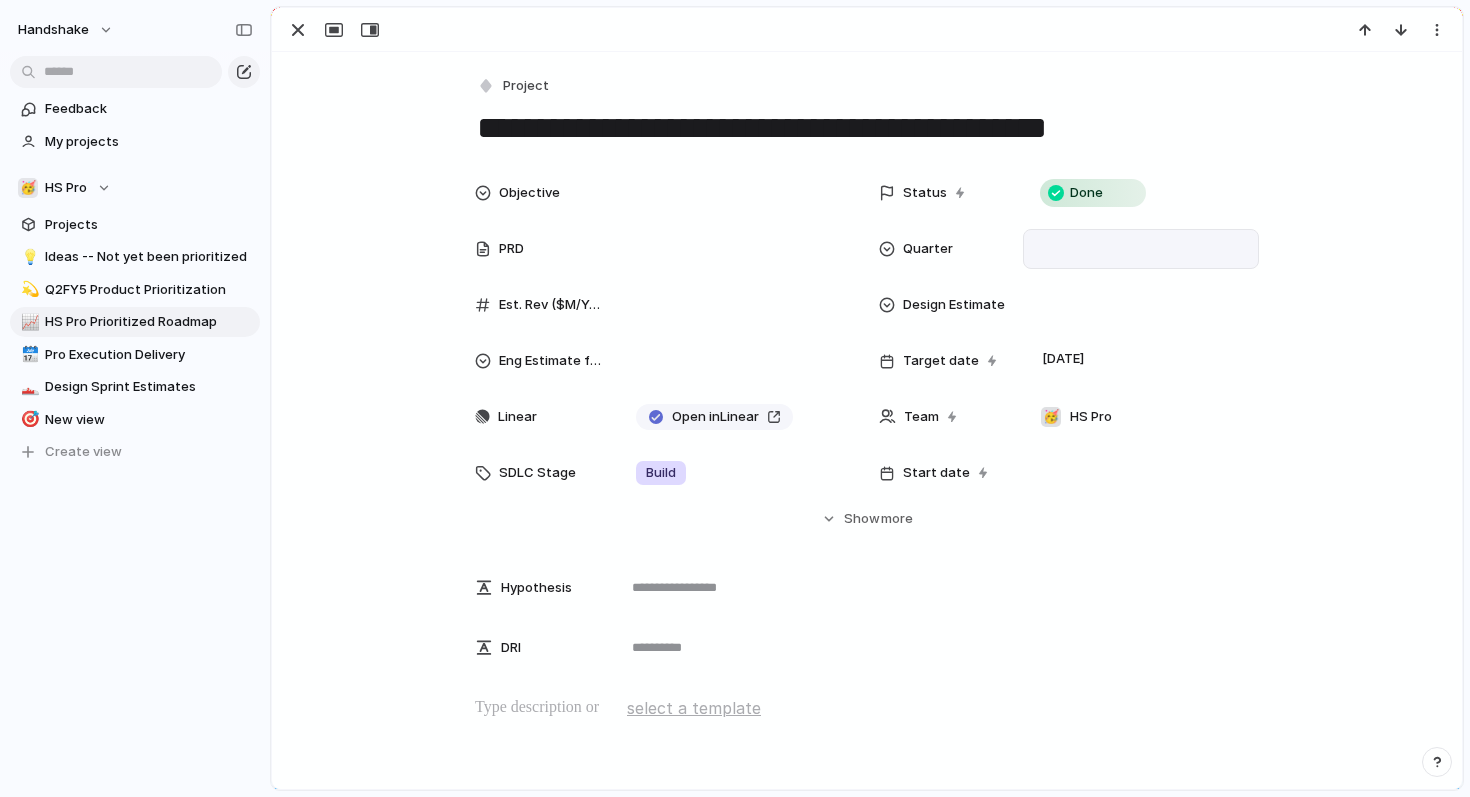 click at bounding box center (1141, 249) 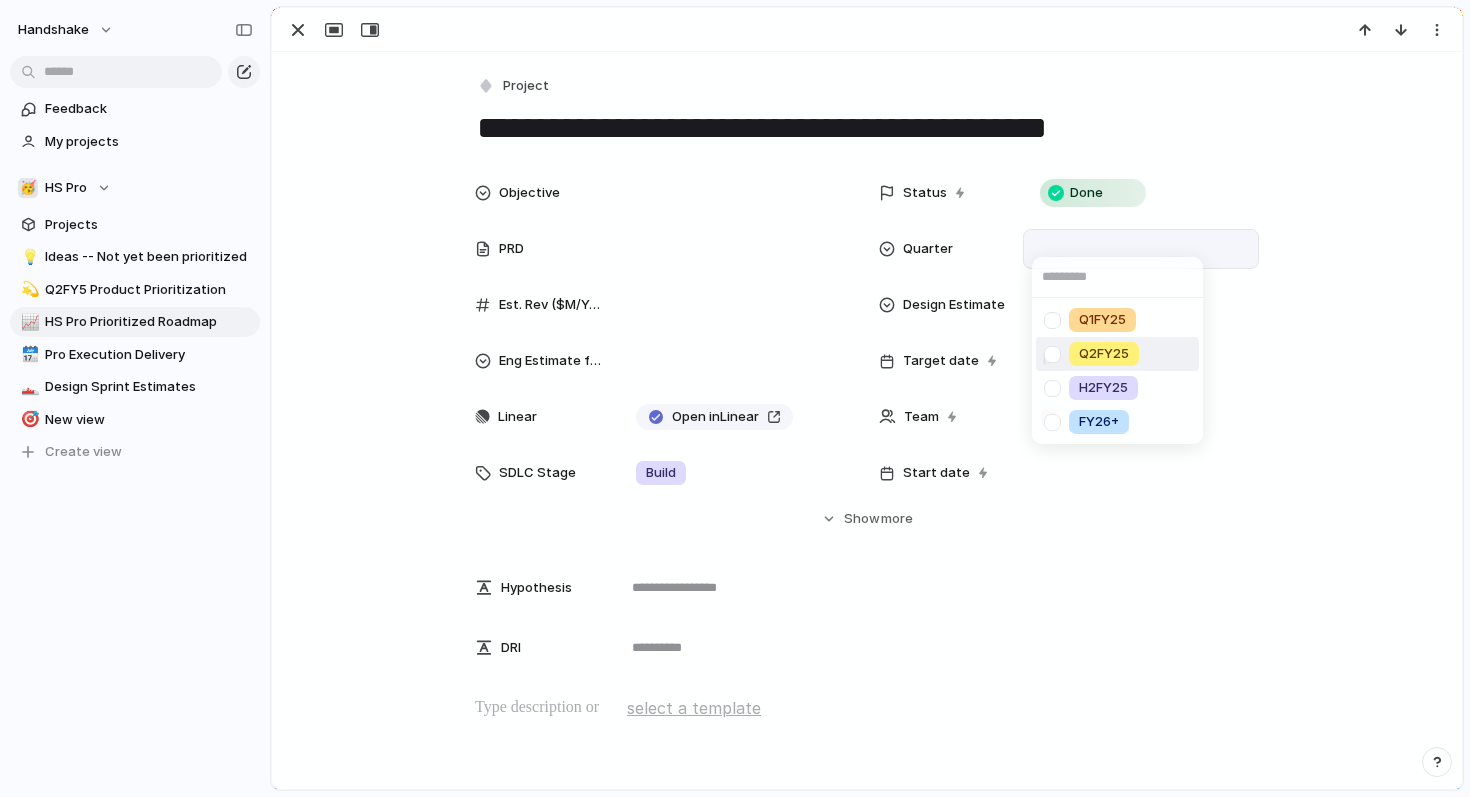 click at bounding box center (1052, 354) 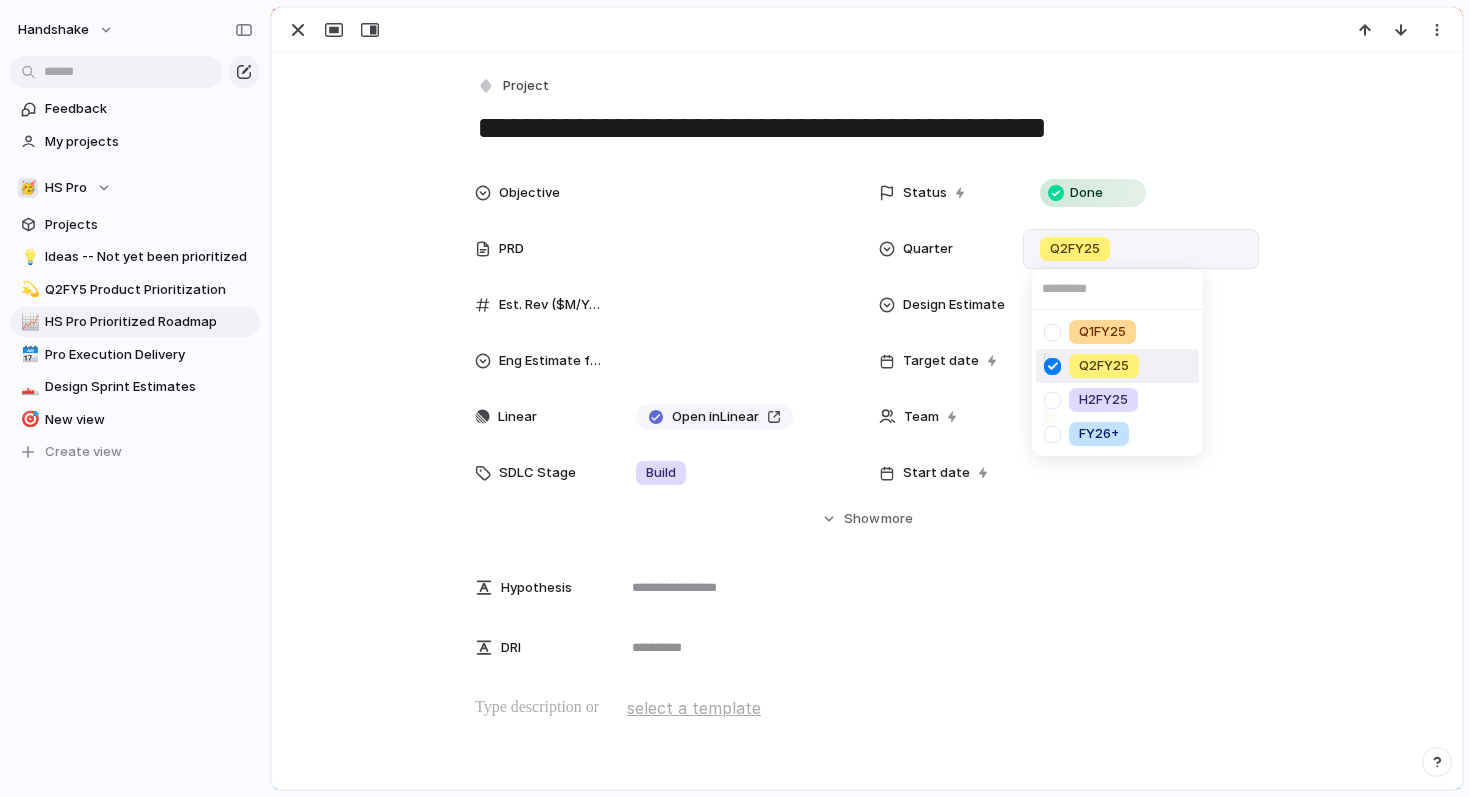 click on "Q1FY25   Q2FY25   H2FY25   FY26+" at bounding box center [735, 398] 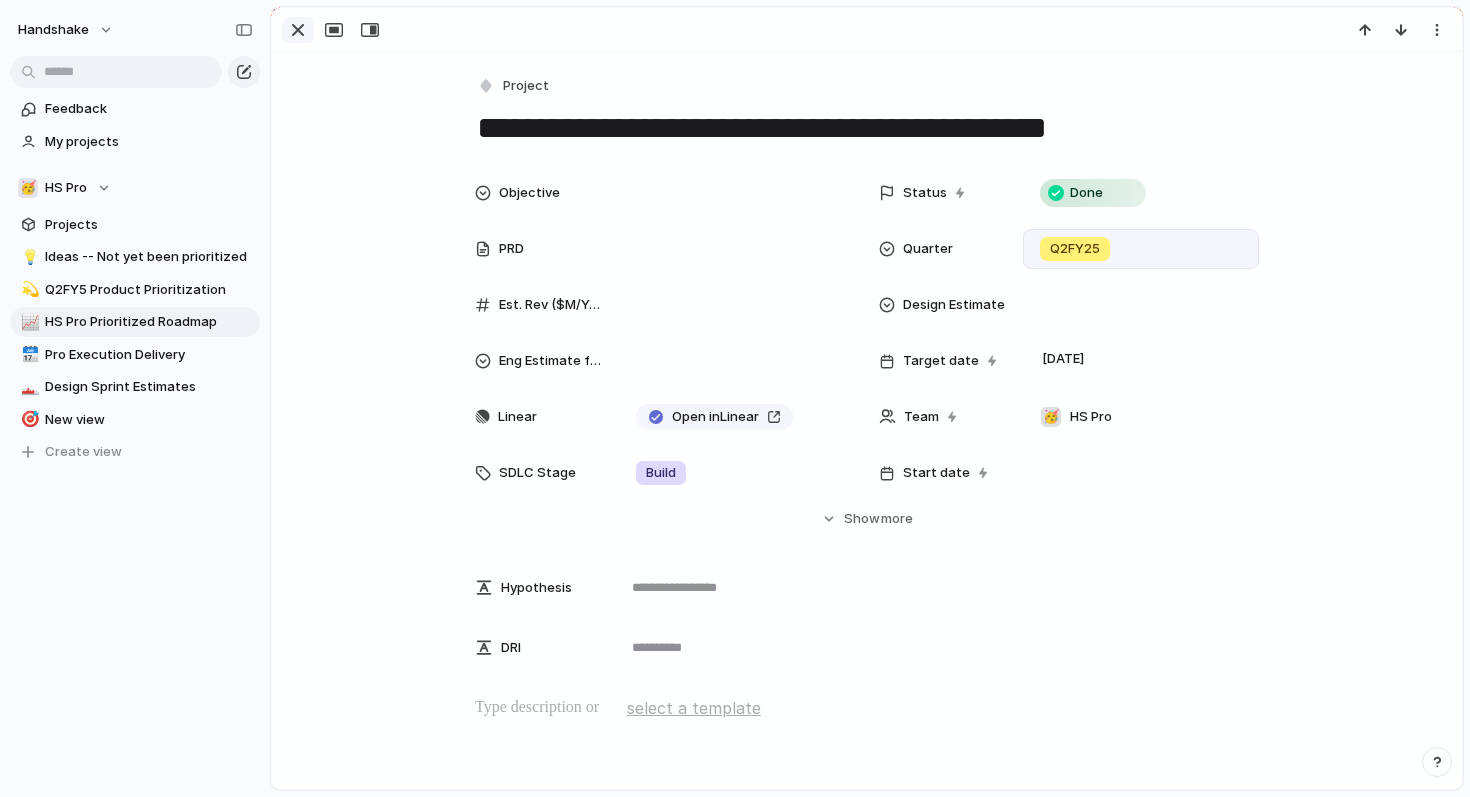 click at bounding box center (298, 30) 